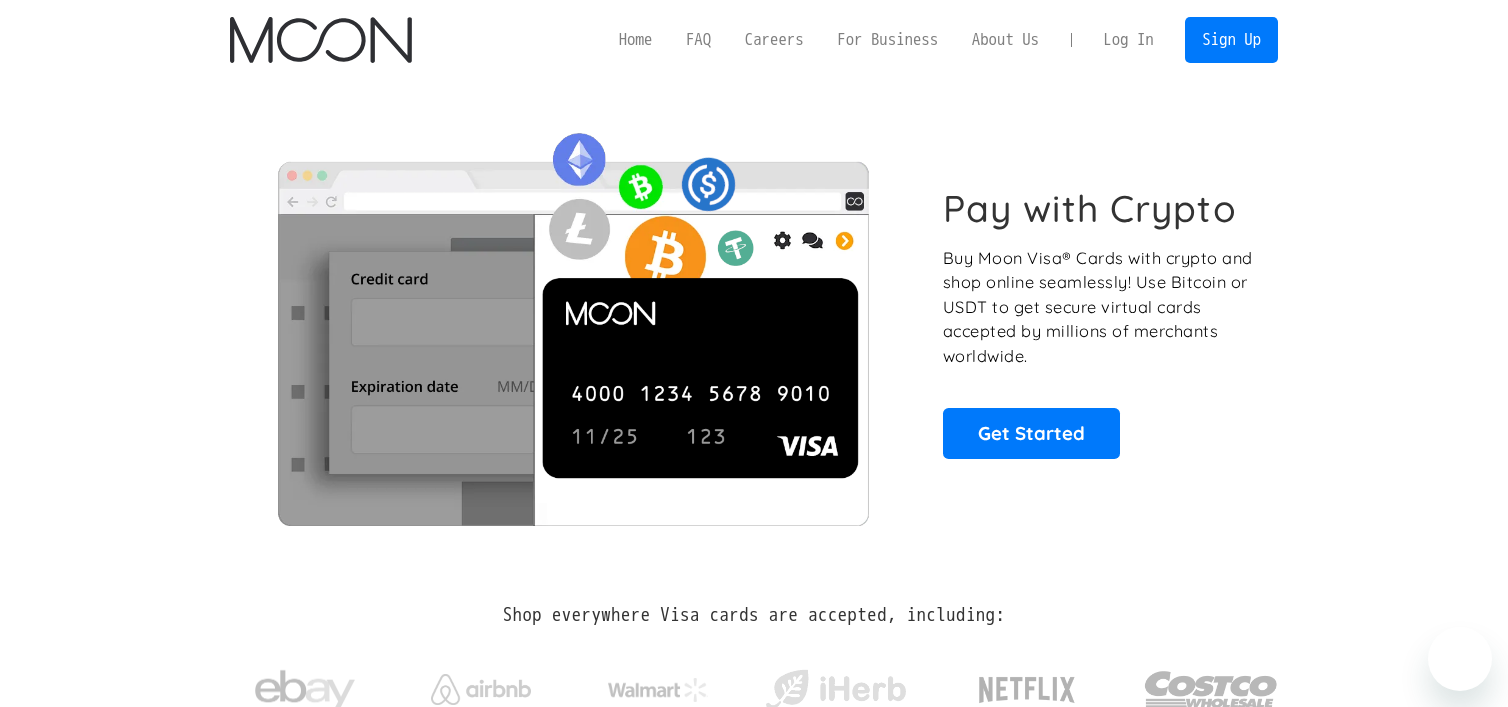 scroll, scrollTop: 0, scrollLeft: 0, axis: both 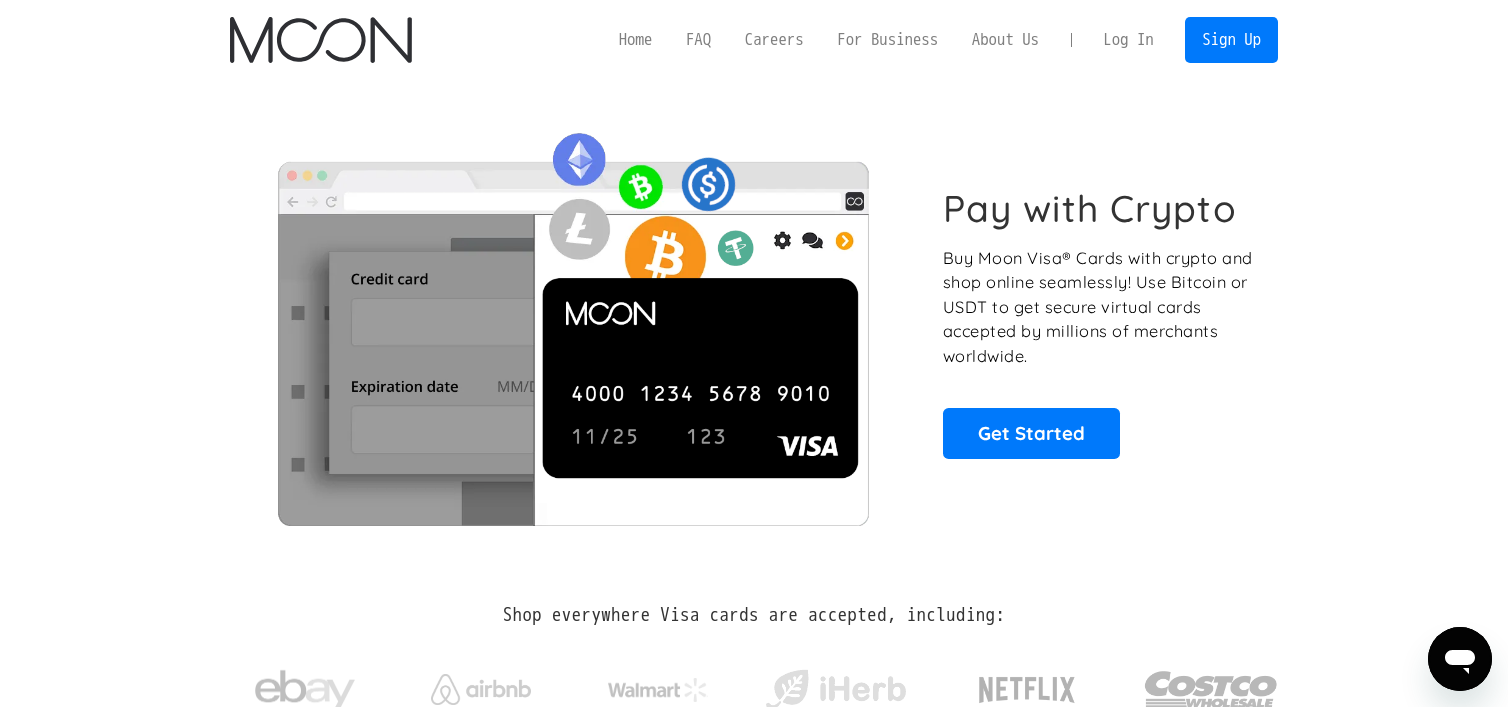 click on "Log In" at bounding box center [1128, 40] 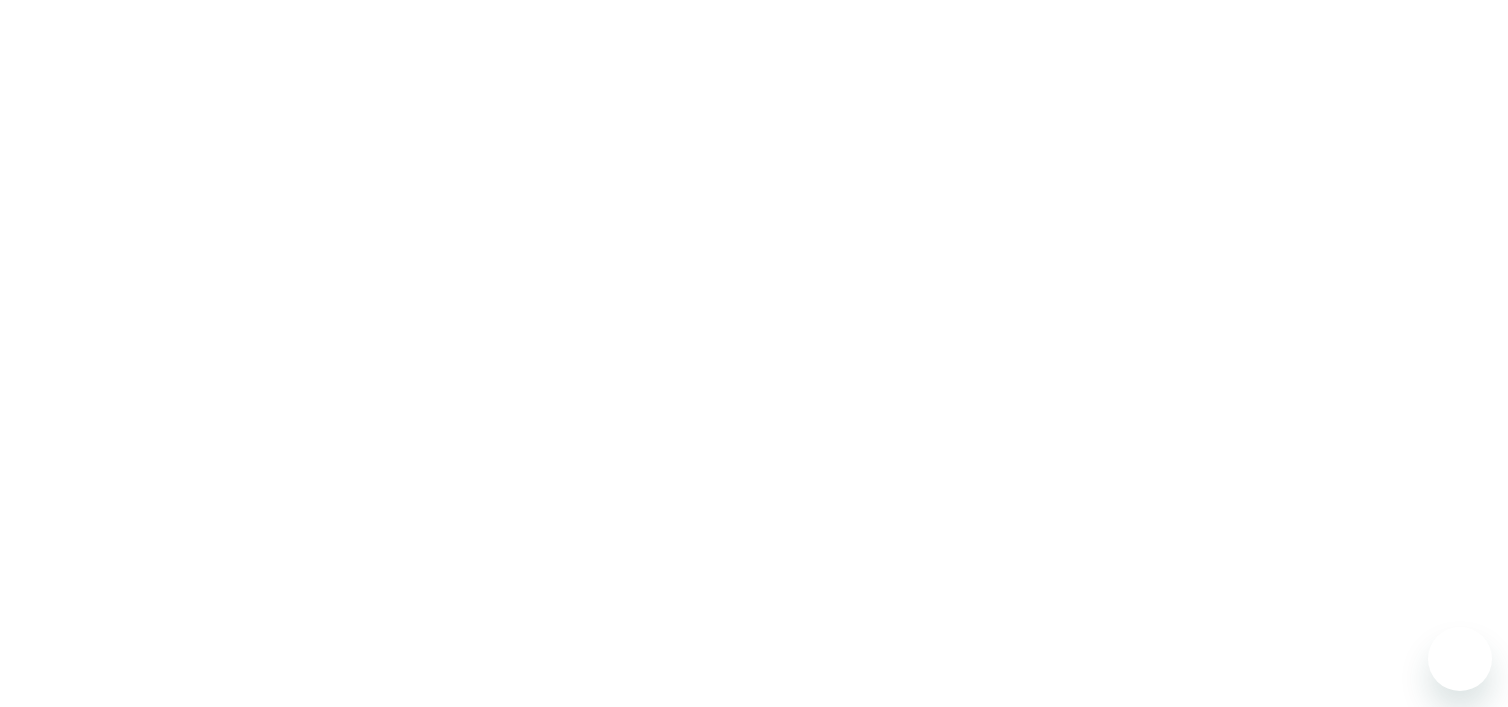 scroll, scrollTop: 0, scrollLeft: 0, axis: both 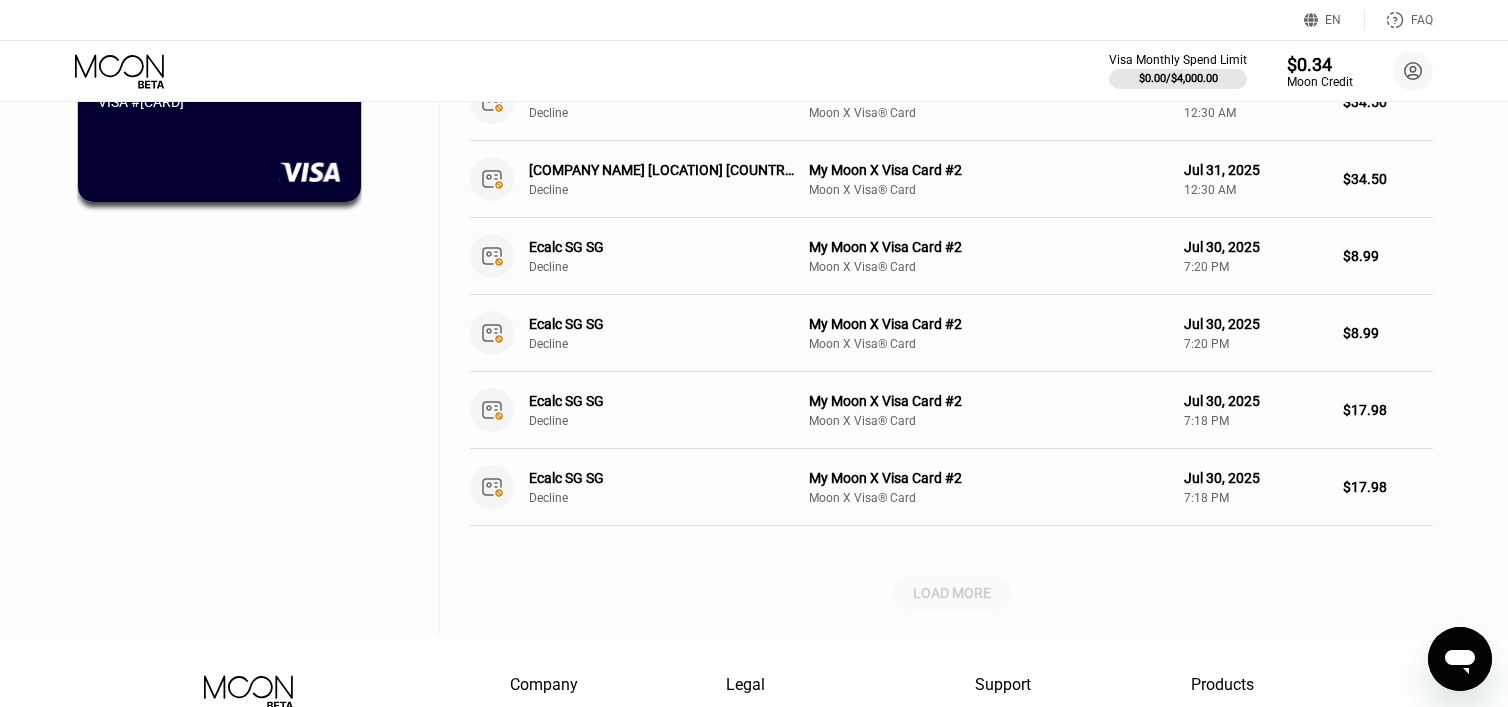 click on "LOAD MORE" at bounding box center (952, 593) 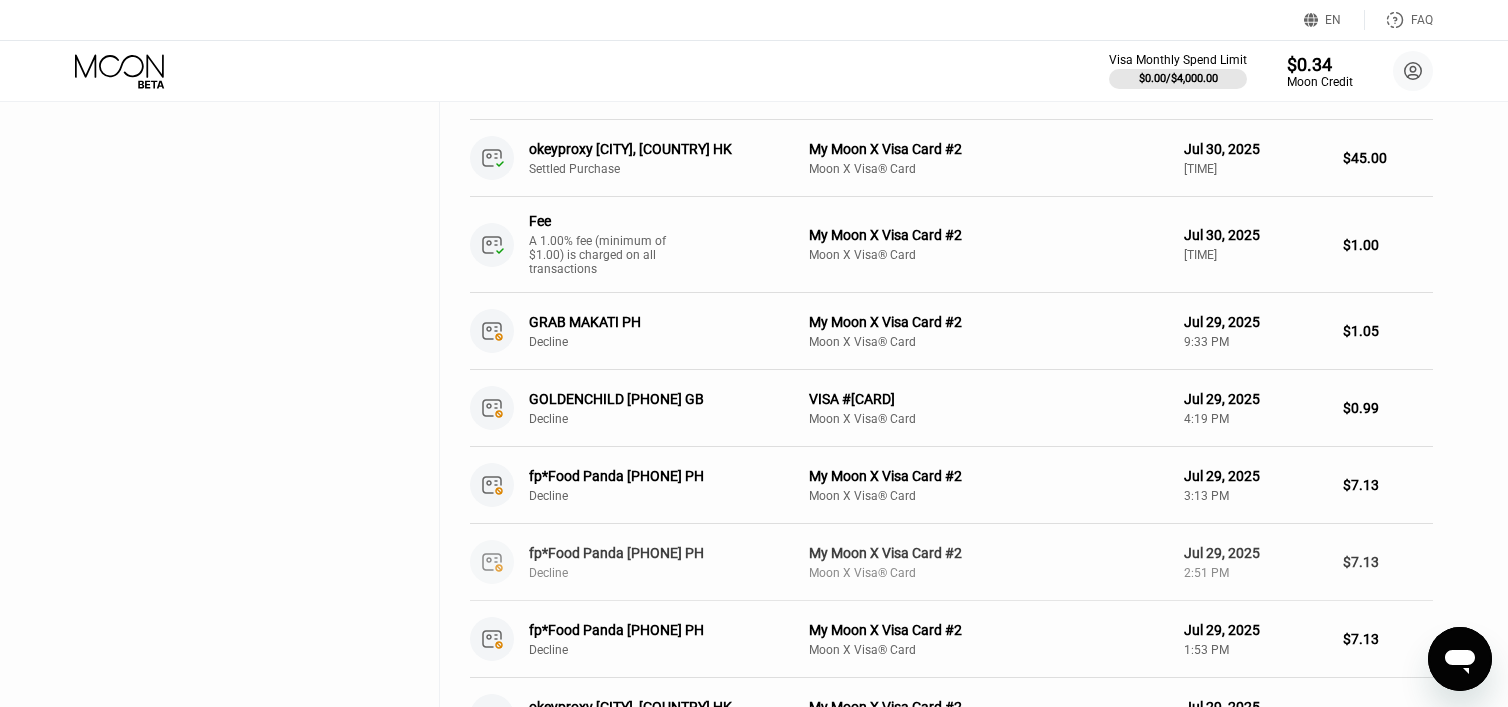 scroll, scrollTop: 2345, scrollLeft: 0, axis: vertical 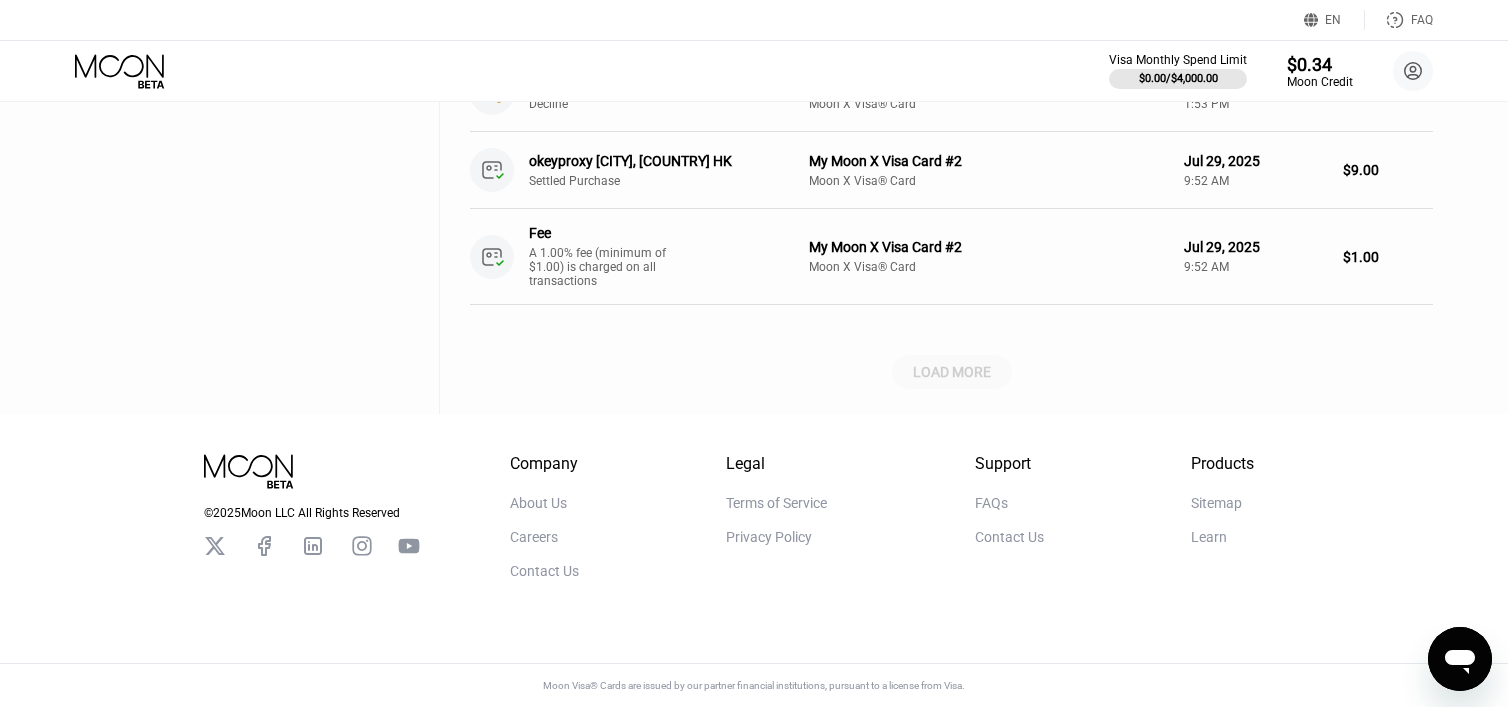 click on "LOAD MORE" at bounding box center (952, 372) 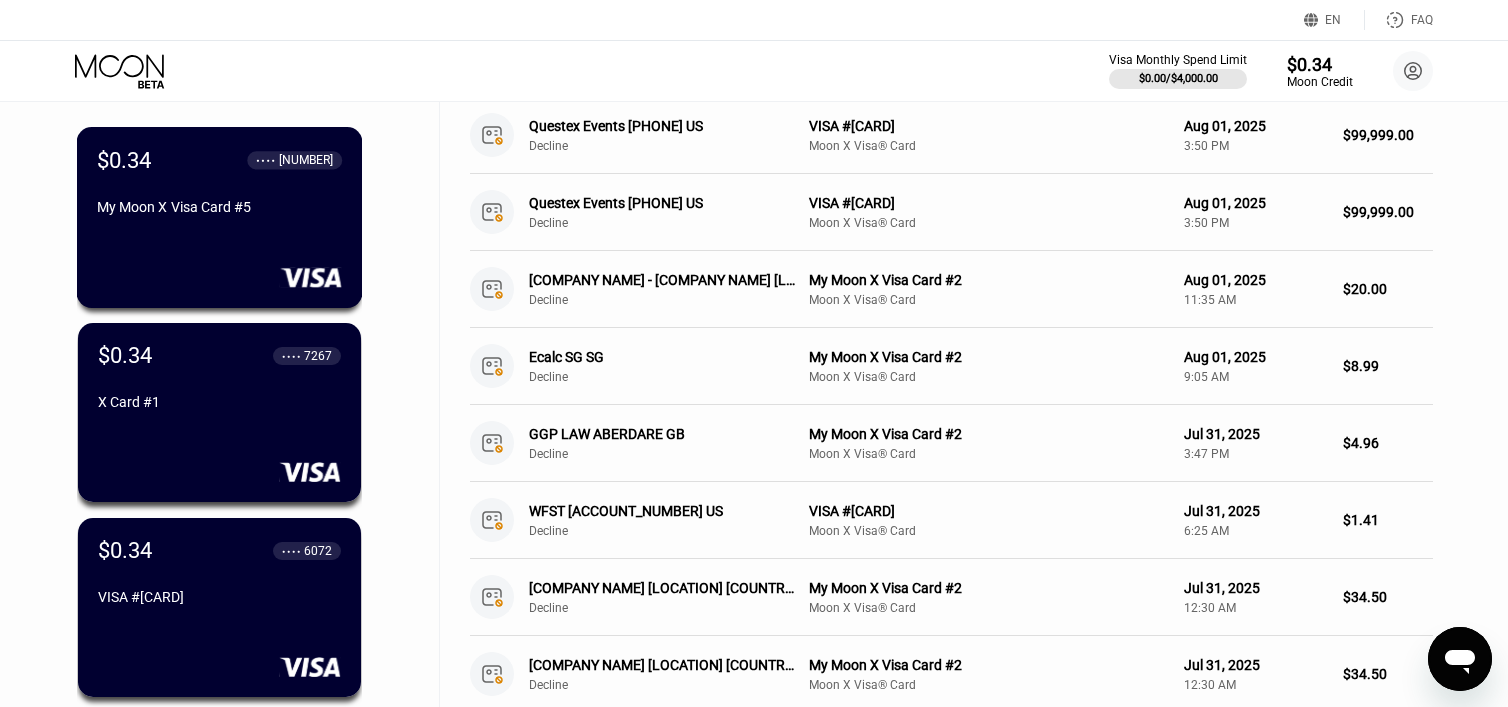 scroll, scrollTop: 0, scrollLeft: 0, axis: both 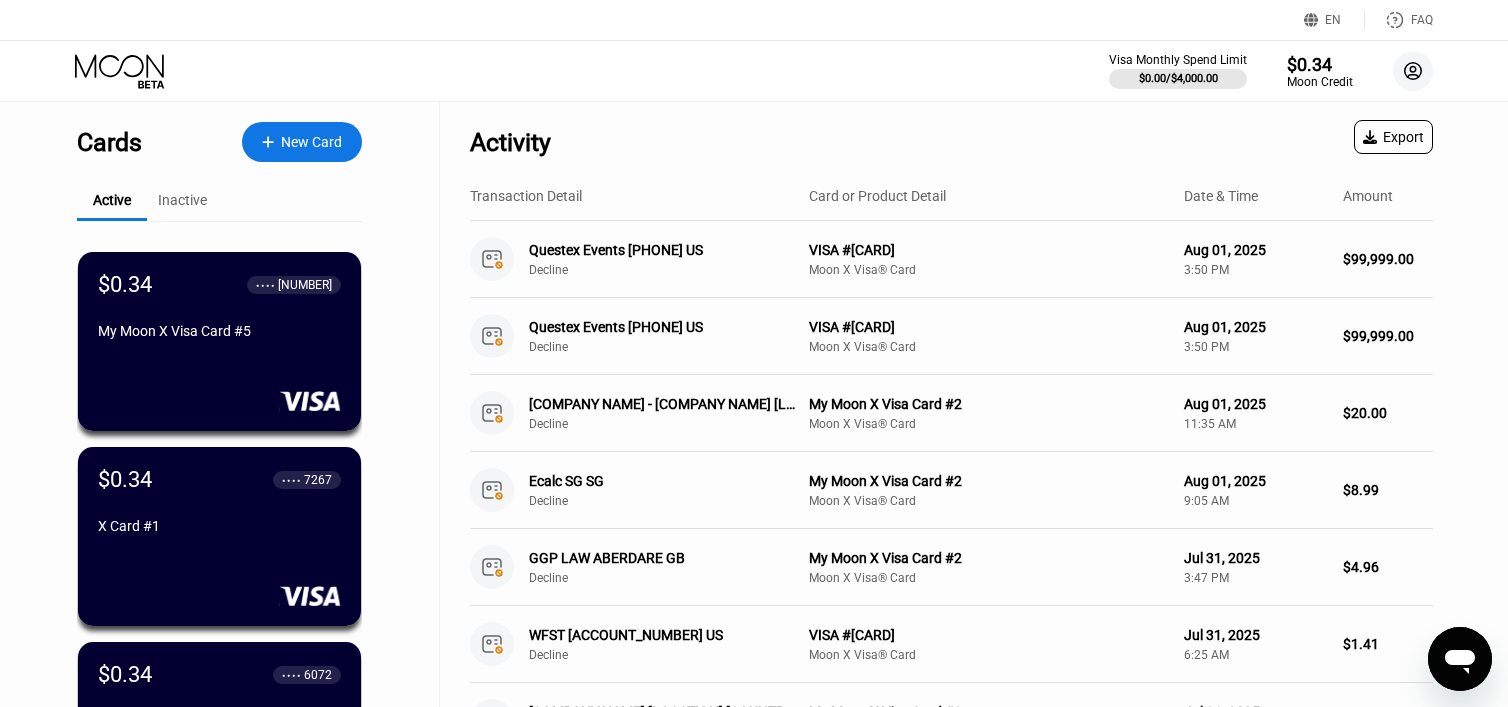 click 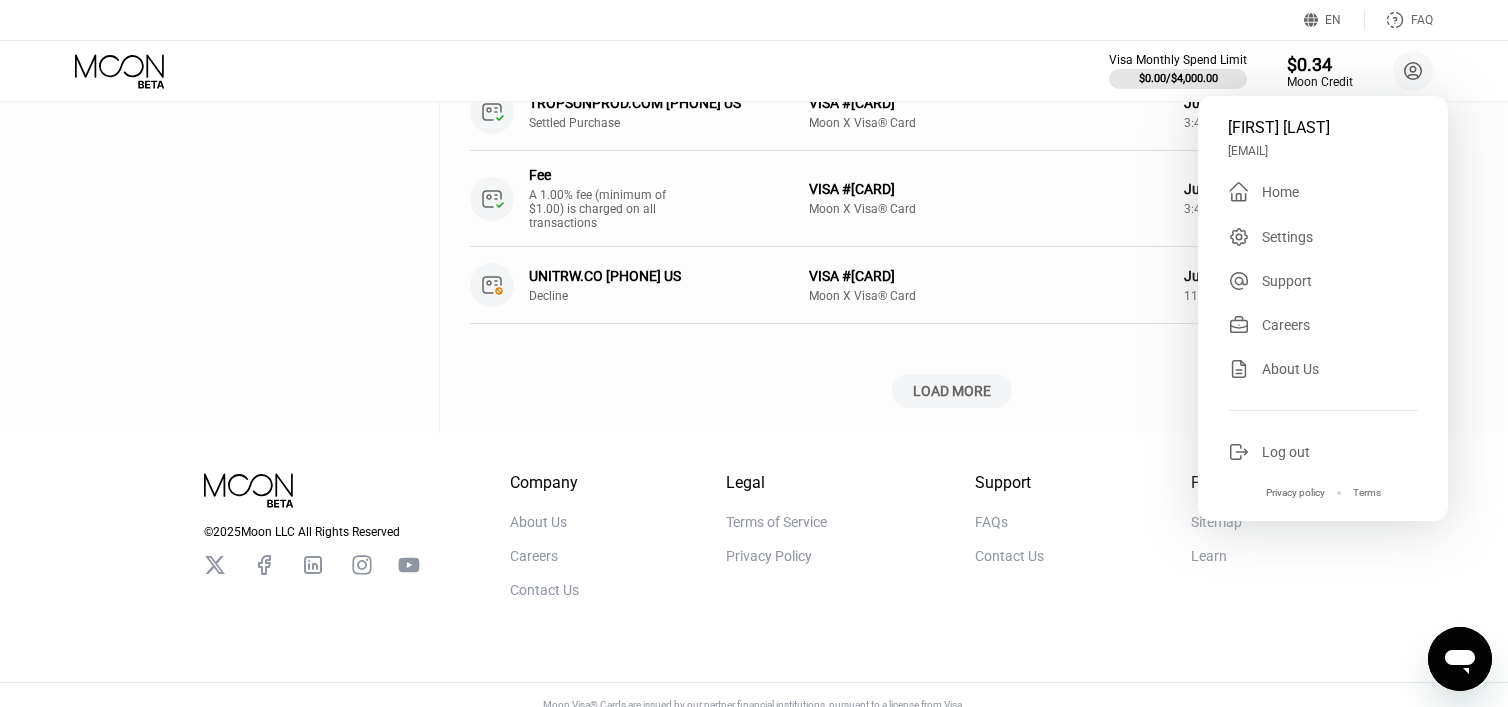 scroll, scrollTop: 4138, scrollLeft: 0, axis: vertical 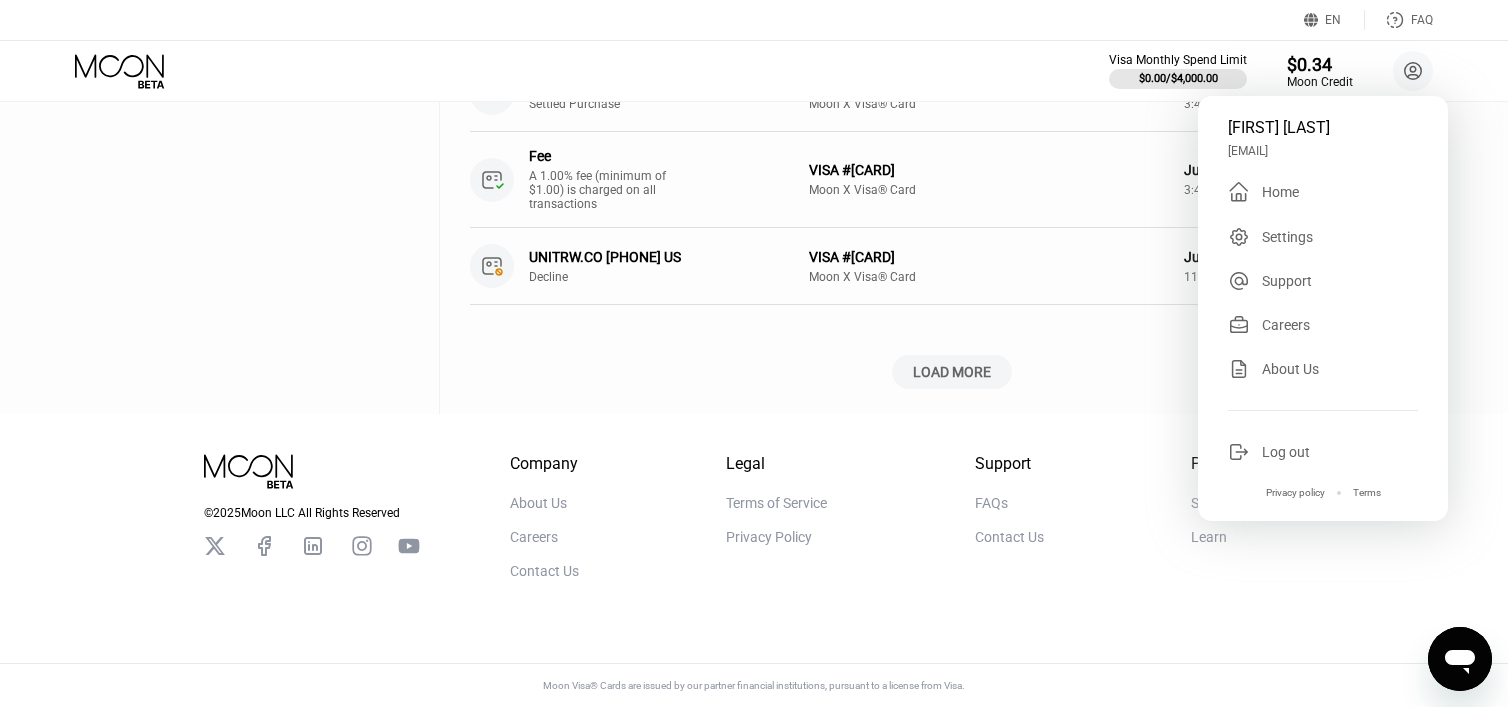 click on "LOAD MORE" at bounding box center (952, 372) 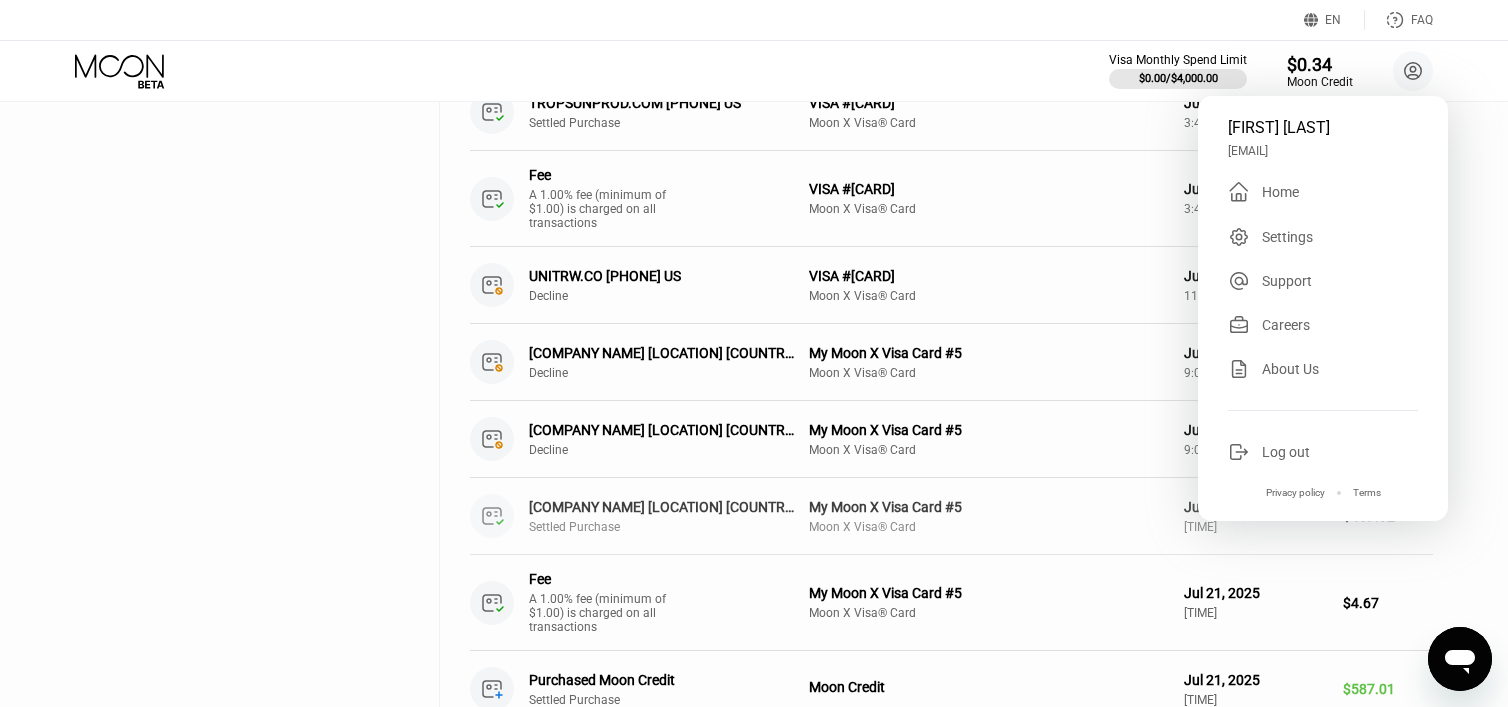 scroll, scrollTop: 4093, scrollLeft: 0, axis: vertical 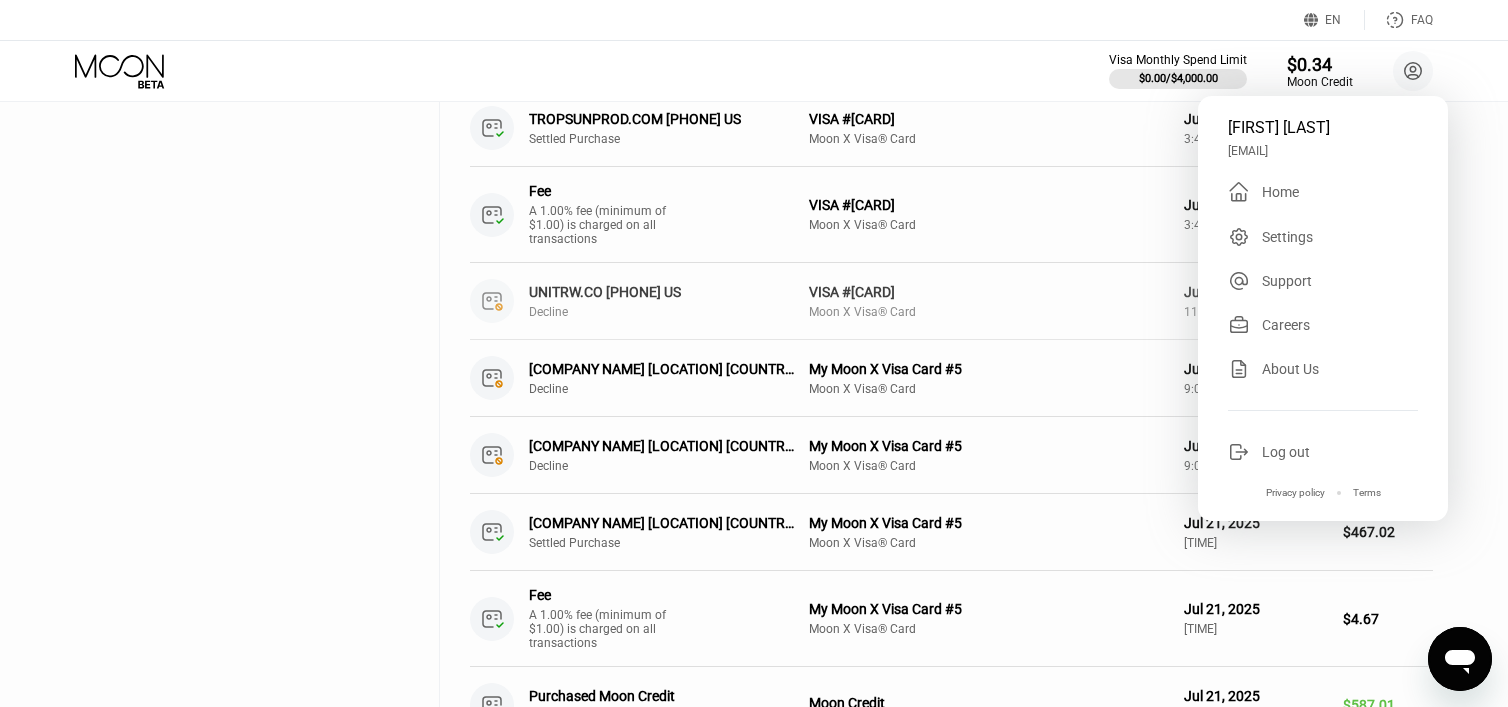click on "VISA #[NUMBER] Moon X Visa® Card" at bounding box center (988, 301) 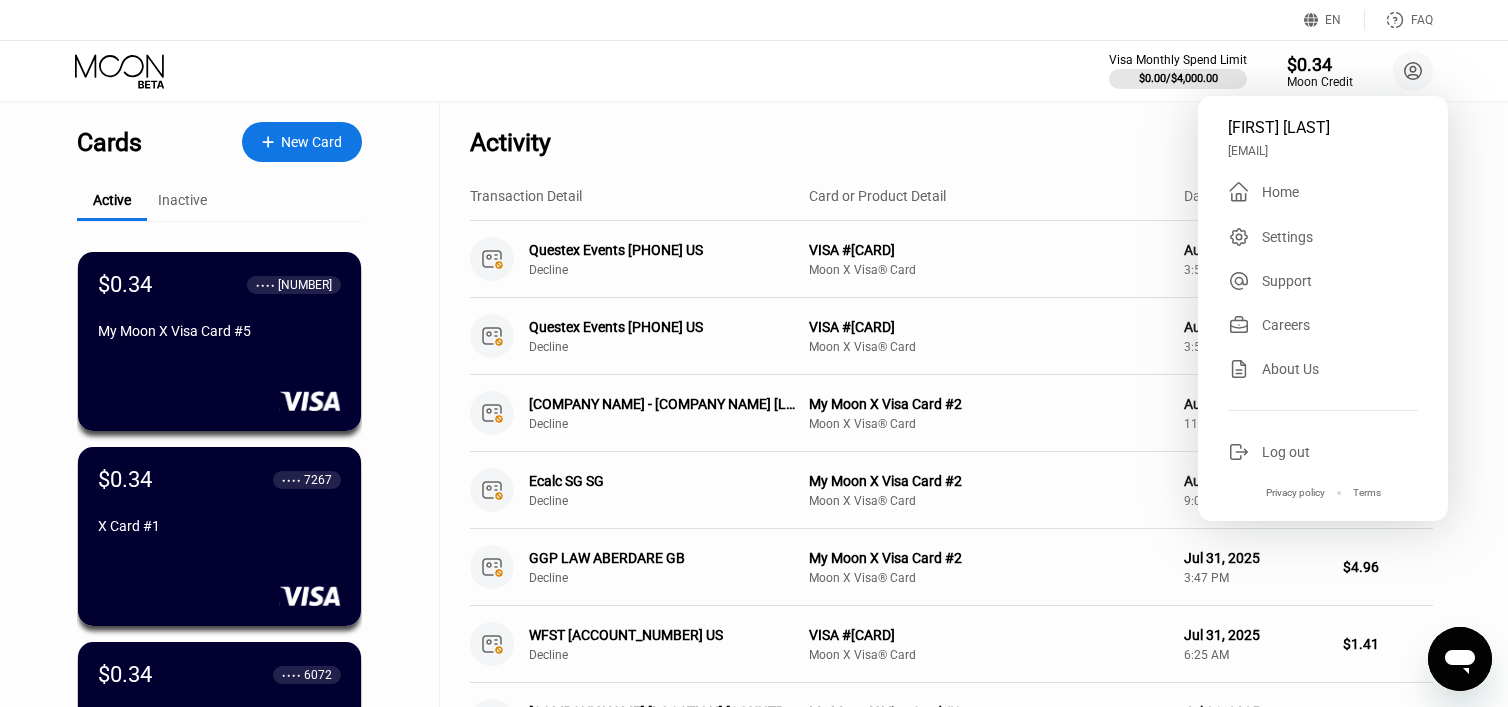 click on "Visa Monthly Spend Limit $0.00 / $4,000.00 $0.34 Moon Credit [LAST] [EMAIL]  Home Settings Support Careers About Us Log out Privacy policy Terms" at bounding box center [1271, 71] 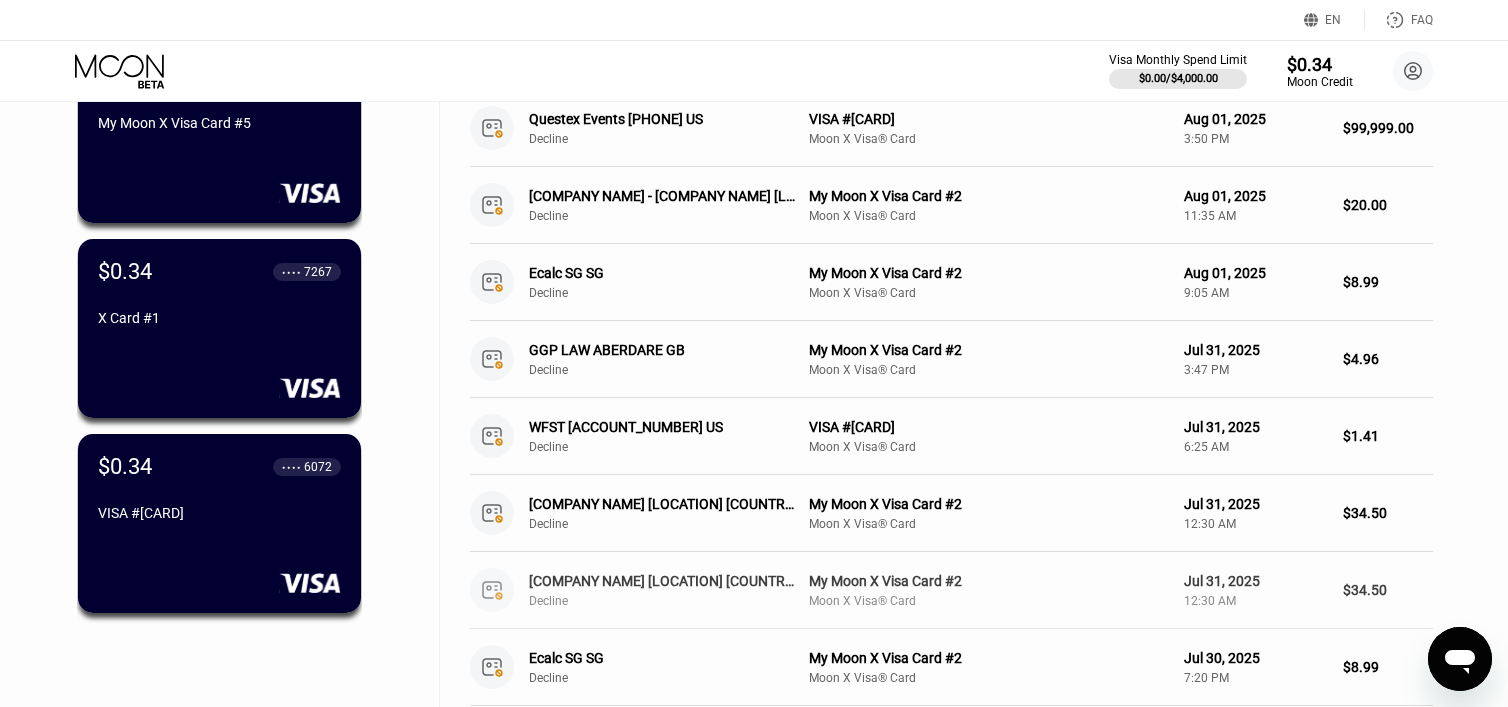 scroll, scrollTop: 180, scrollLeft: 0, axis: vertical 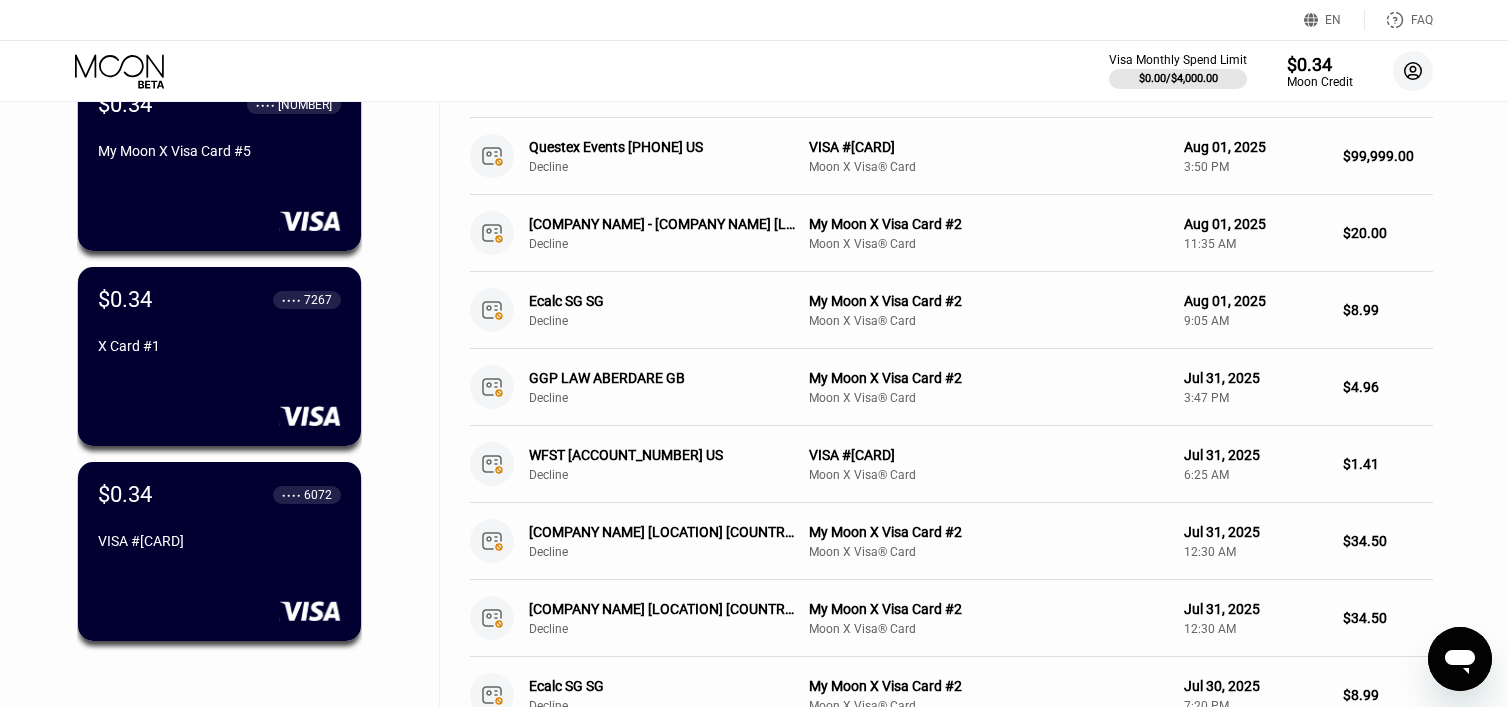 click 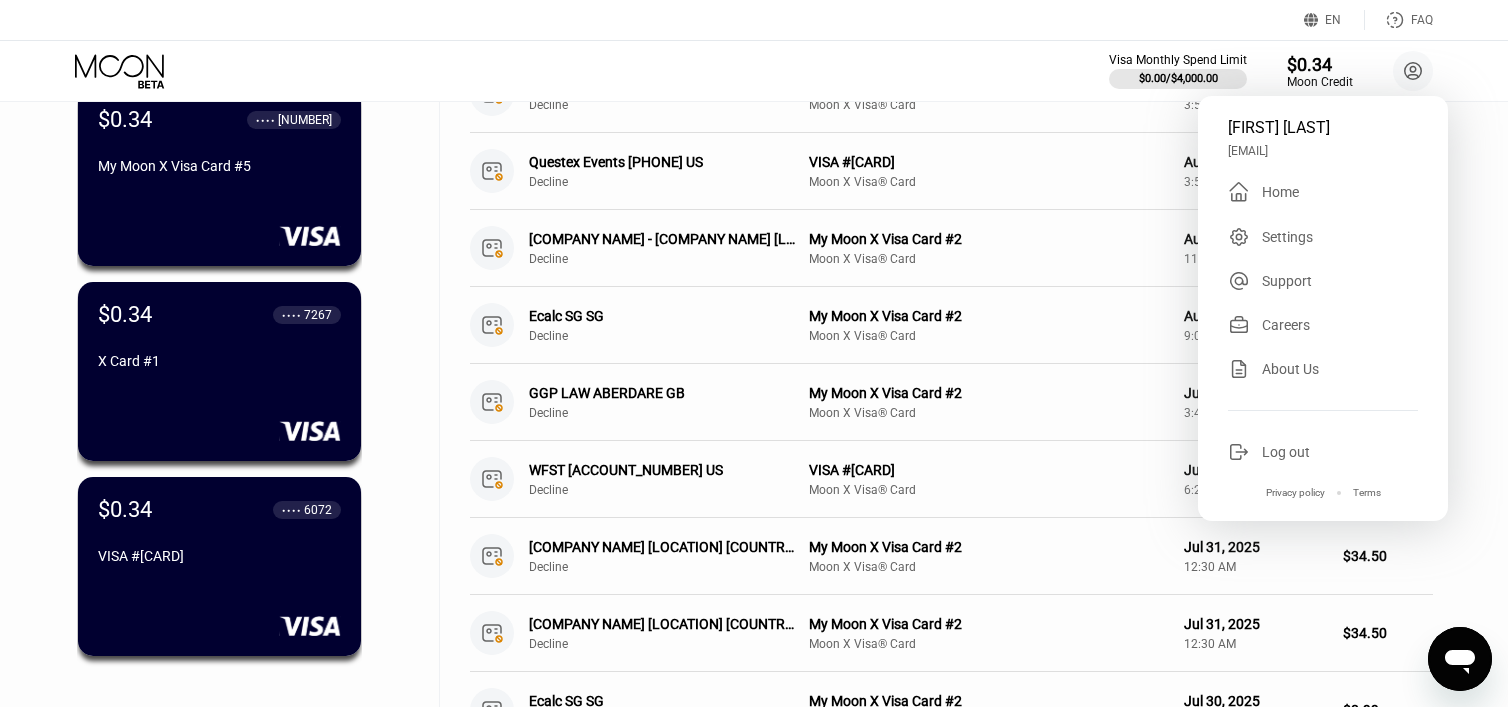 scroll, scrollTop: 164, scrollLeft: 0, axis: vertical 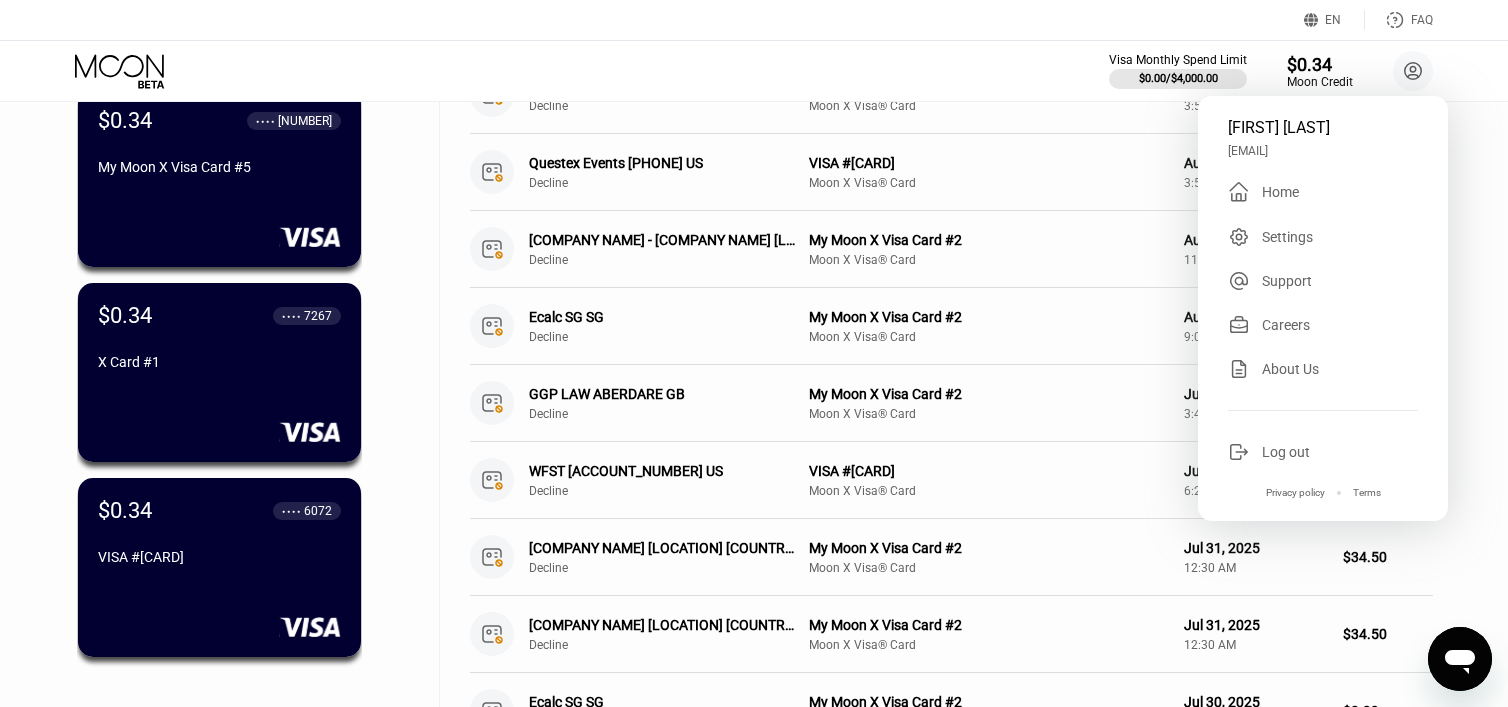 click on "Settings" at bounding box center (1287, 237) 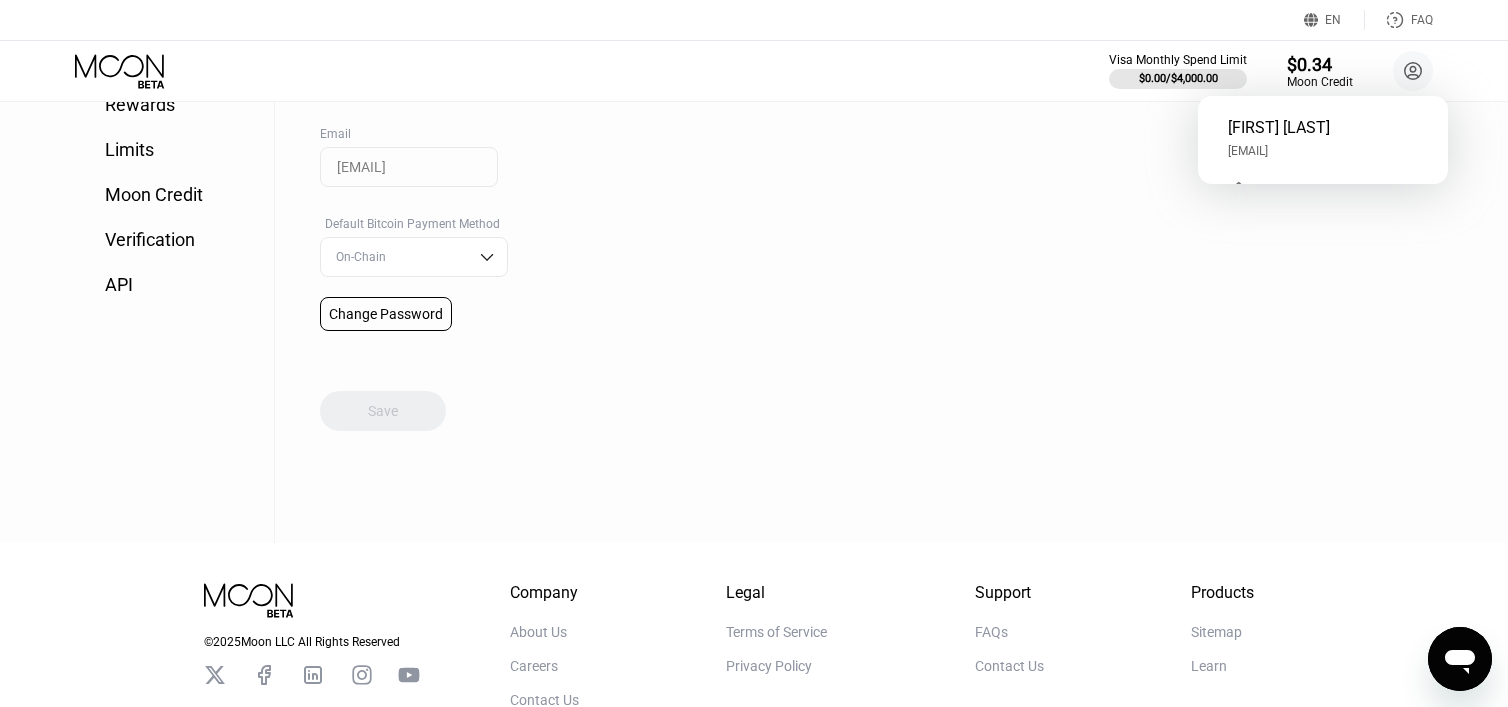 scroll, scrollTop: 0, scrollLeft: 0, axis: both 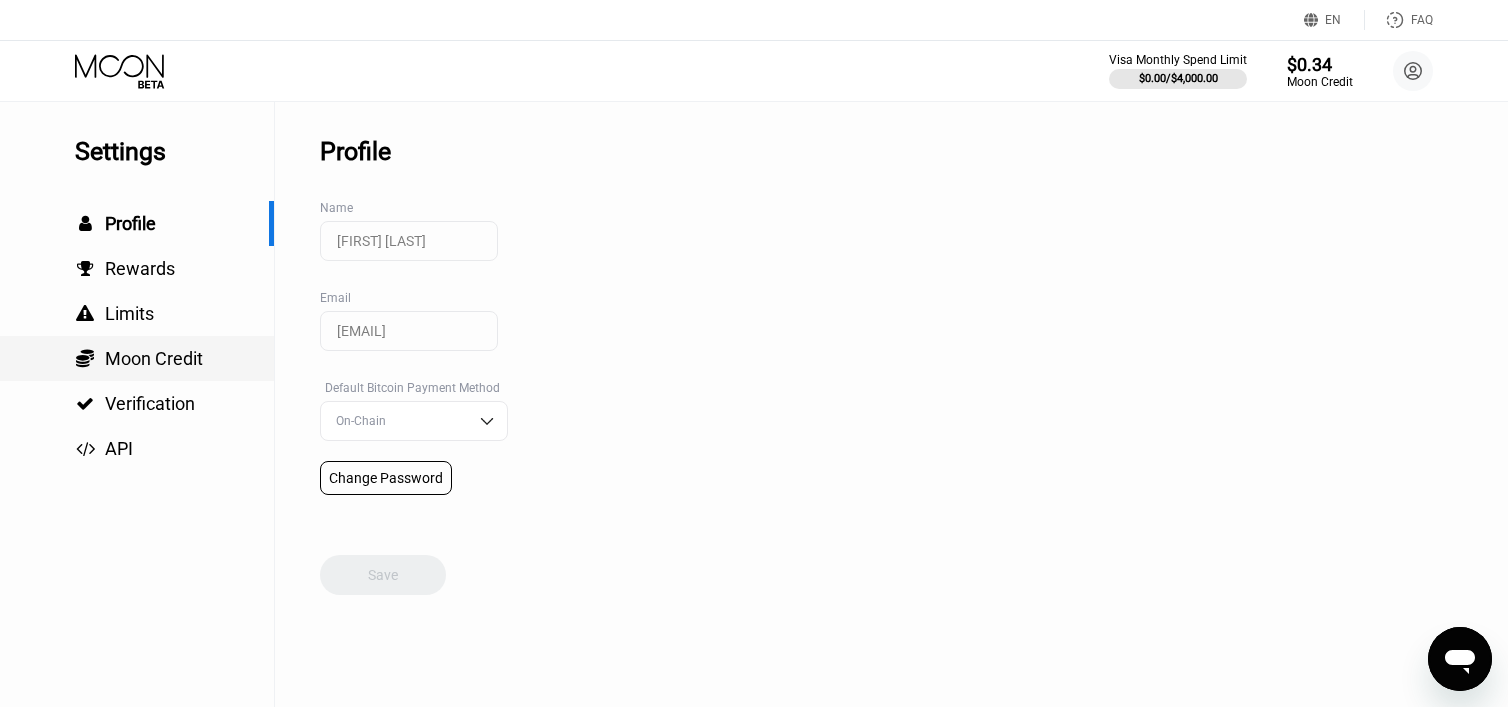 click on "Moon Credit" at bounding box center [154, 358] 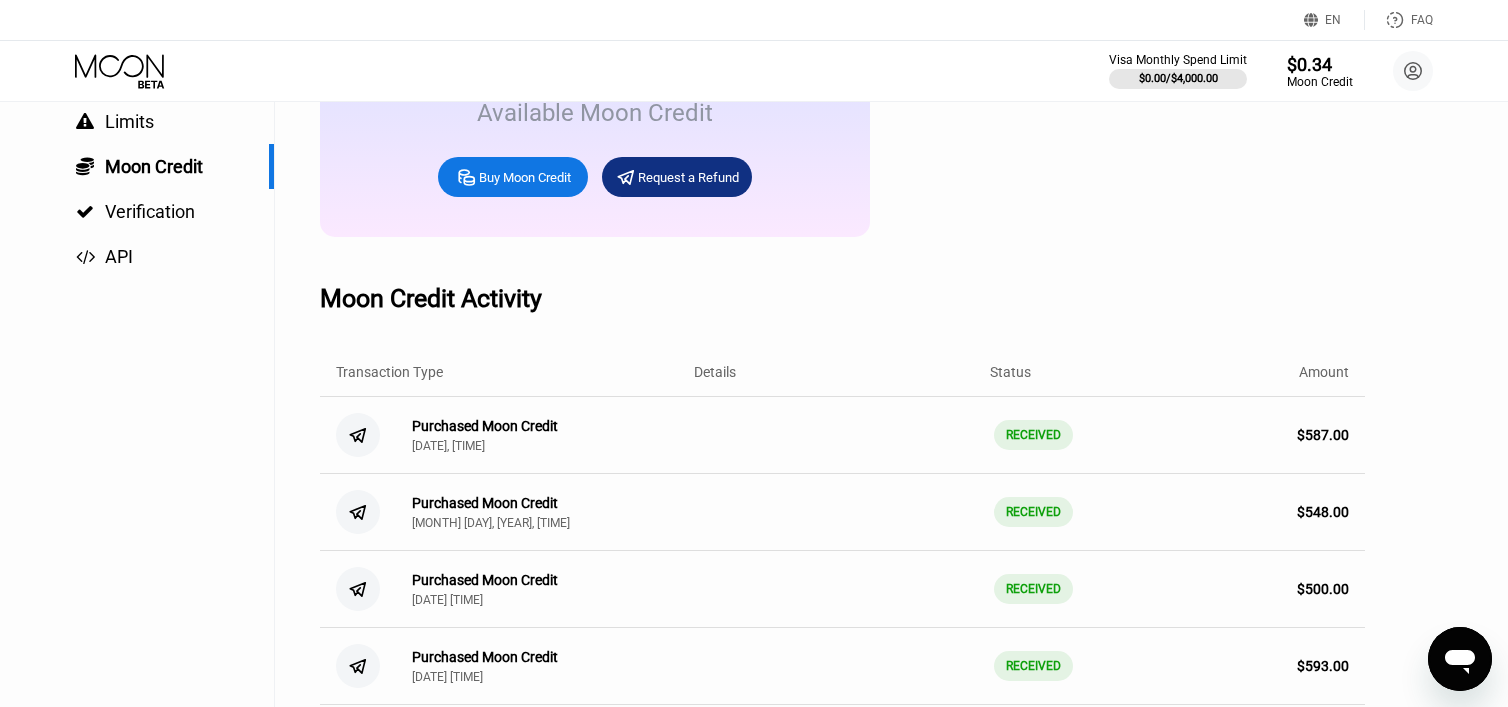 scroll, scrollTop: 0, scrollLeft: 0, axis: both 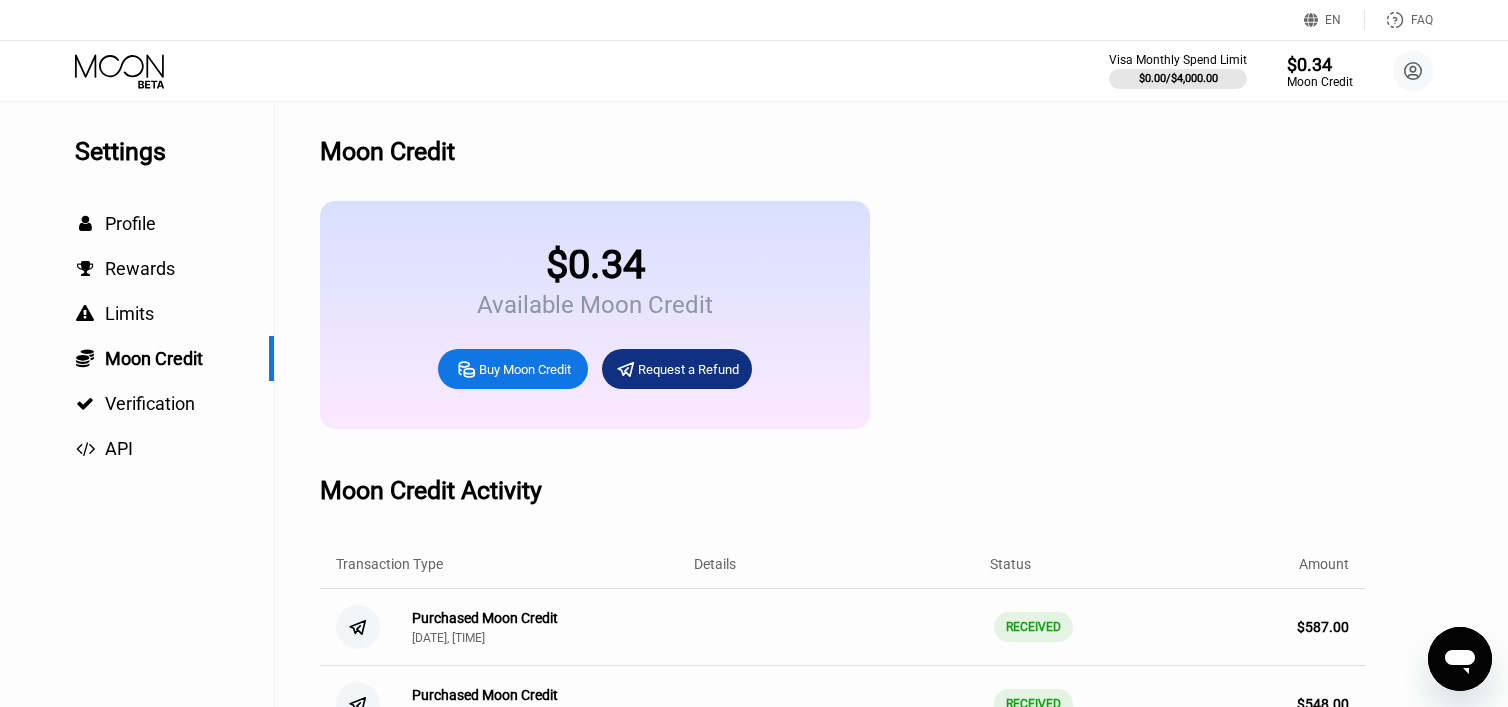 click 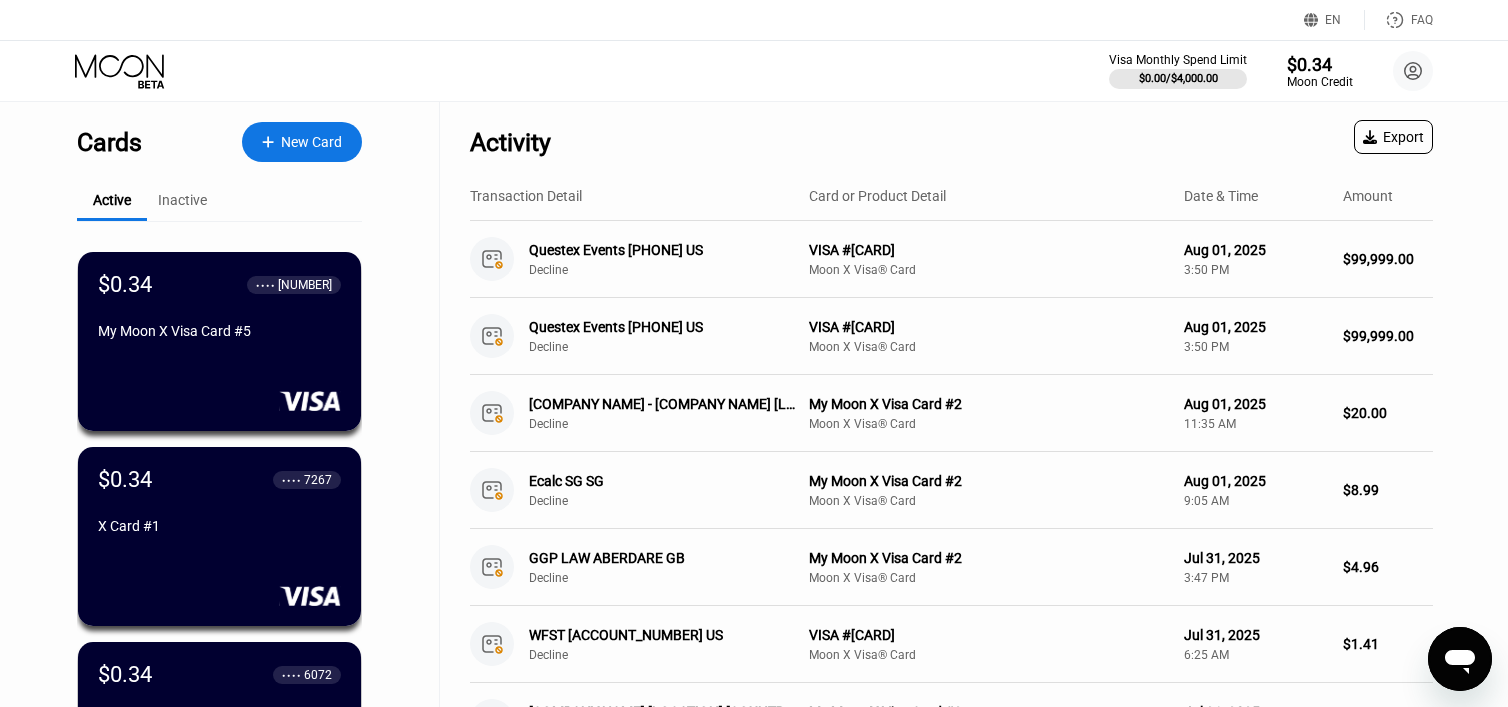 click 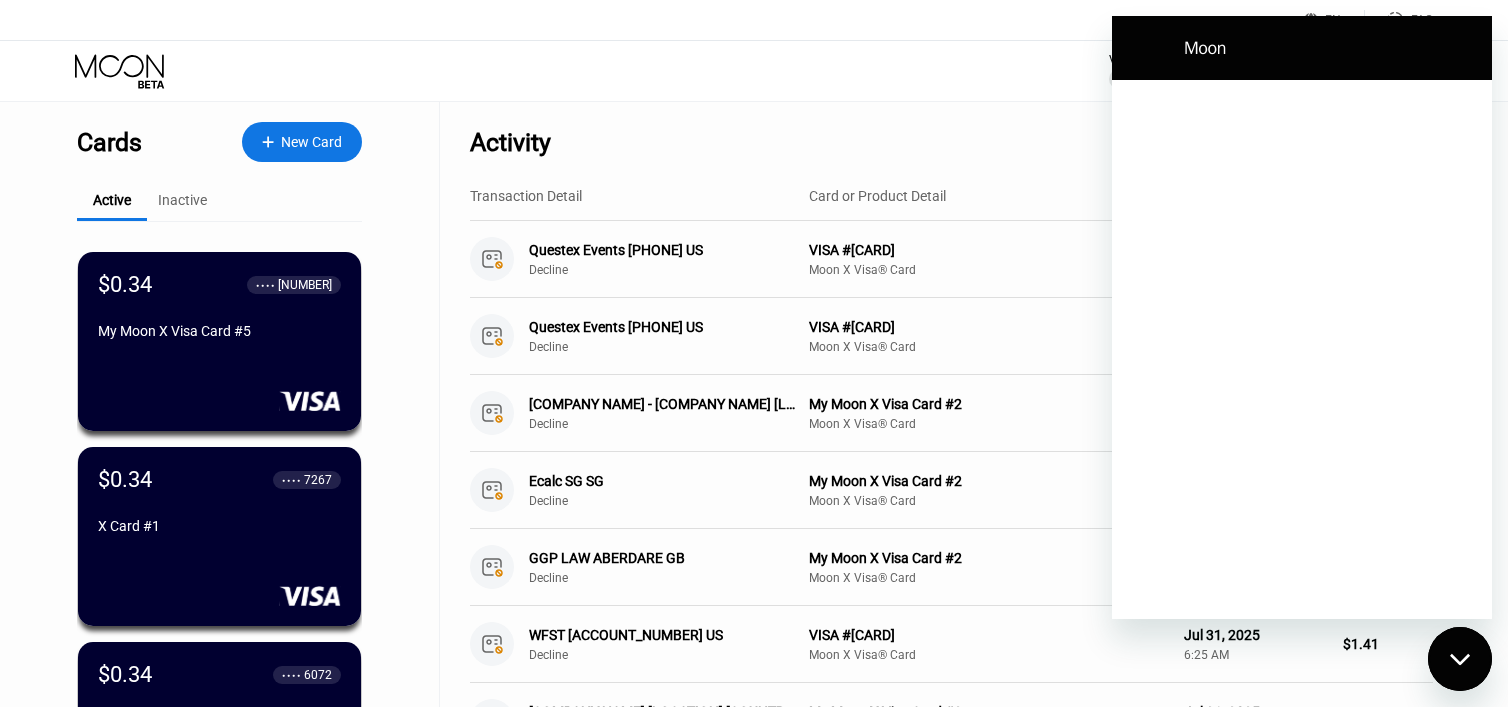 scroll, scrollTop: 0, scrollLeft: 0, axis: both 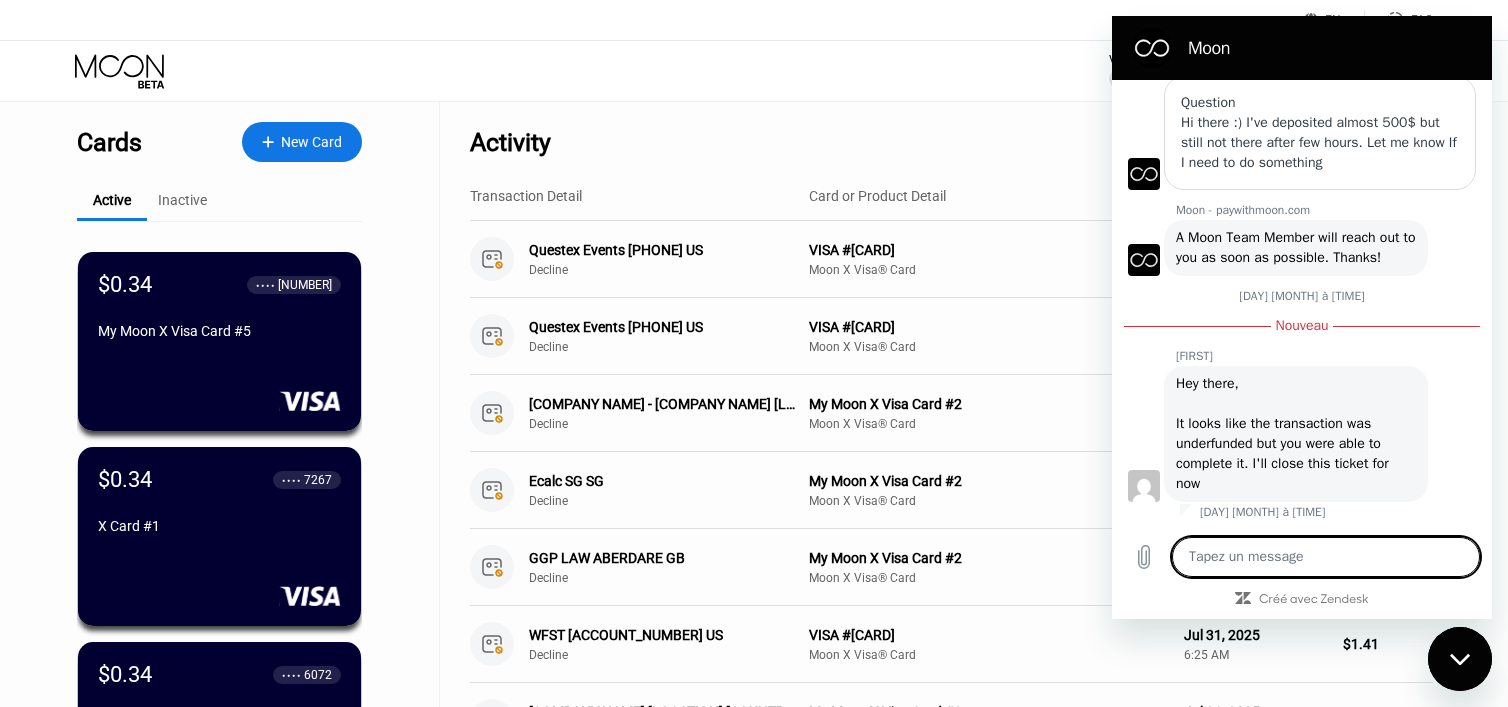 type on "x" 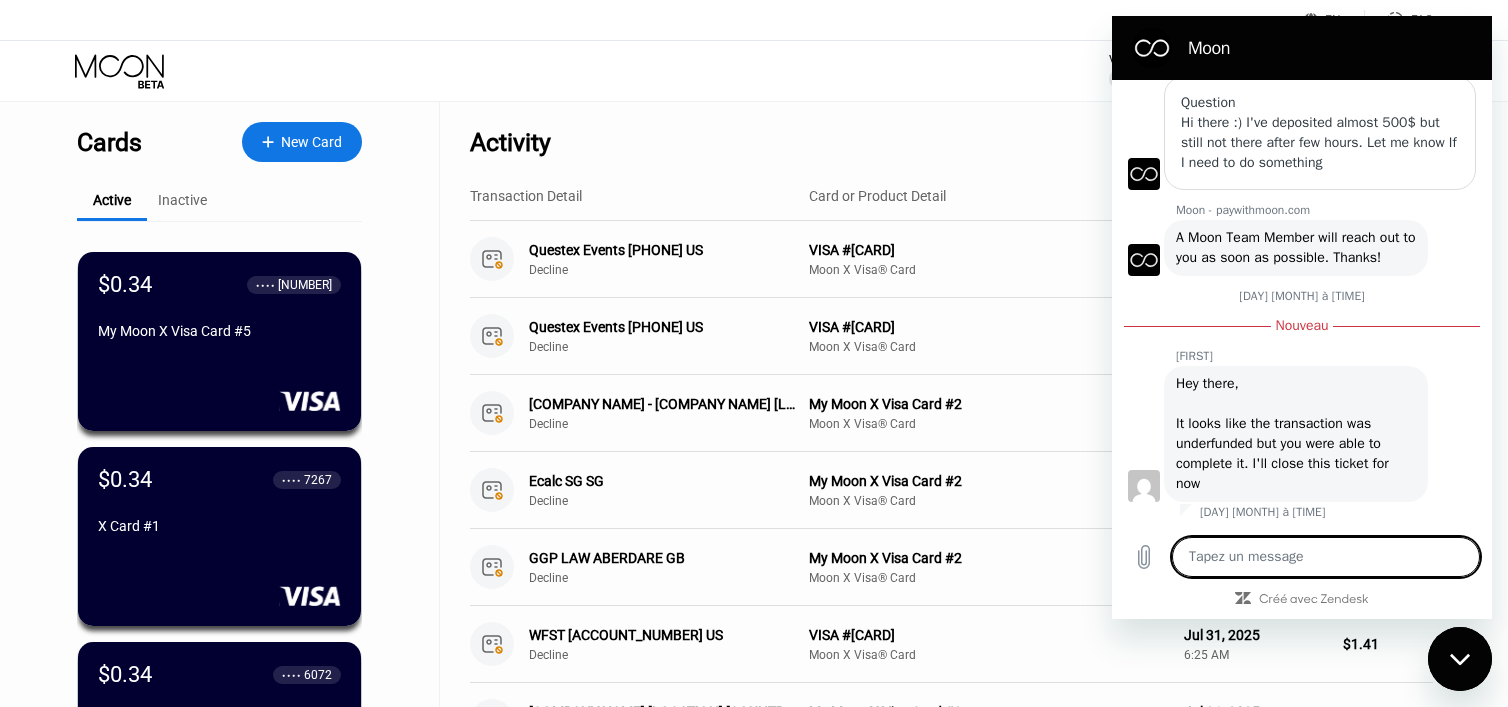 scroll, scrollTop: 5298, scrollLeft: 0, axis: vertical 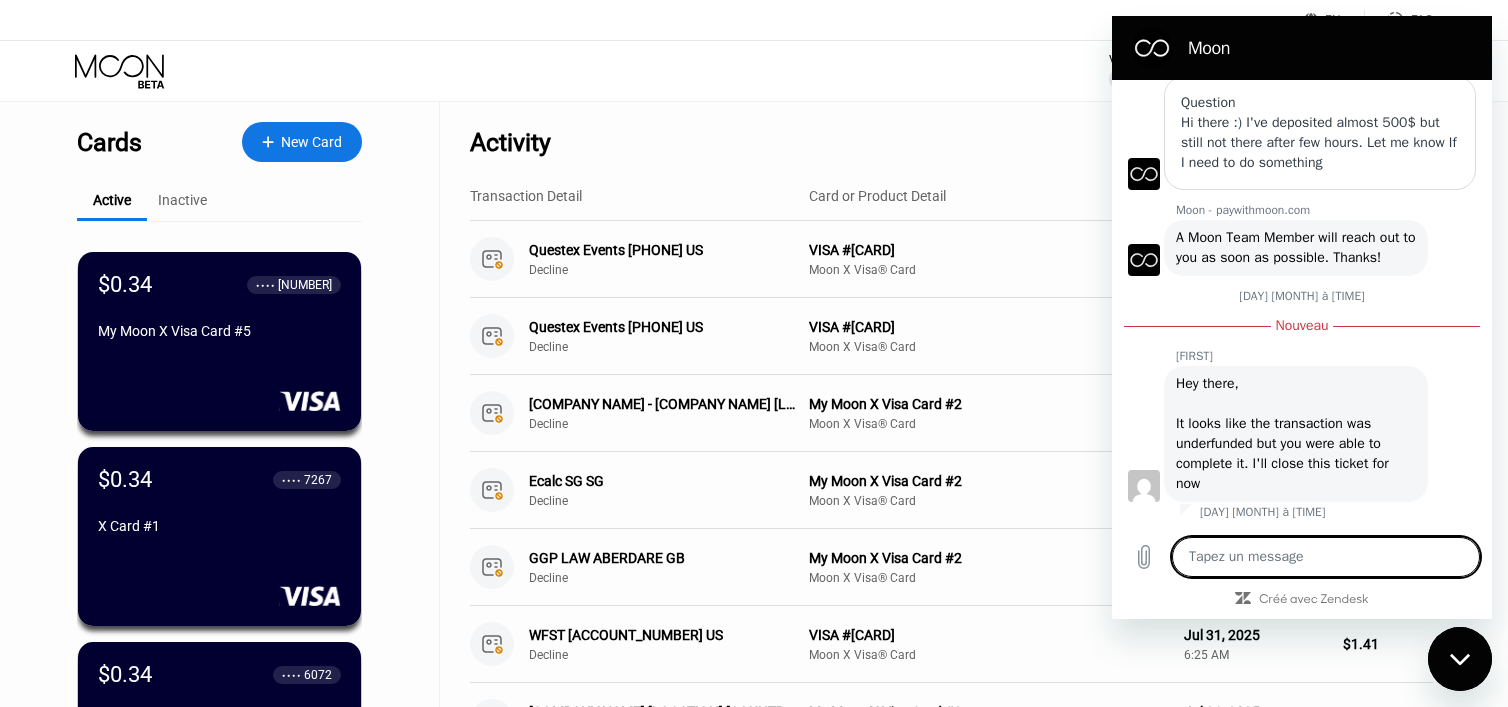 type on "H" 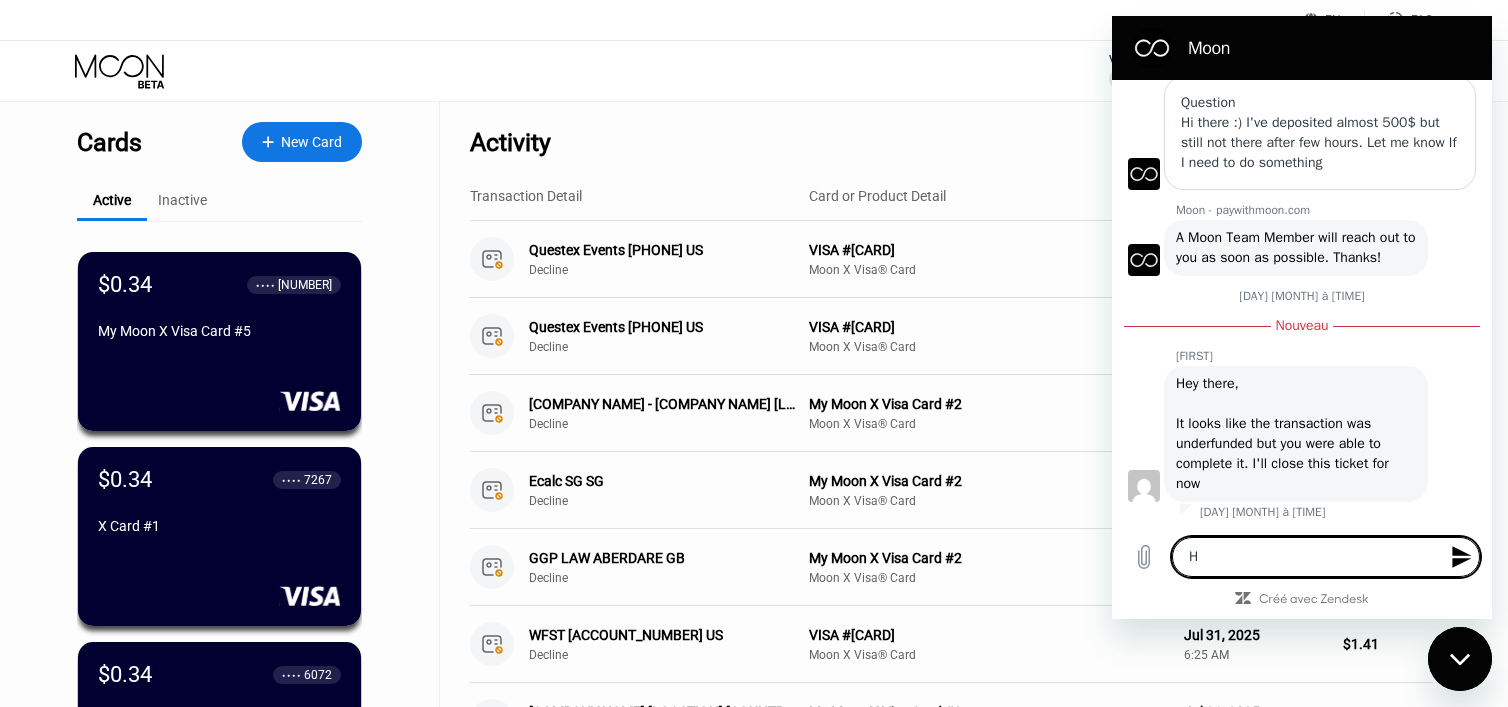 type on "Hi" 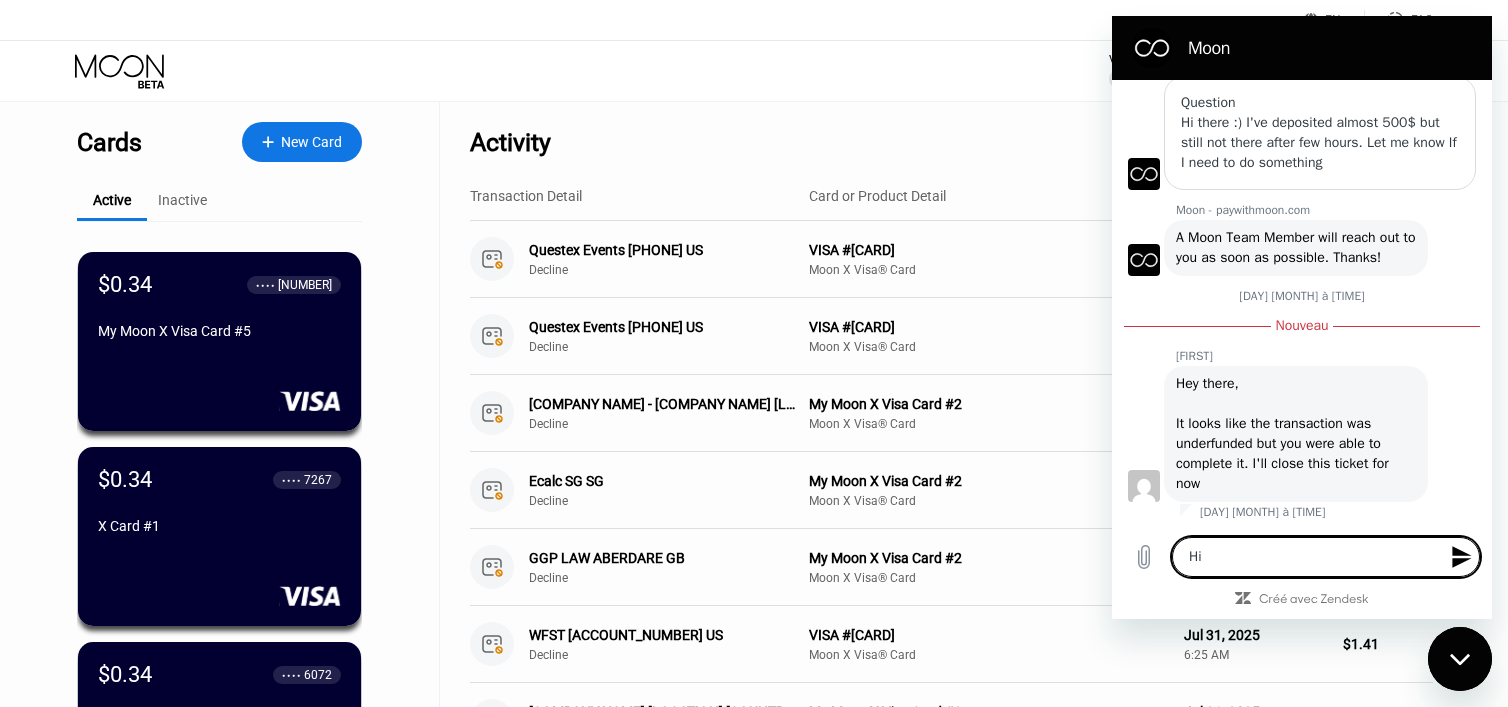 type on "Hi" 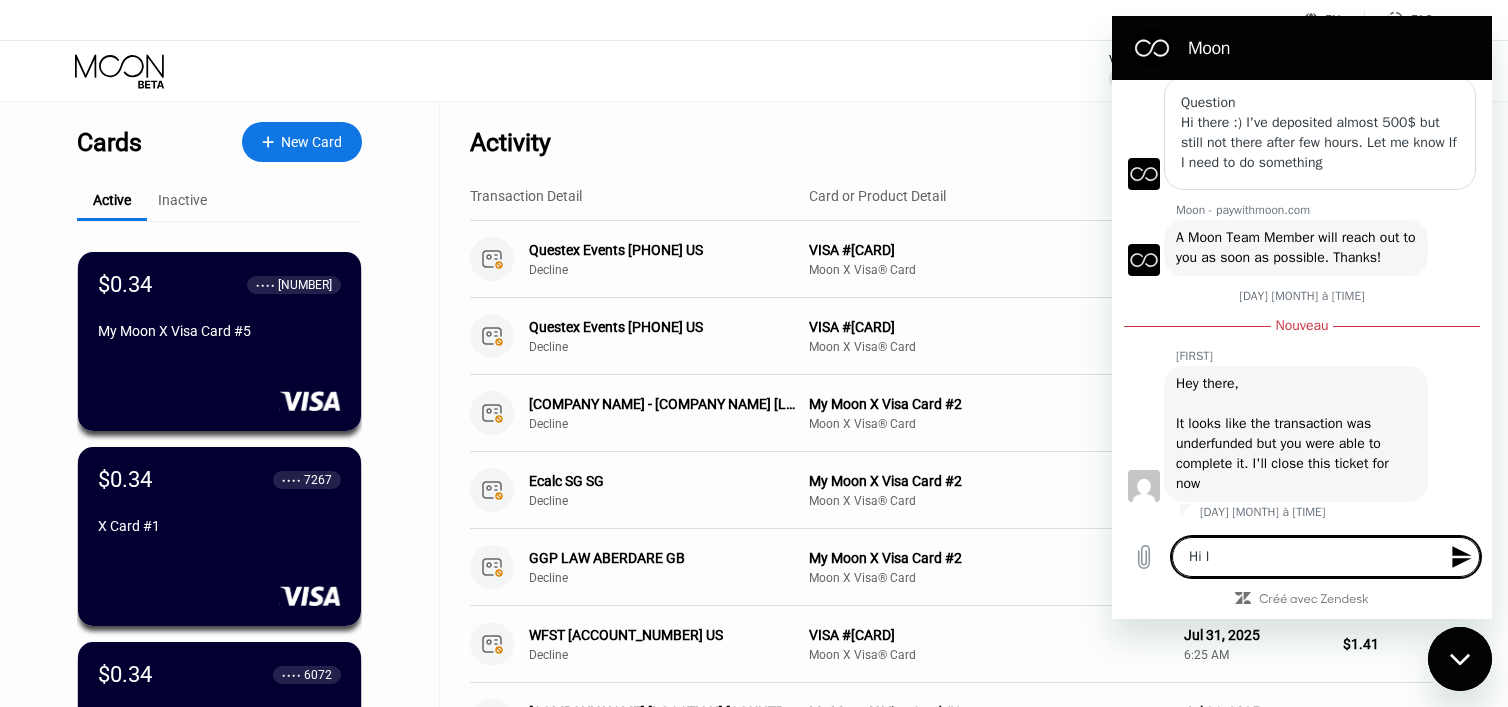 type on "Hi I" 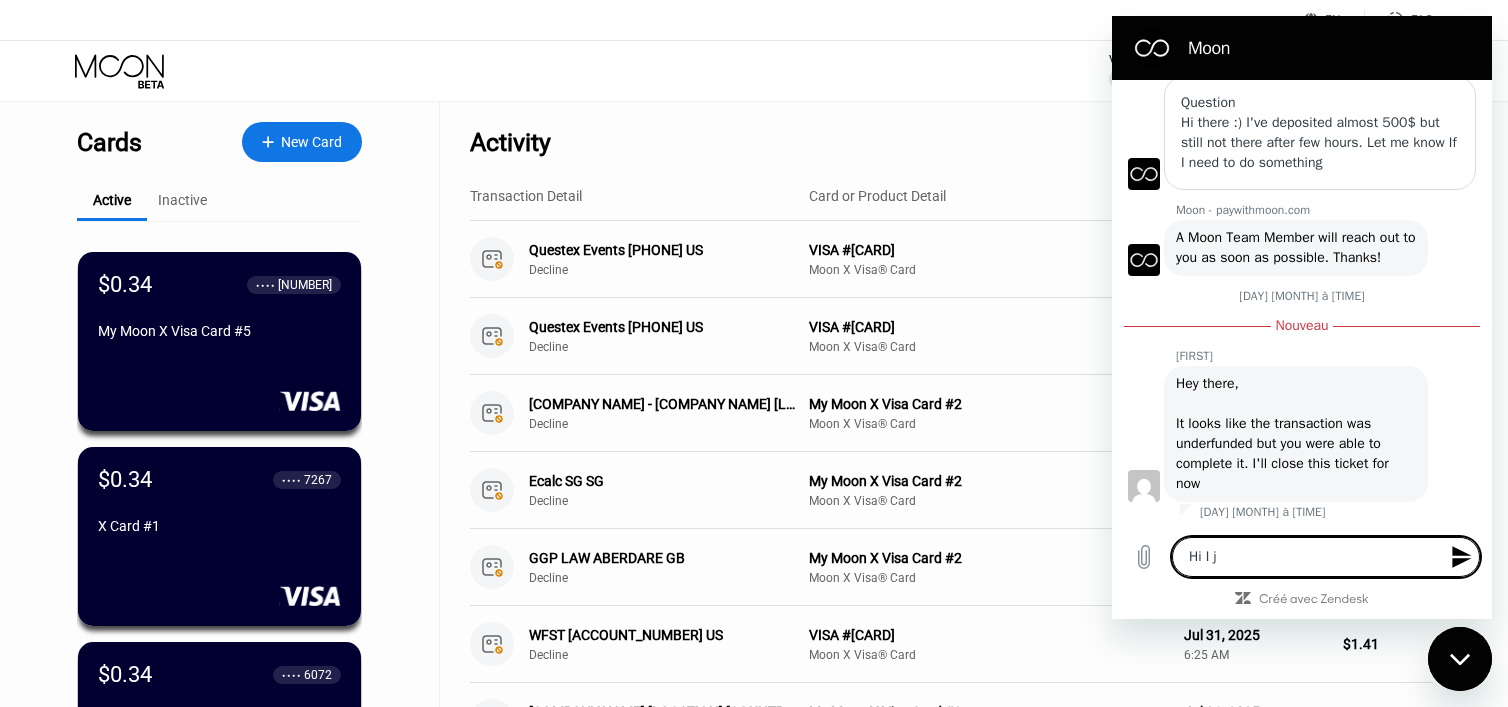 type on "Hi I ju" 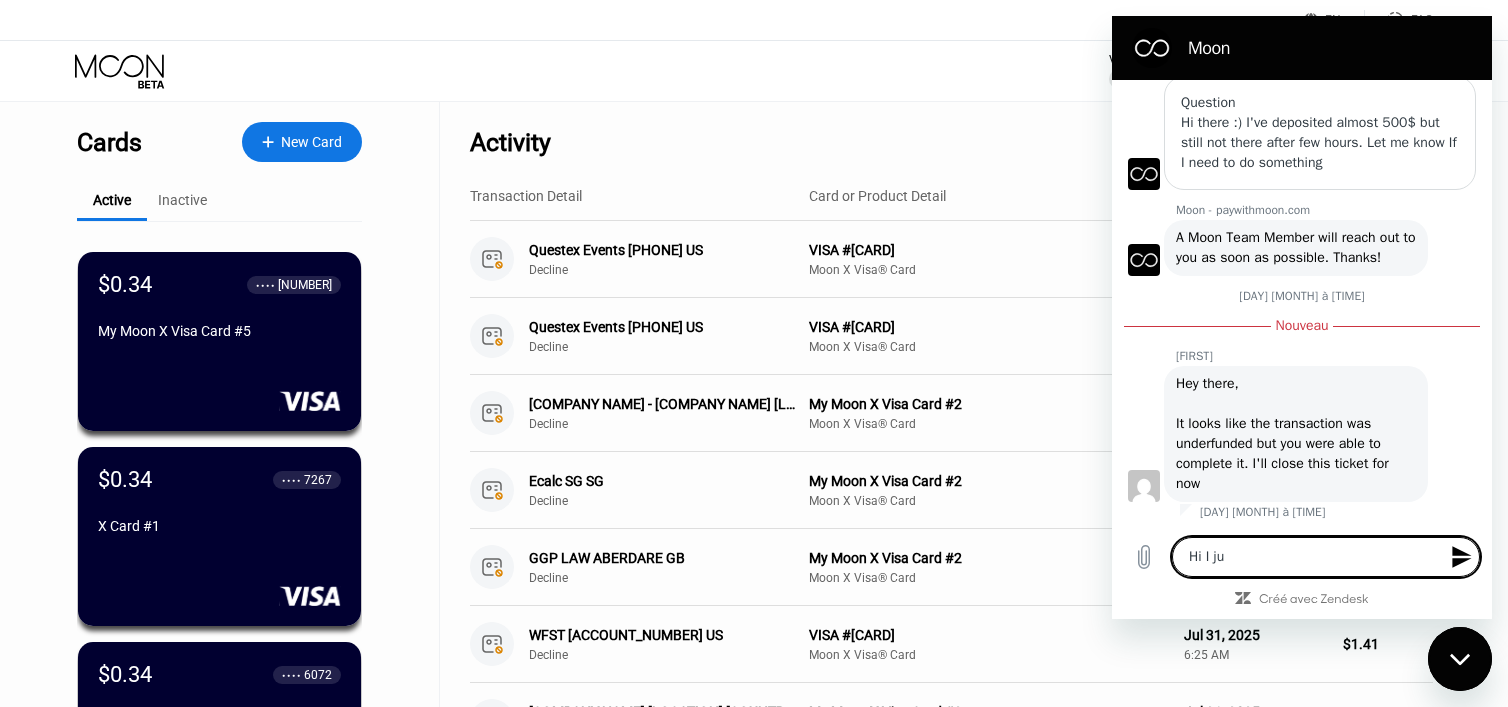type on "Hi I jus" 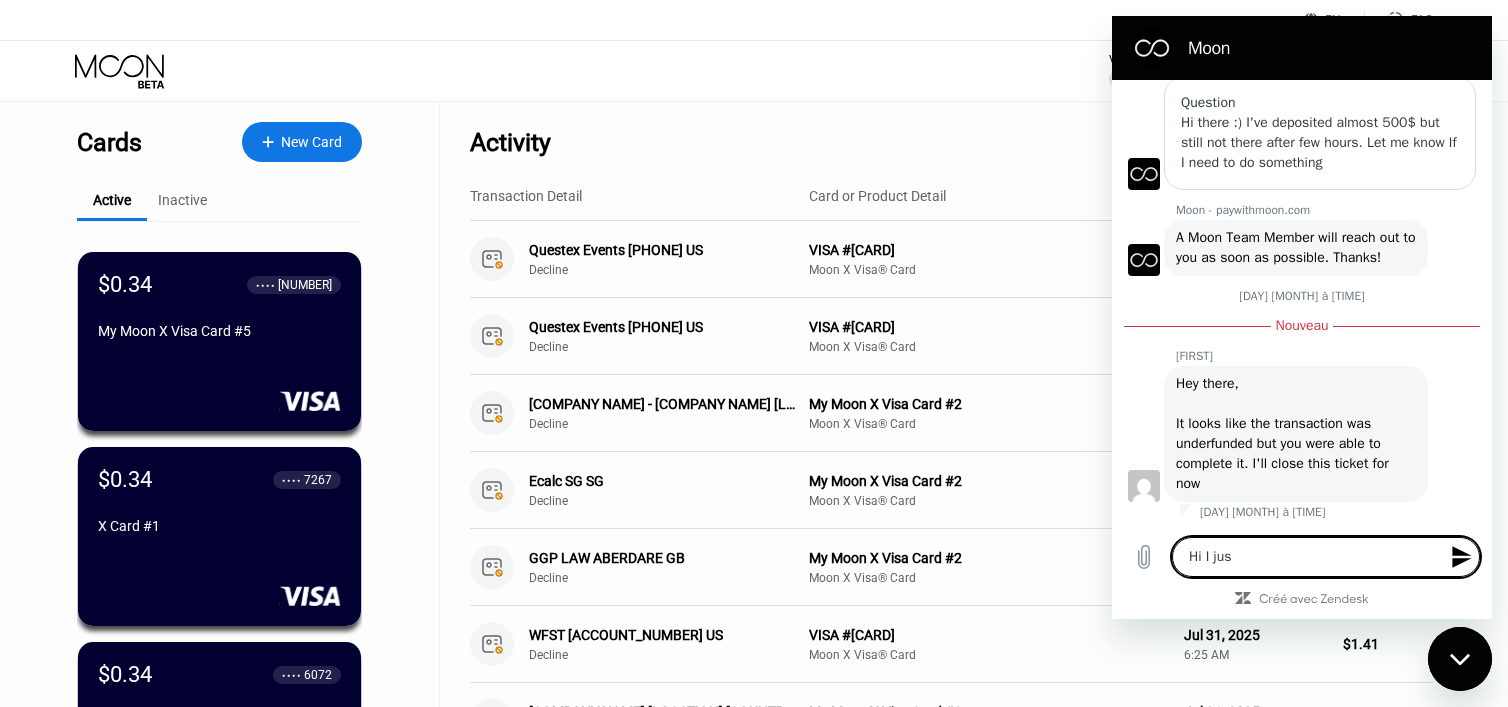 type on "Hi I just" 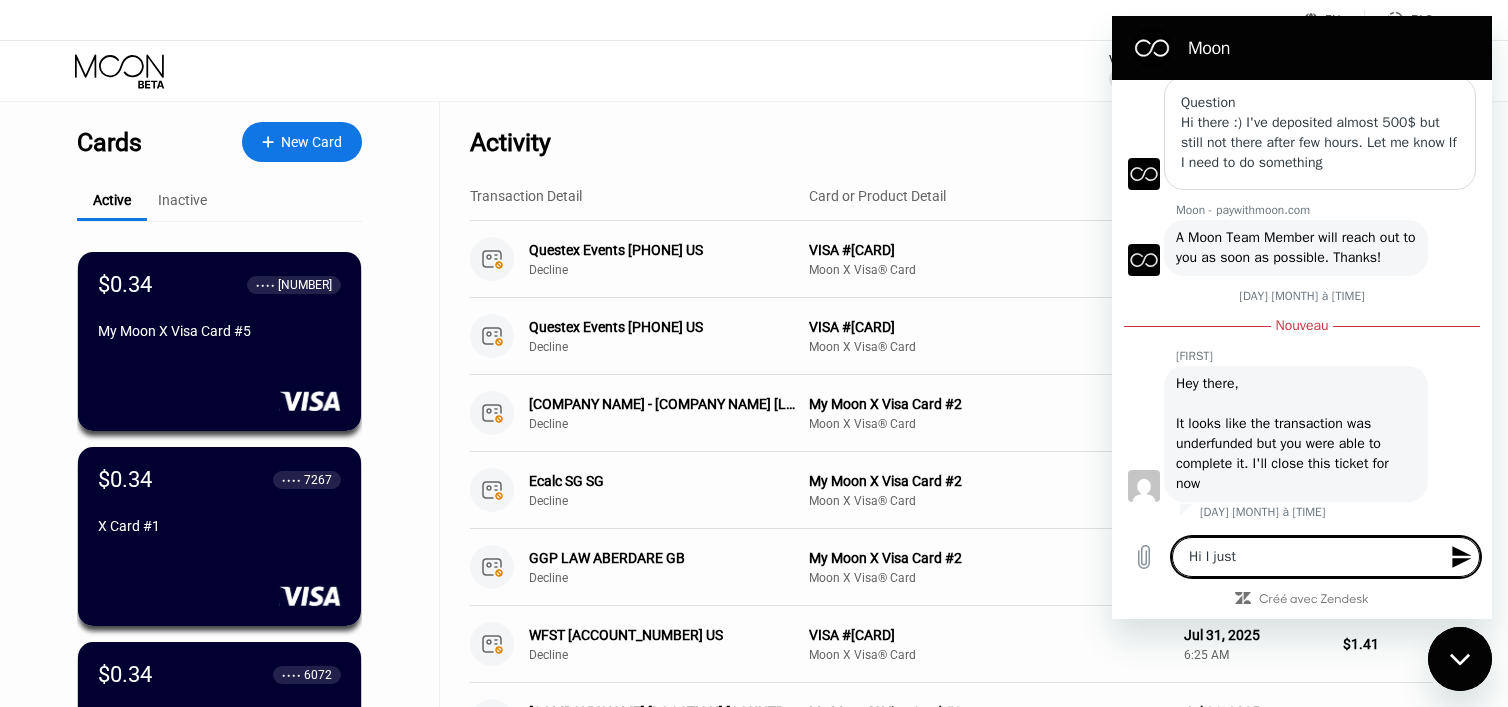 type on "Hi I just" 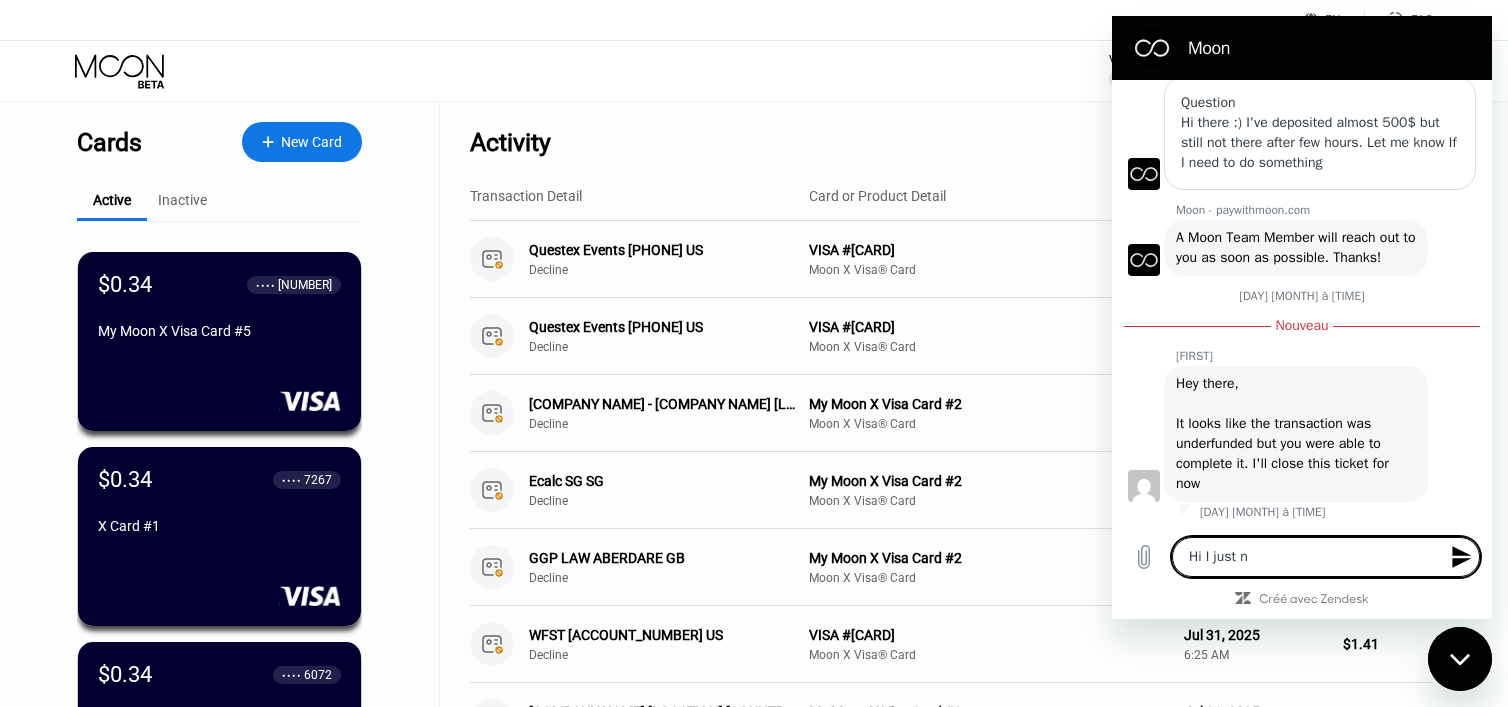 type on "Hi I just no" 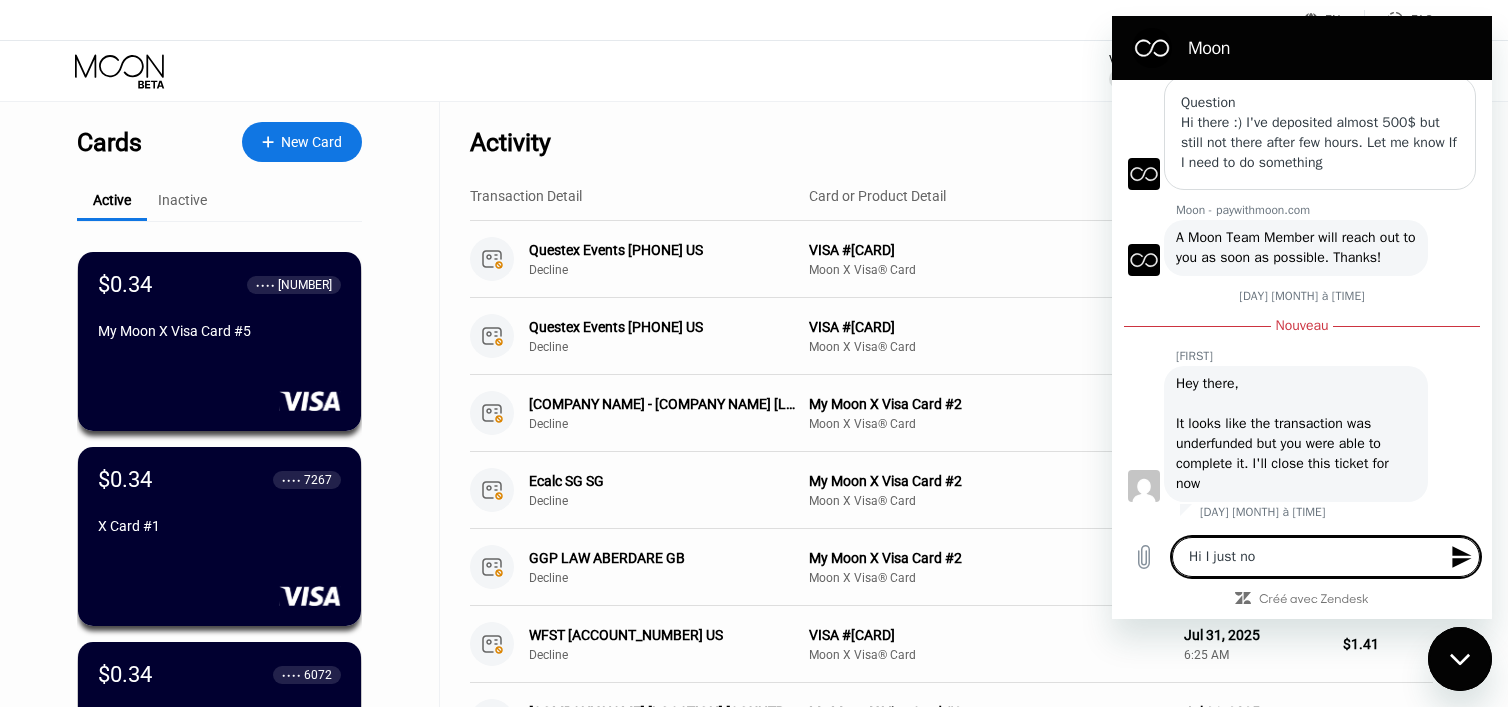 type on "Hi I just not" 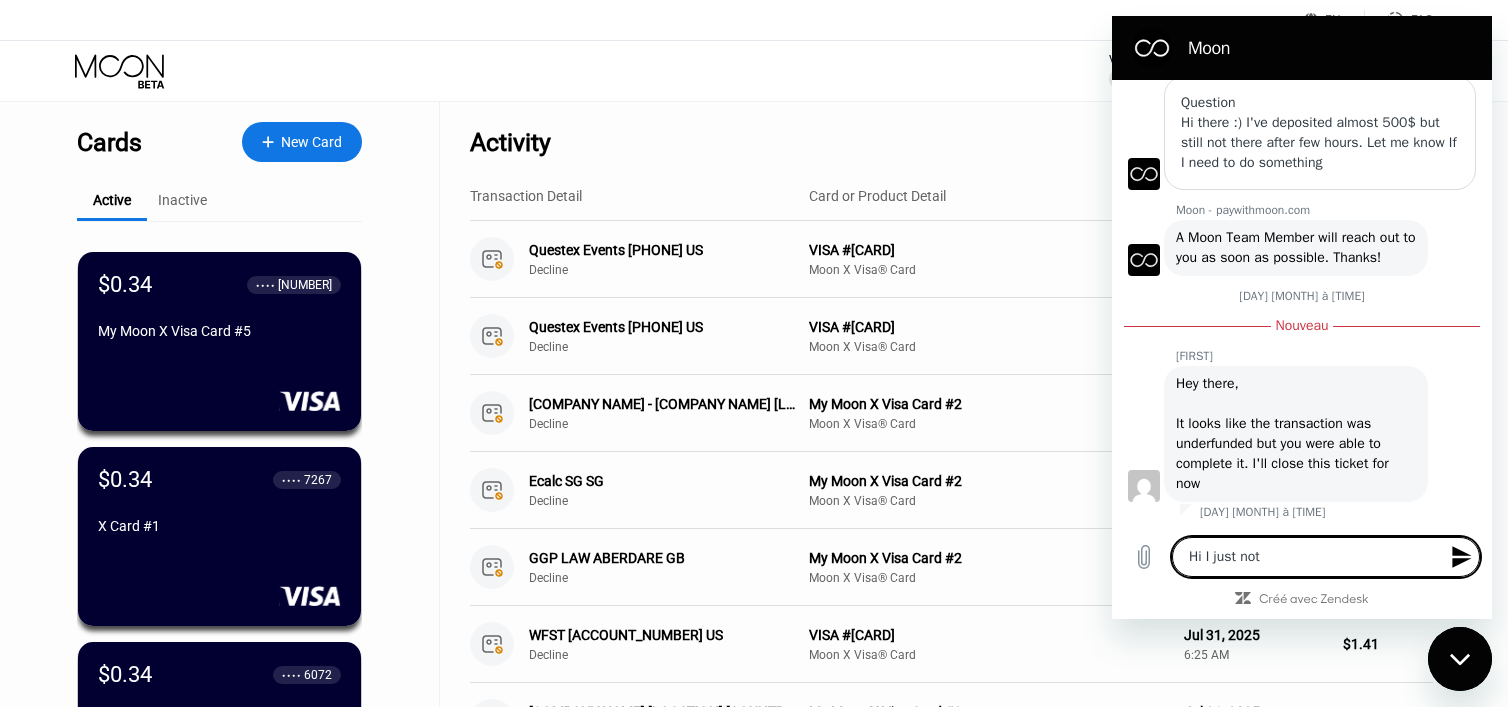 type on "Hi I just noti" 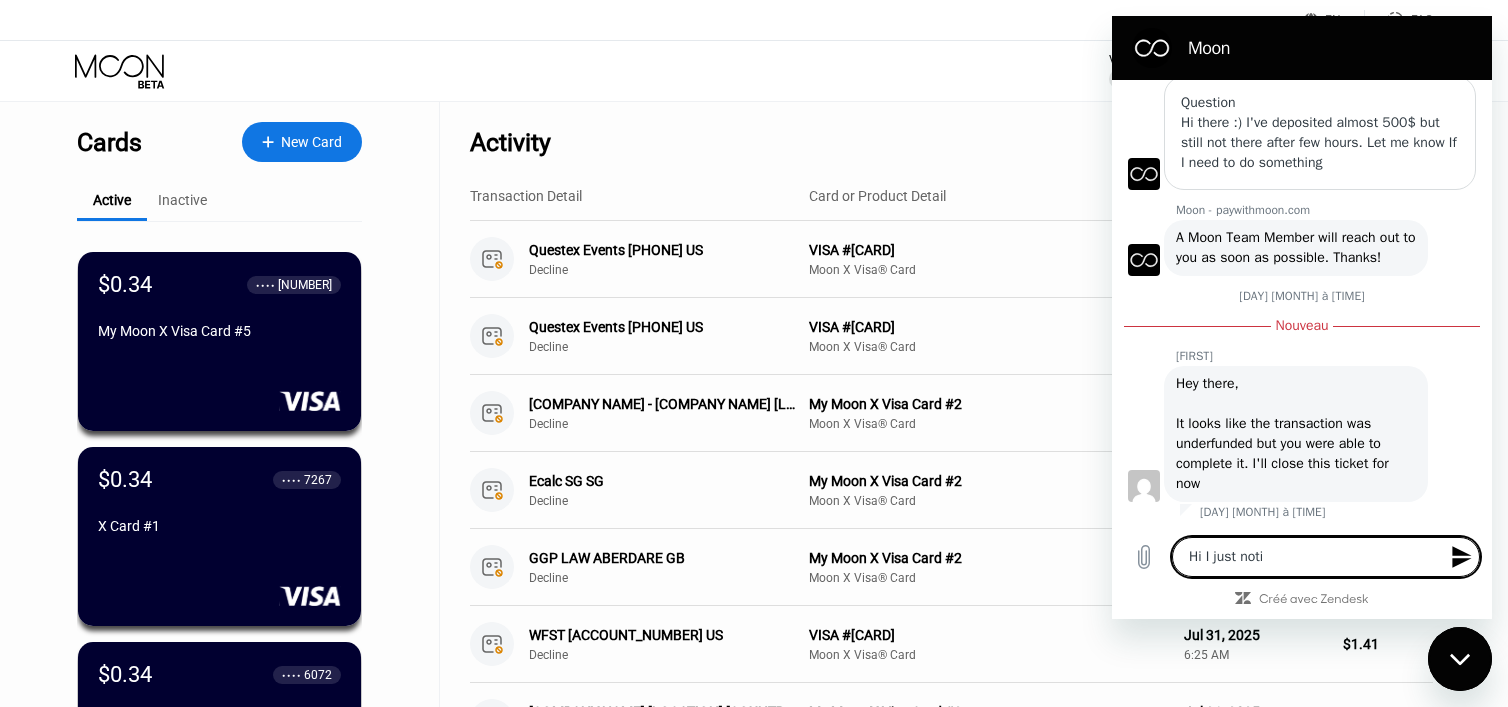 type on "x" 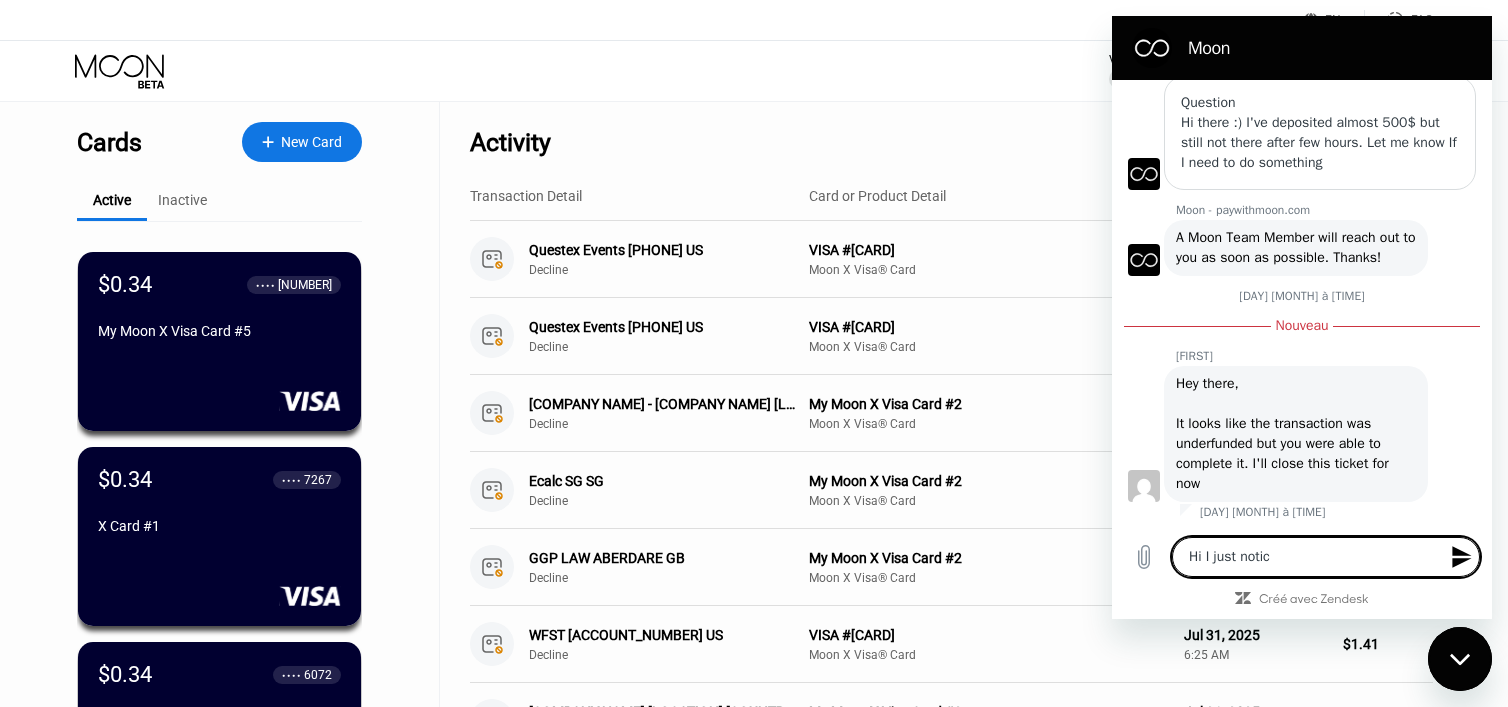 type on "Hi I just notice" 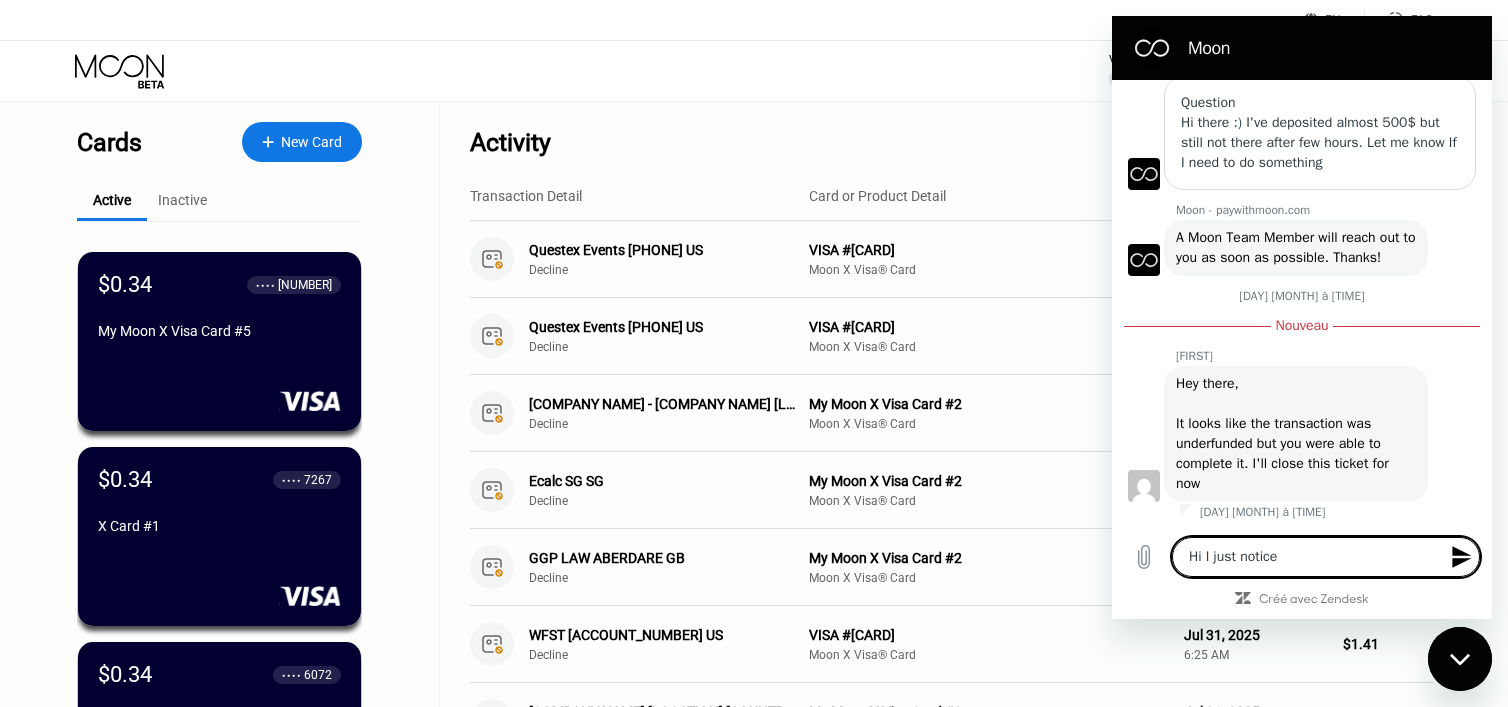 type on "Hi I just noticed" 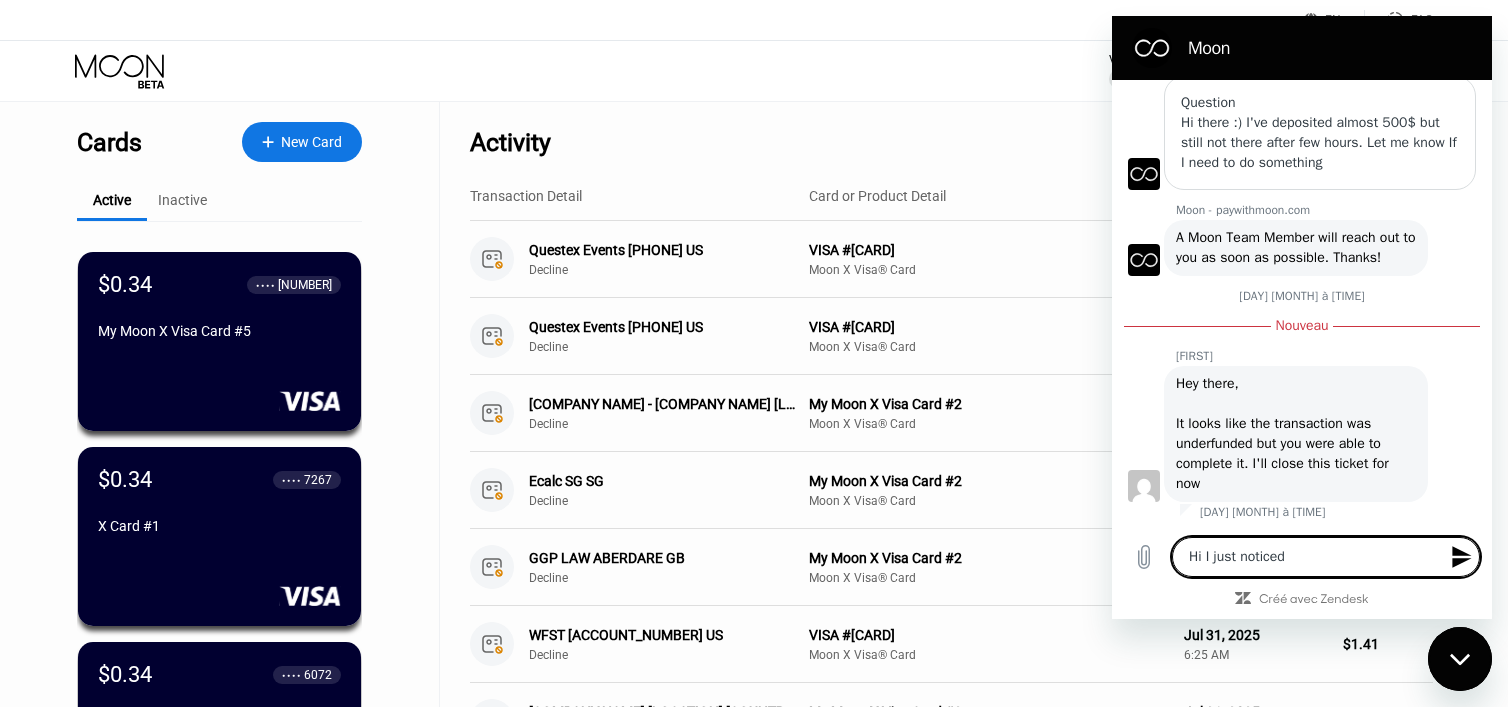 type on "Hi I just noticed" 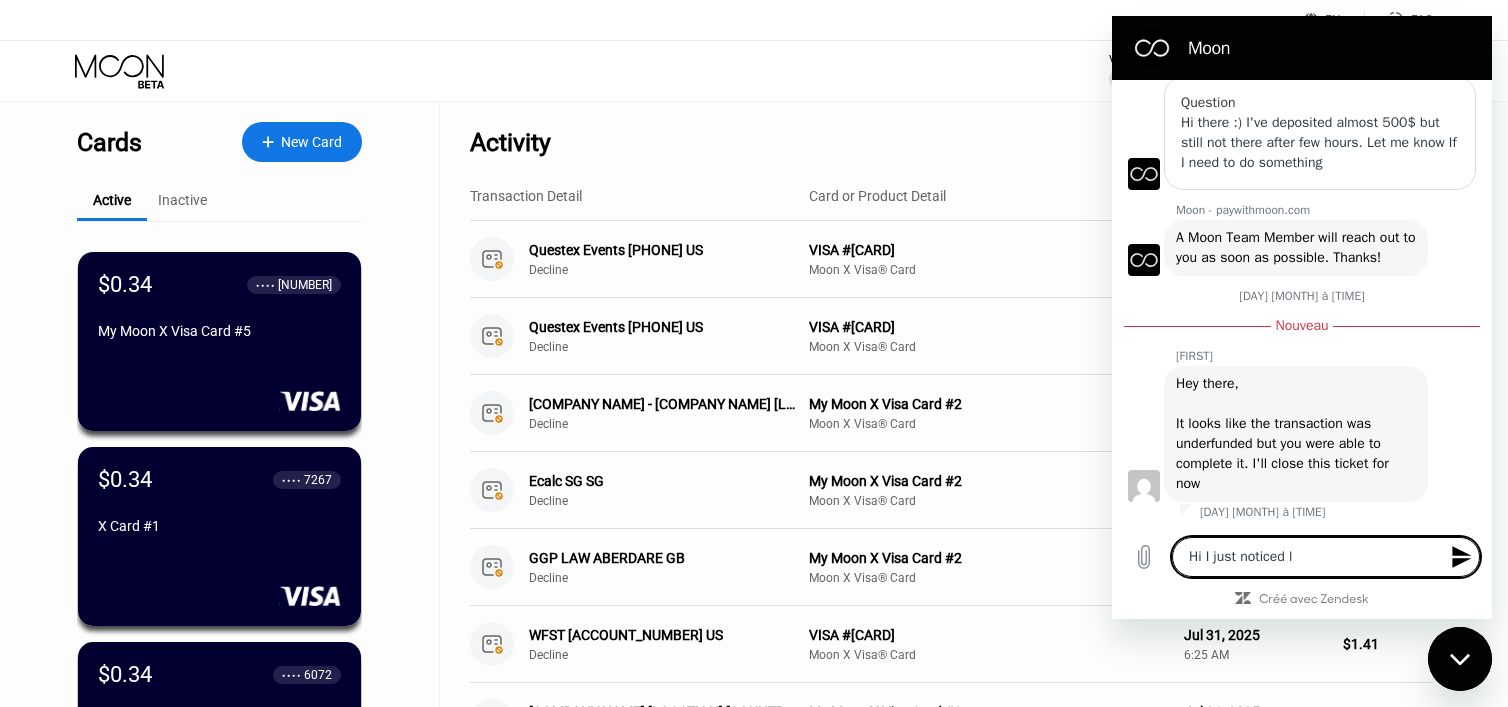 type on "Hi I just noticed ly" 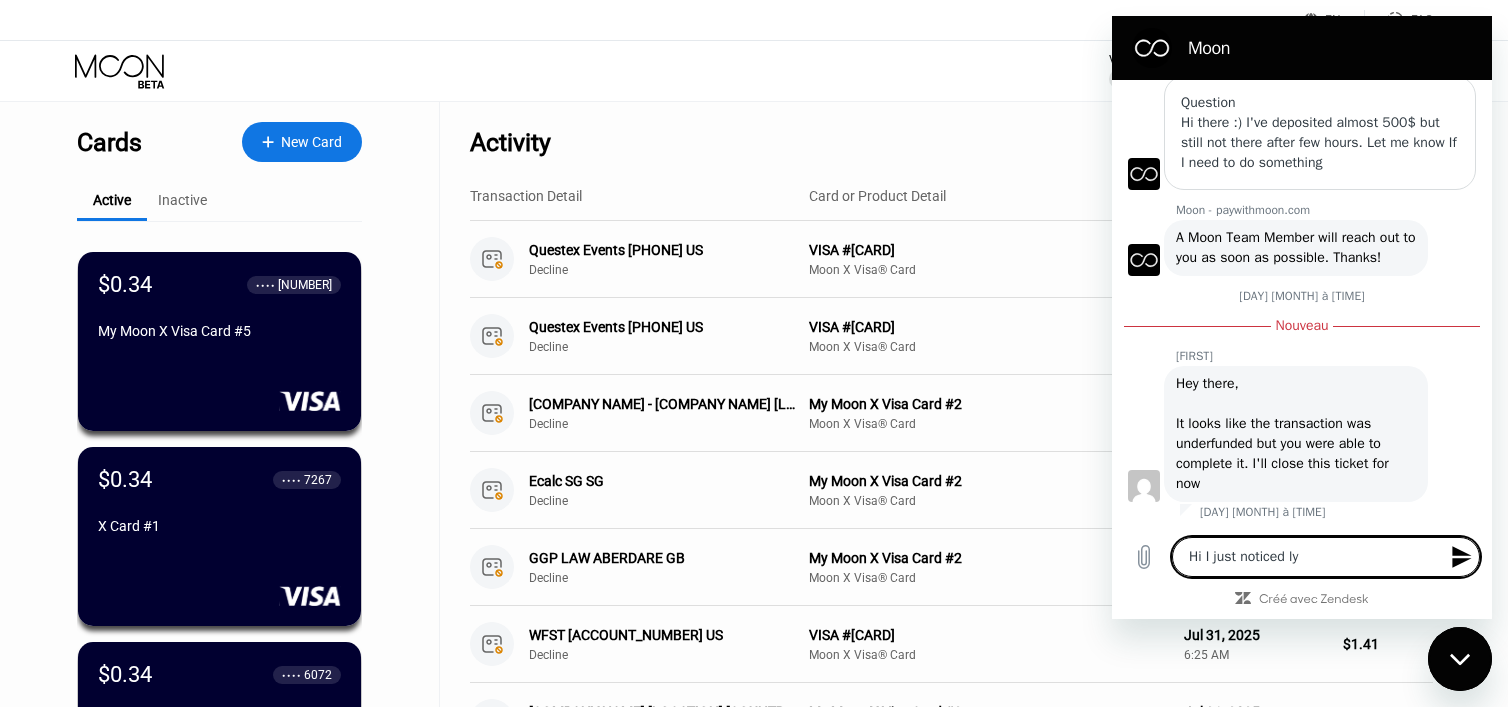 type on "Hi I just noticed ly" 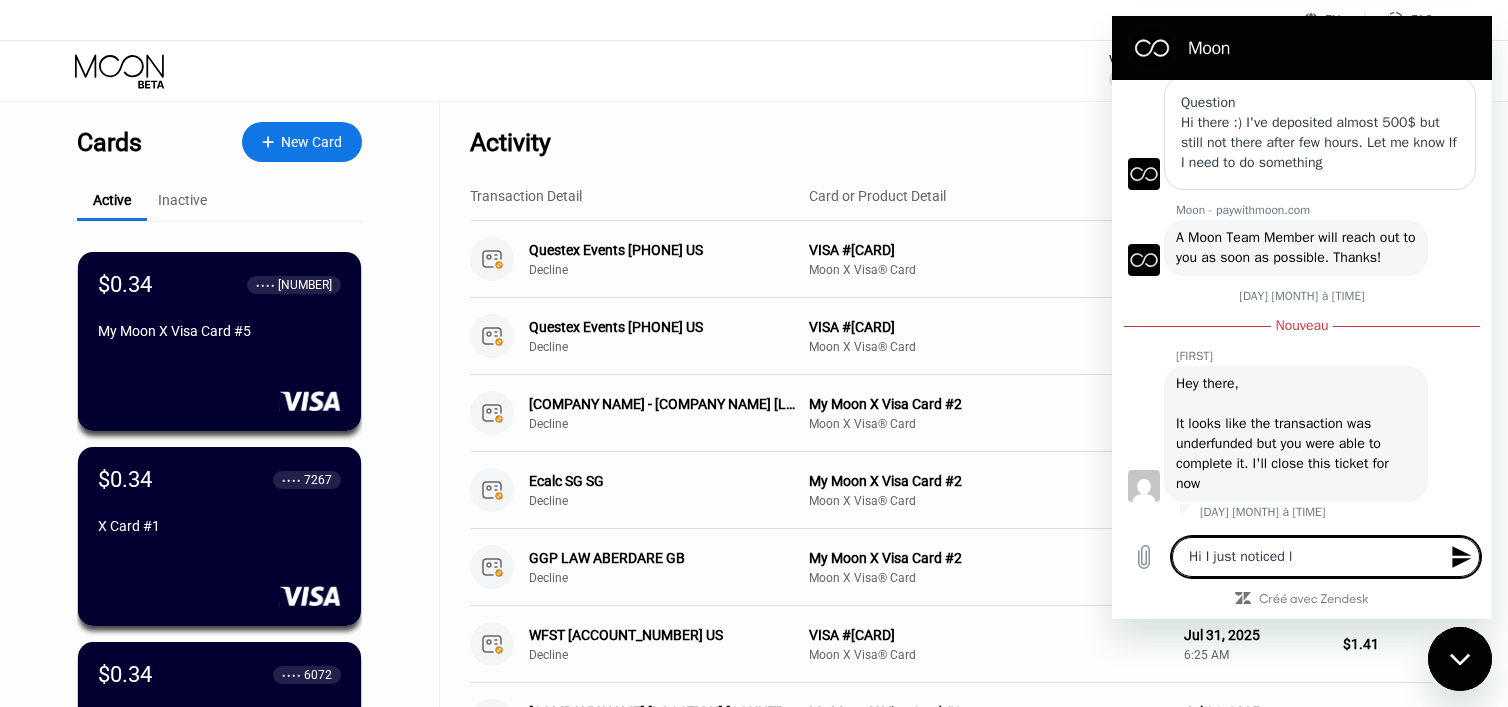 type on "Hi I just noticed" 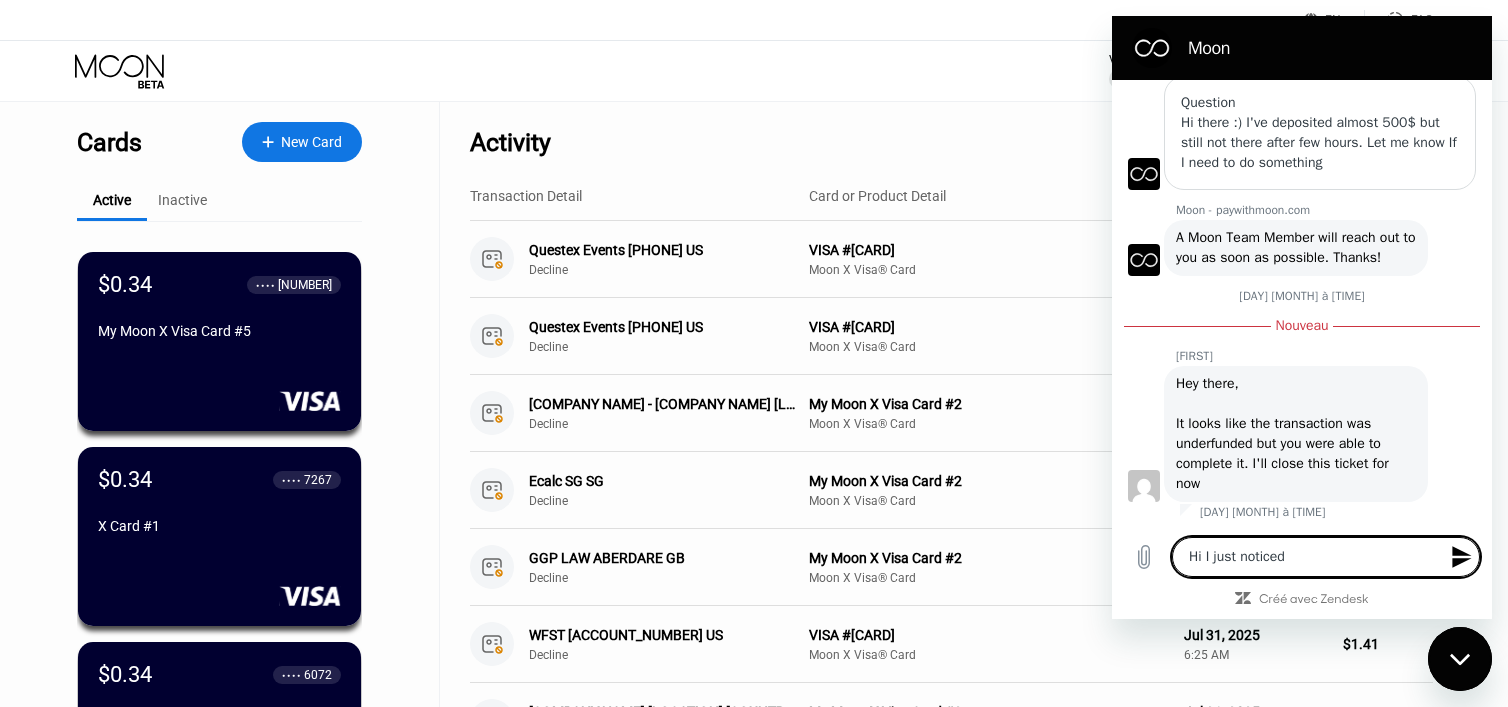 type on "Hi I just noticed m" 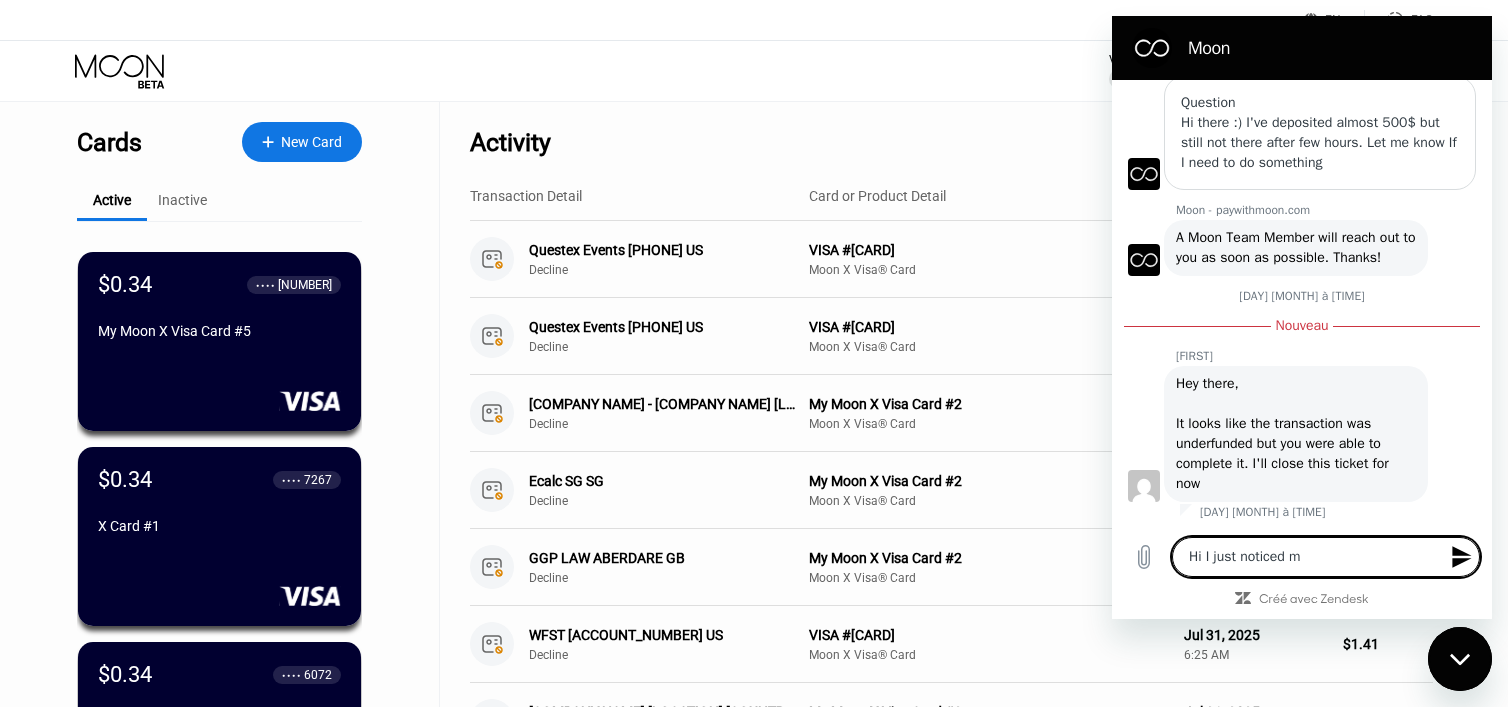 type on "Hi I just noticed my" 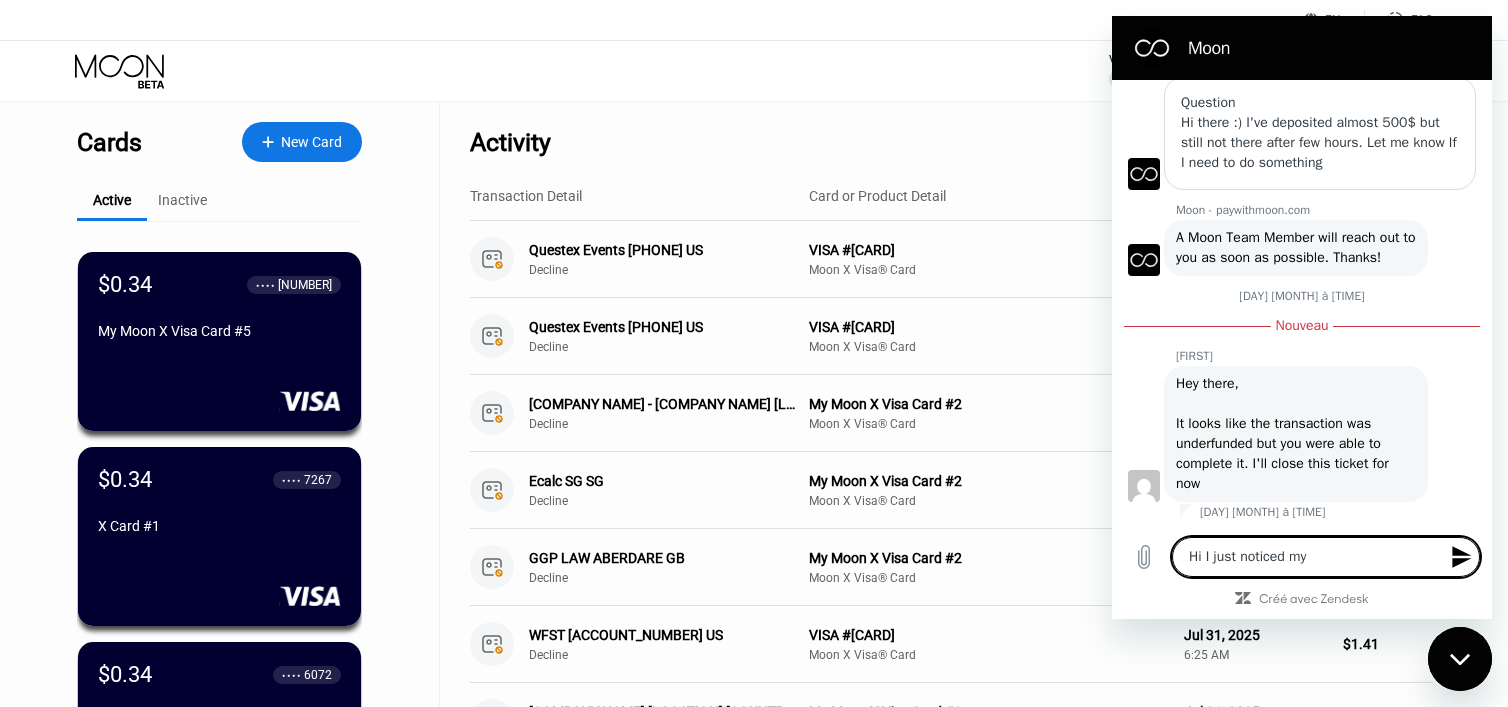 type on "Hi I just noticed my" 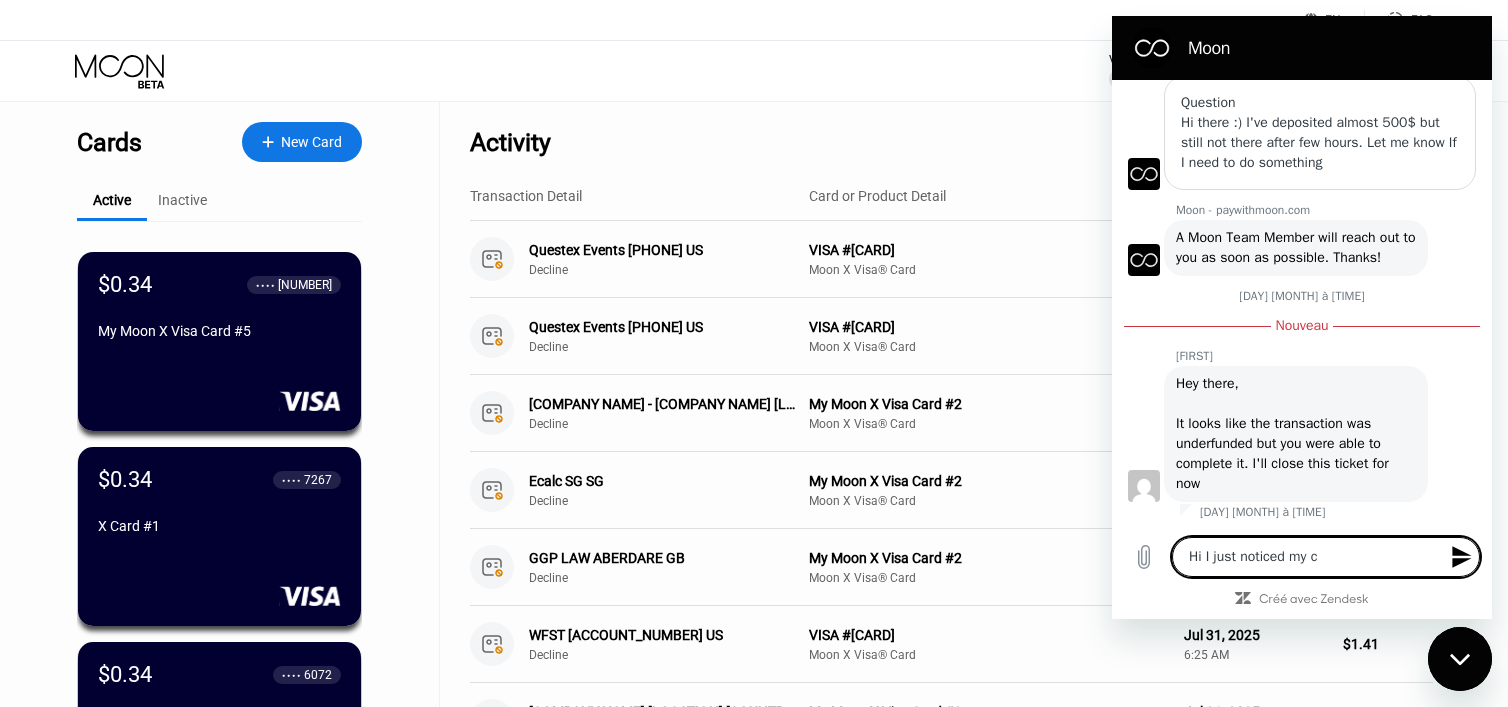 type on "Hi I just noticed my cr" 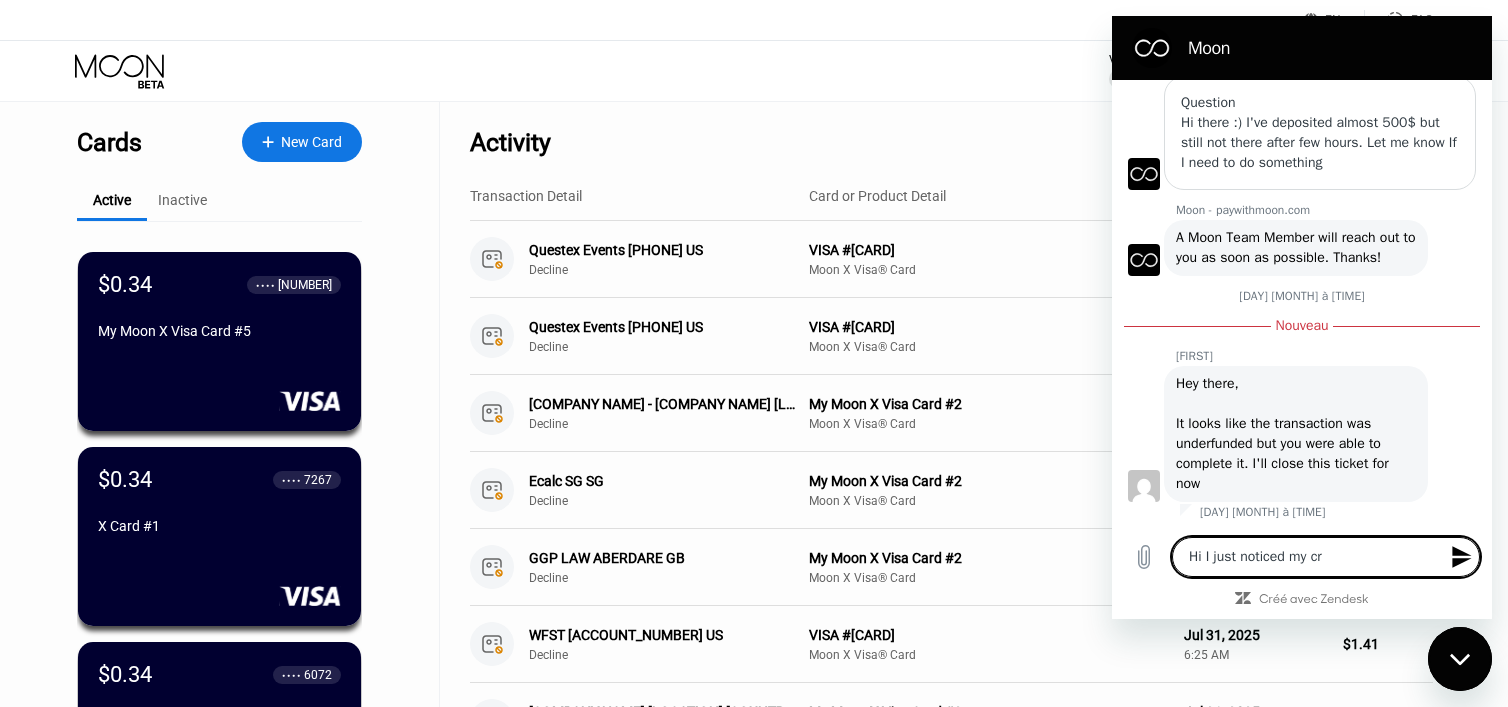 type on "Hi I just noticed my cre" 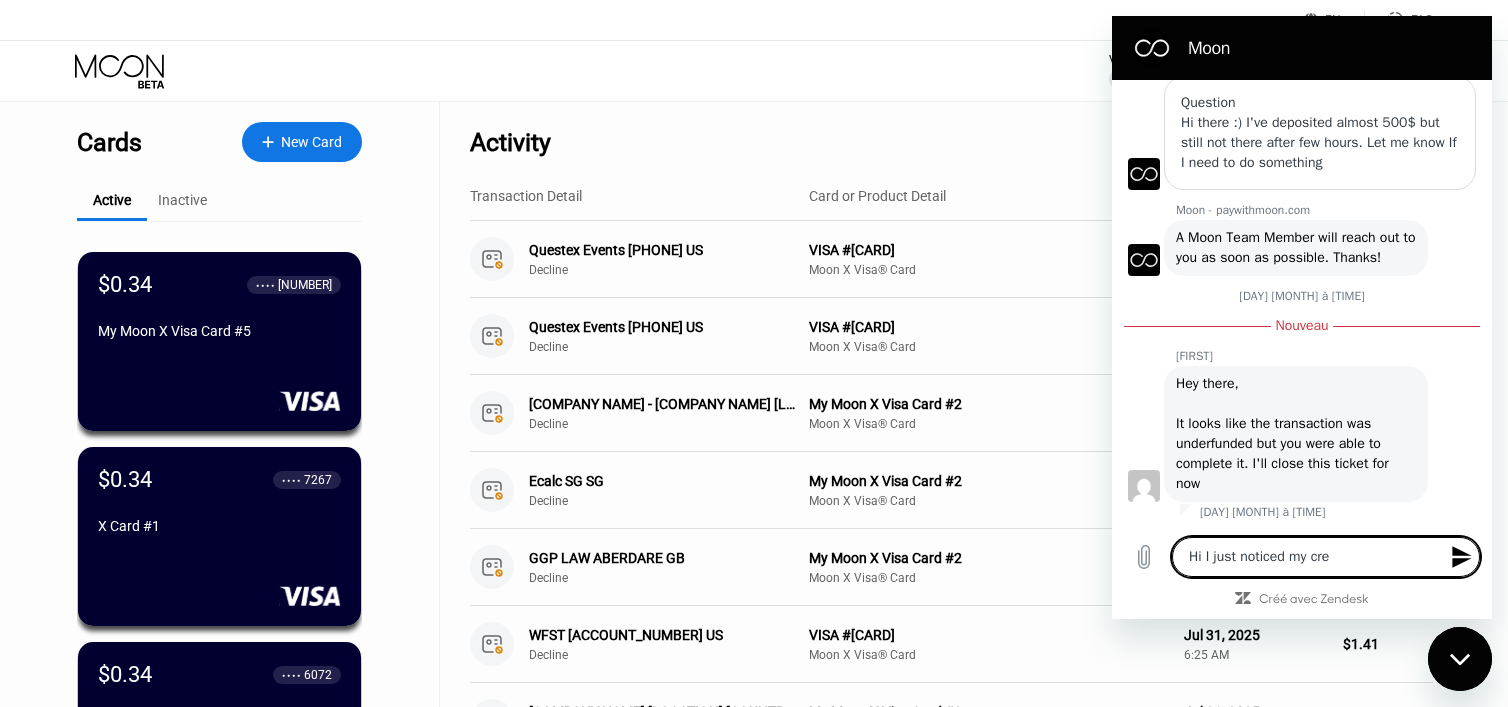 type on "Hi I just noticed my cred" 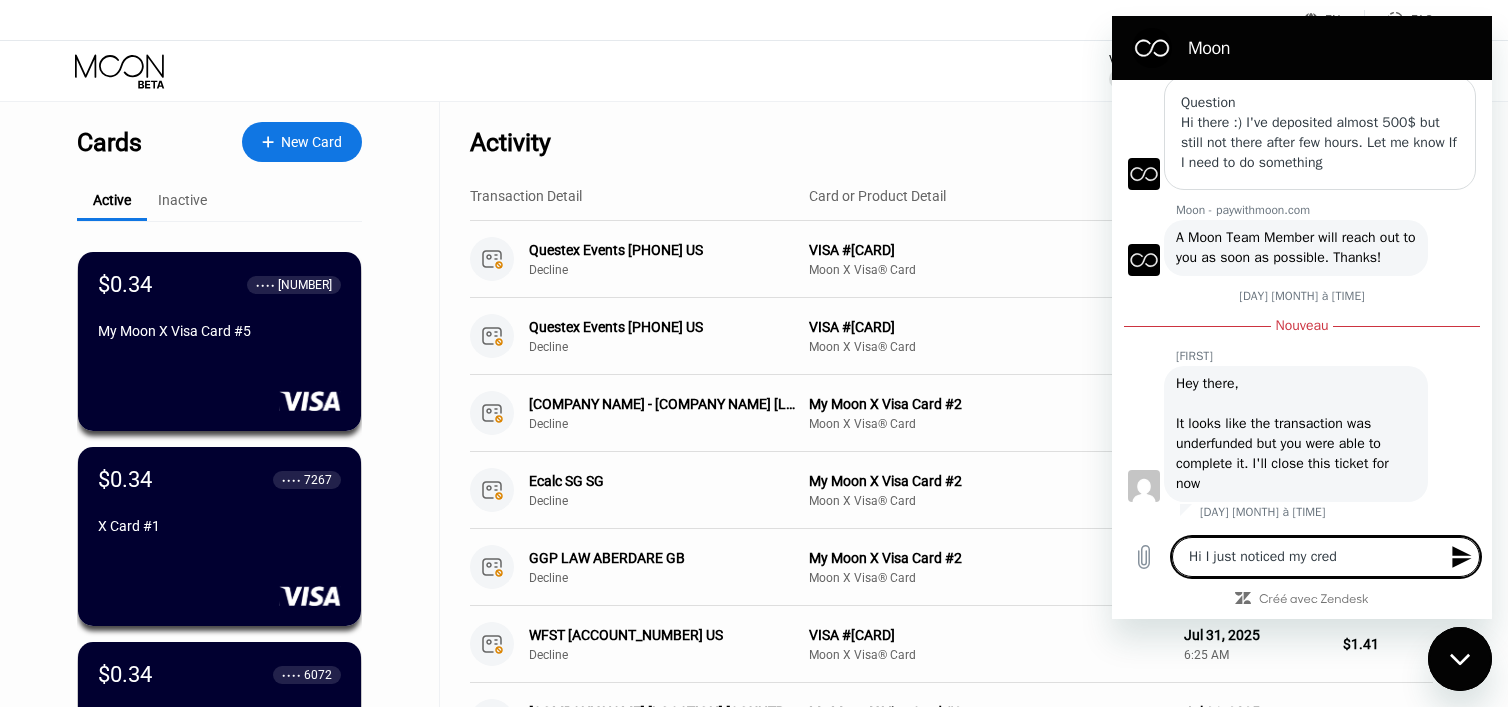 type on "Hi I just noticed my credi" 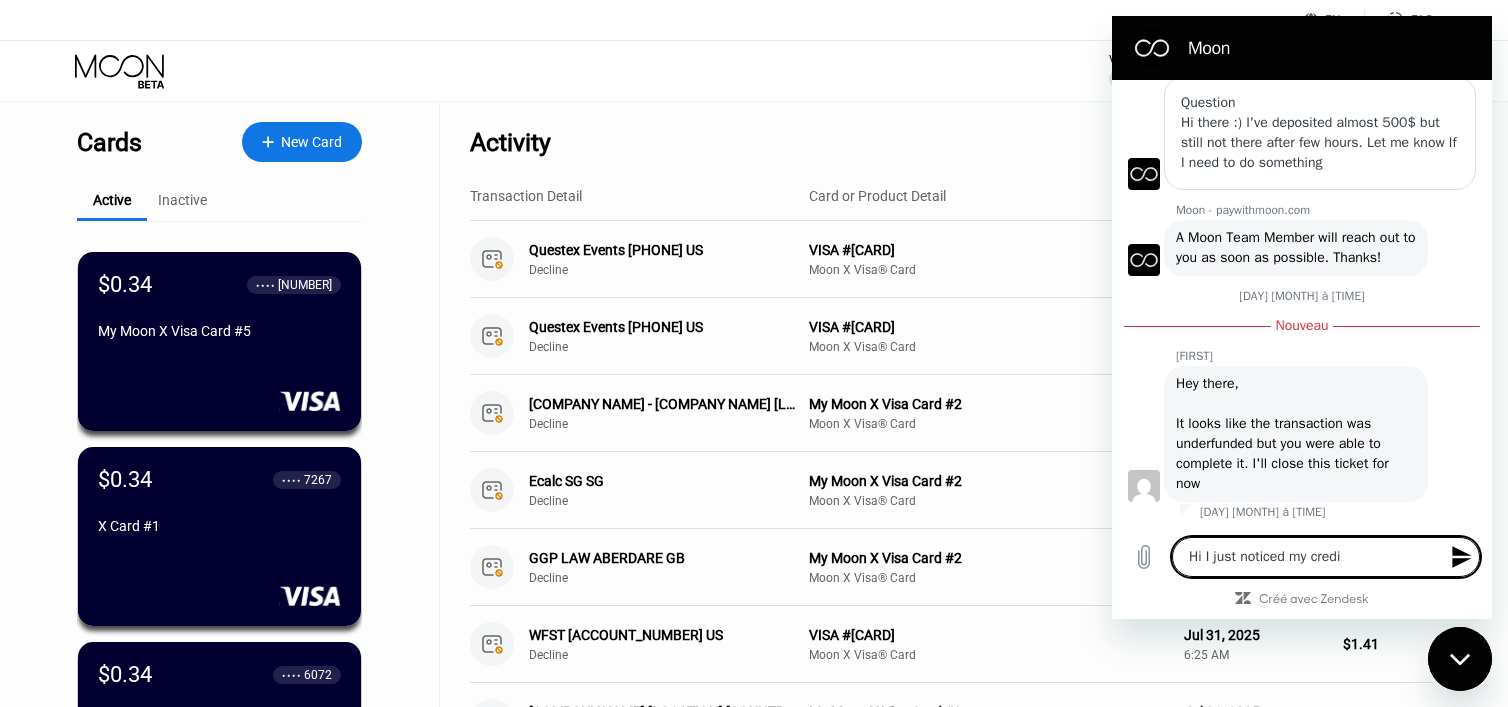 type on "Hi I just noticed my credit" 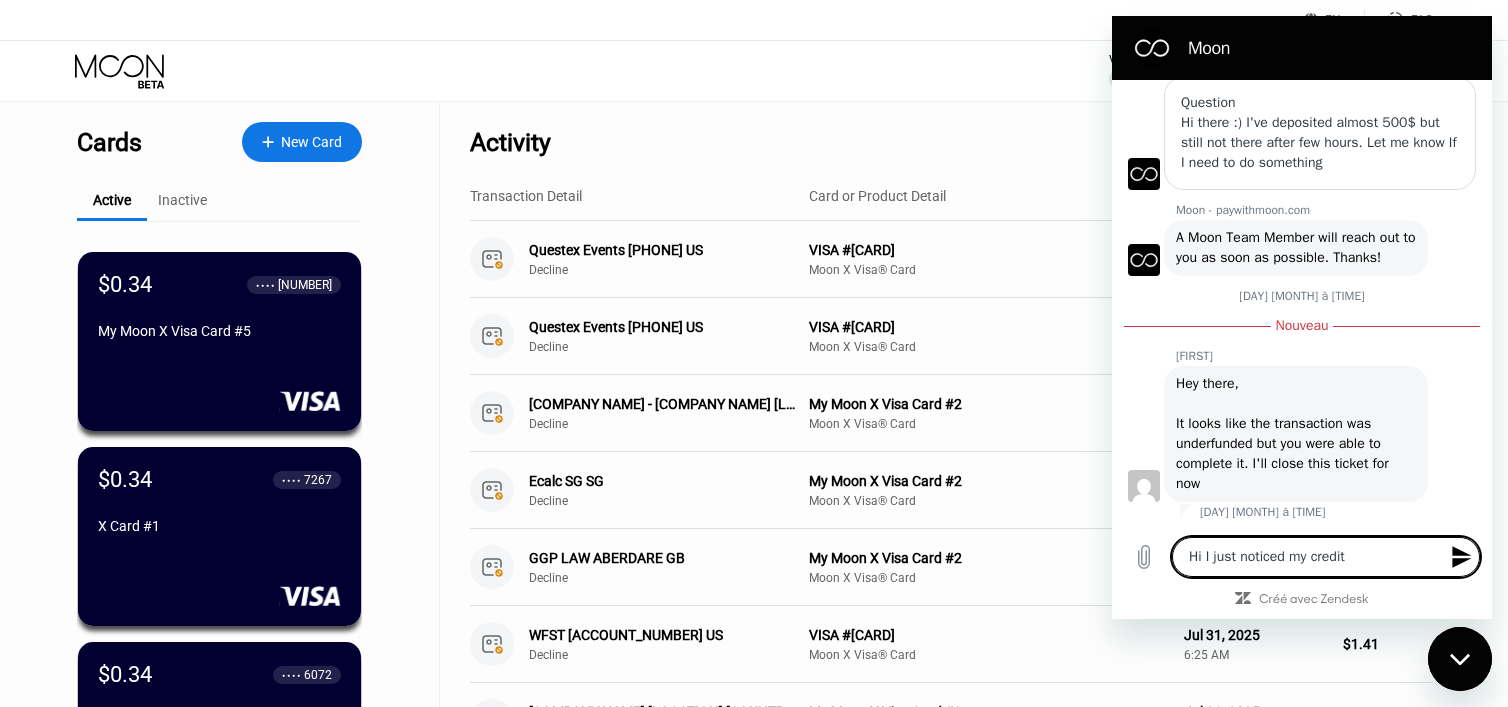 type on "Hi I just noticed my credit" 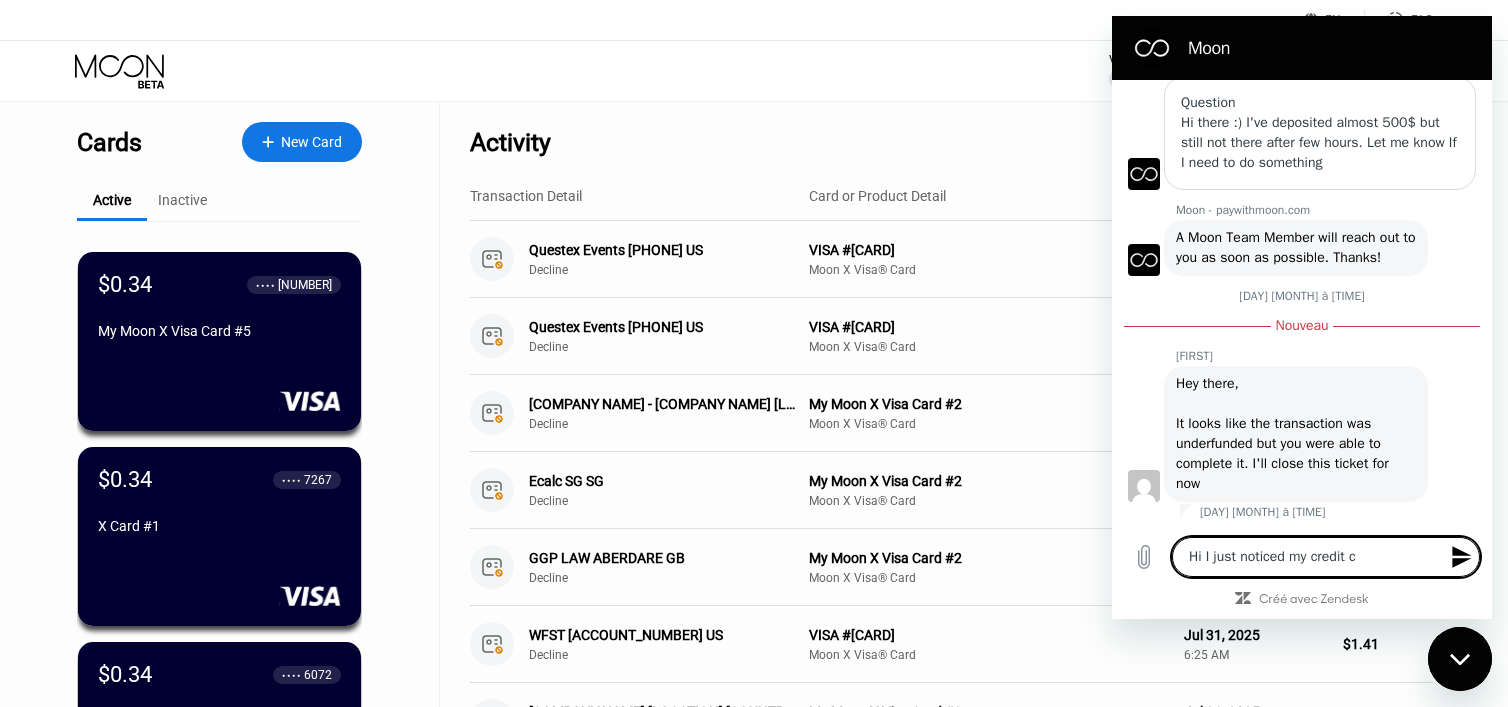 type on "Hi I just noticed my credit ca" 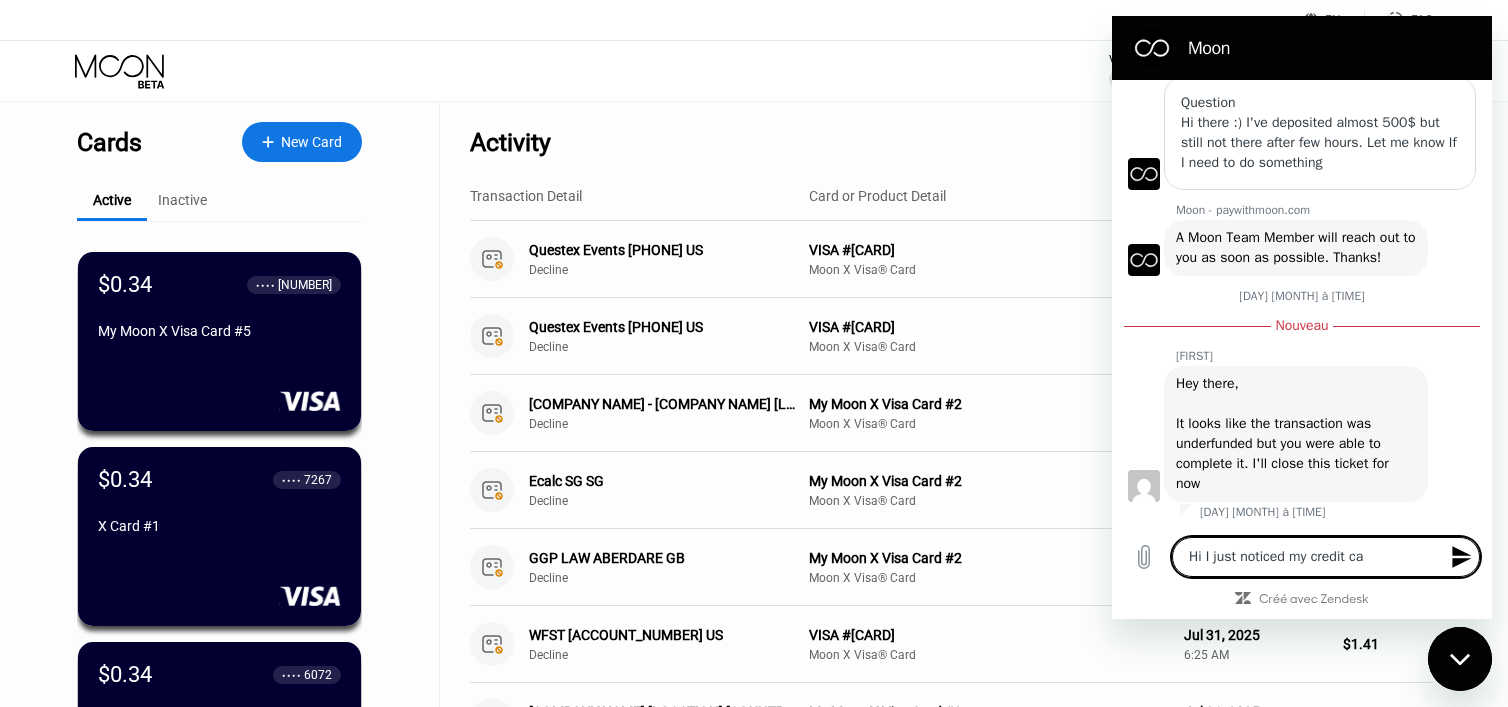 type on "Hi I just noticed my credit car" 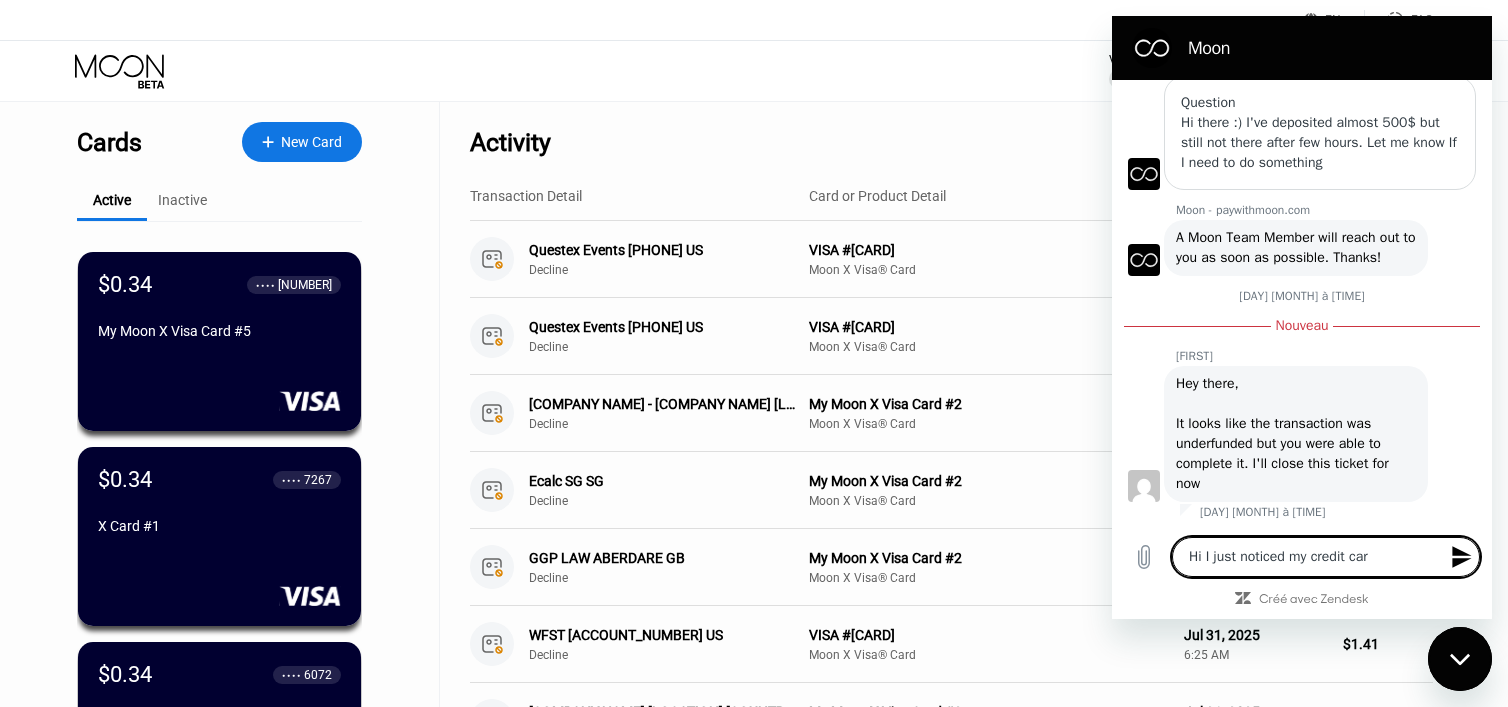 type on "Hi I just noticed my credit card" 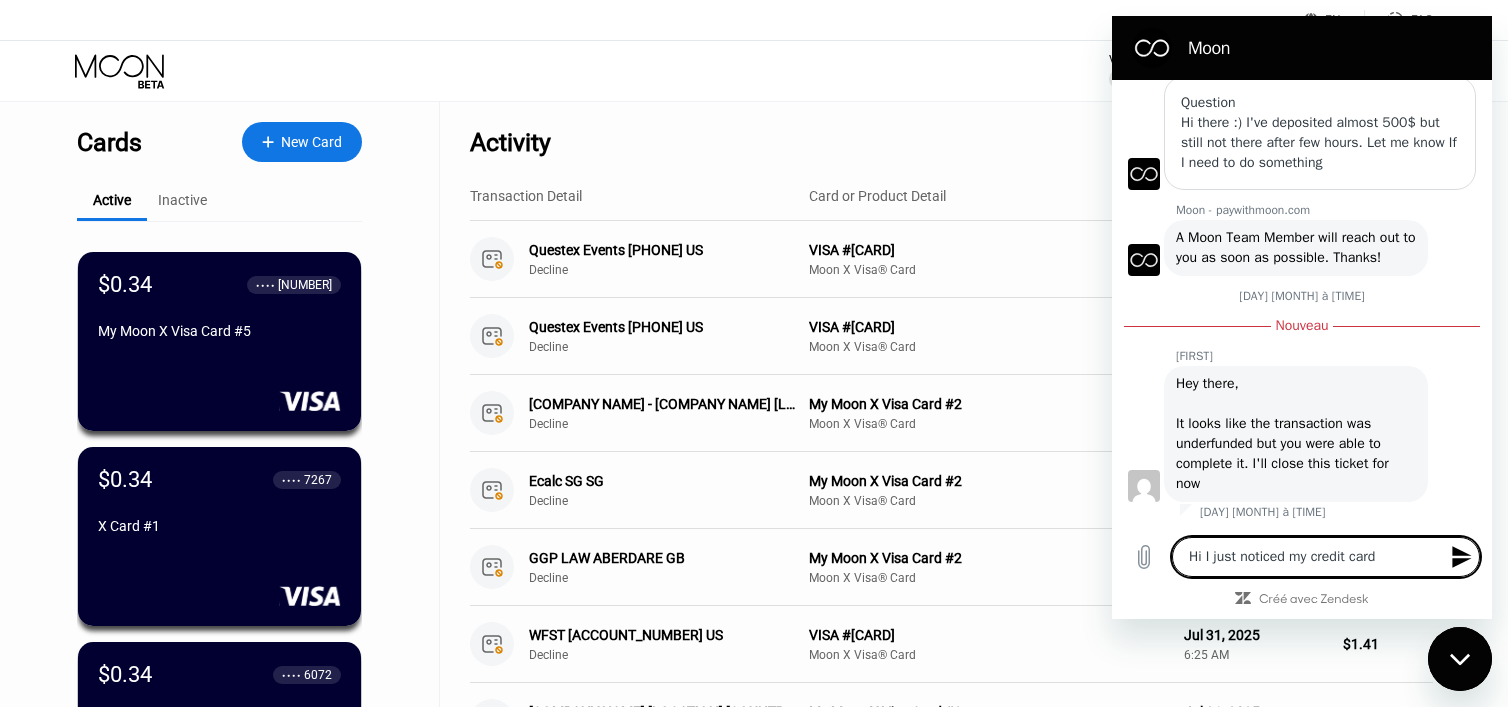 type on "Hi I just noticed my credit card" 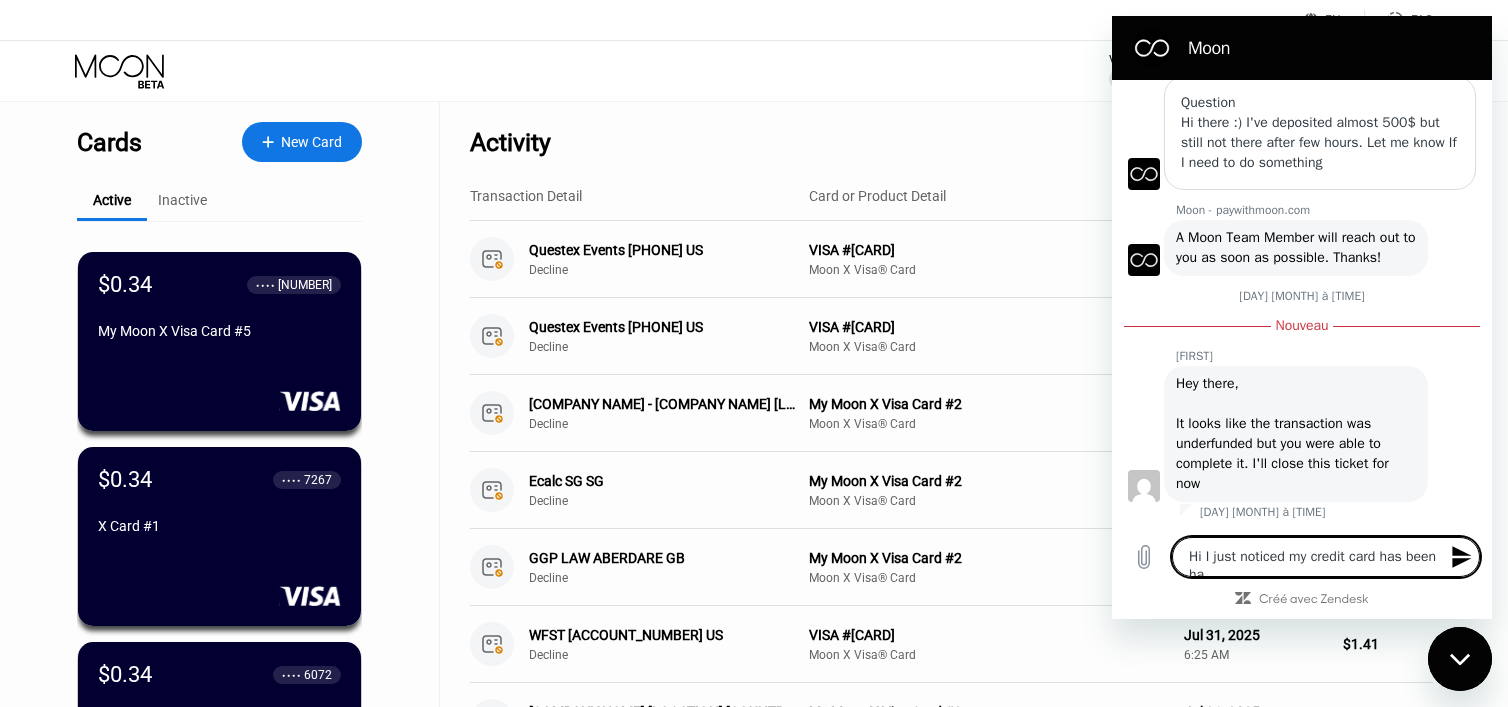type on "Hi I just noticed my credit card ha" 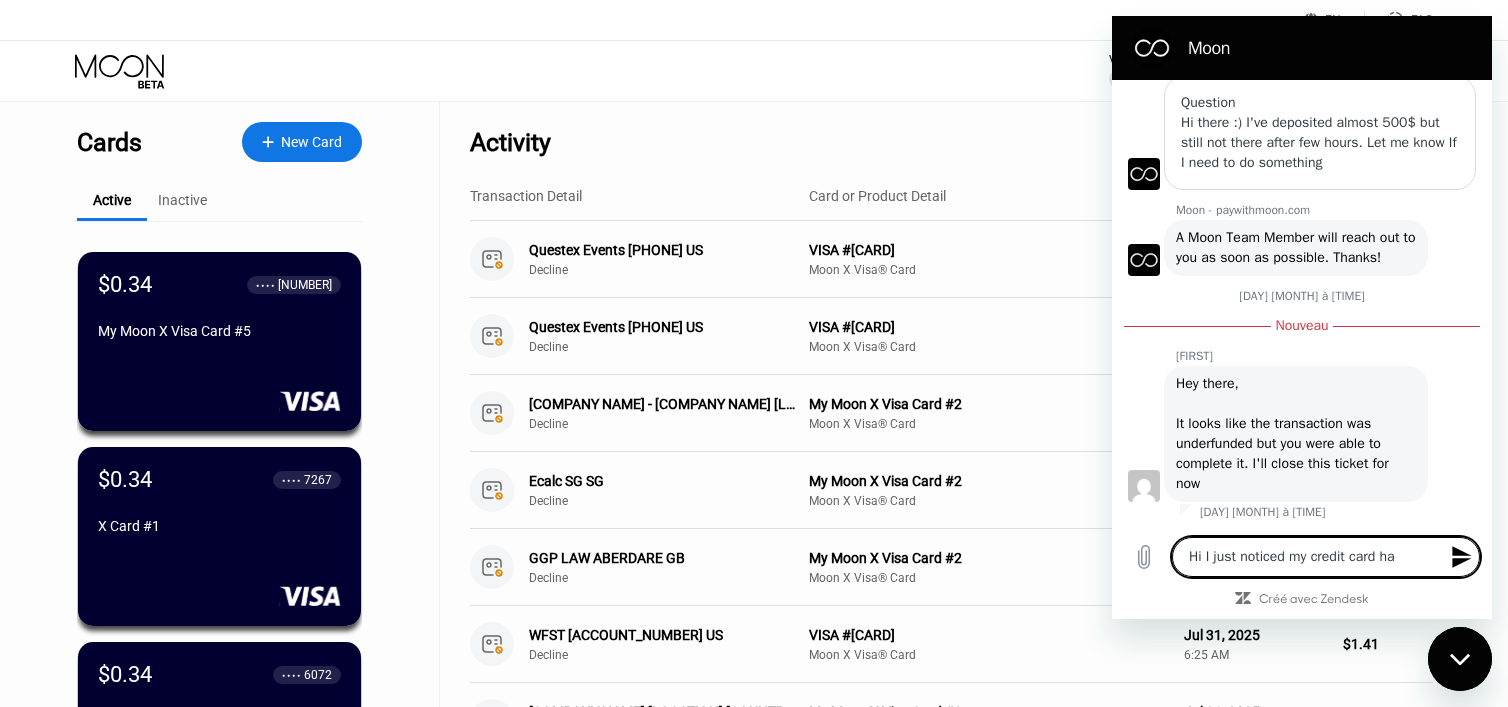 type on "Hi I just noticed my credit card ha" 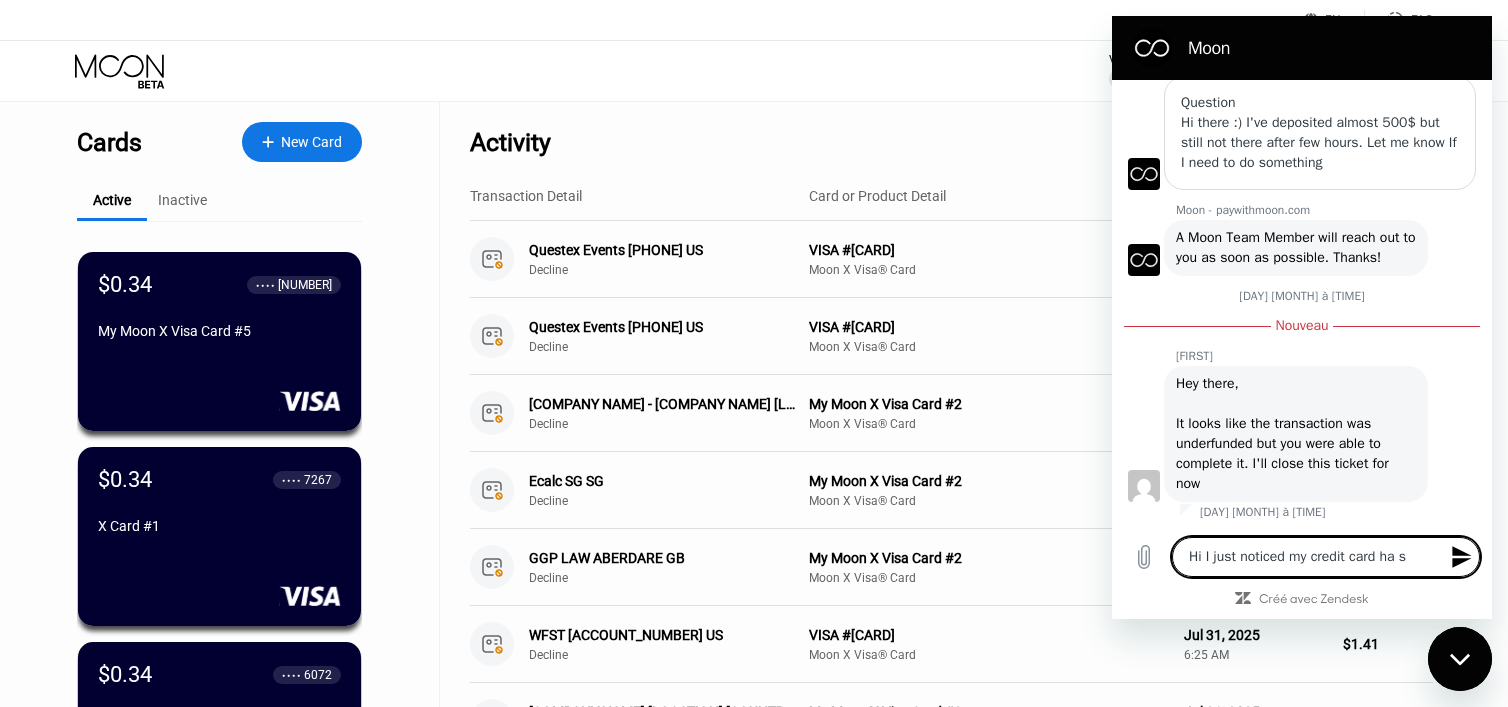 type on "Hi I just noticed my credit card ha" 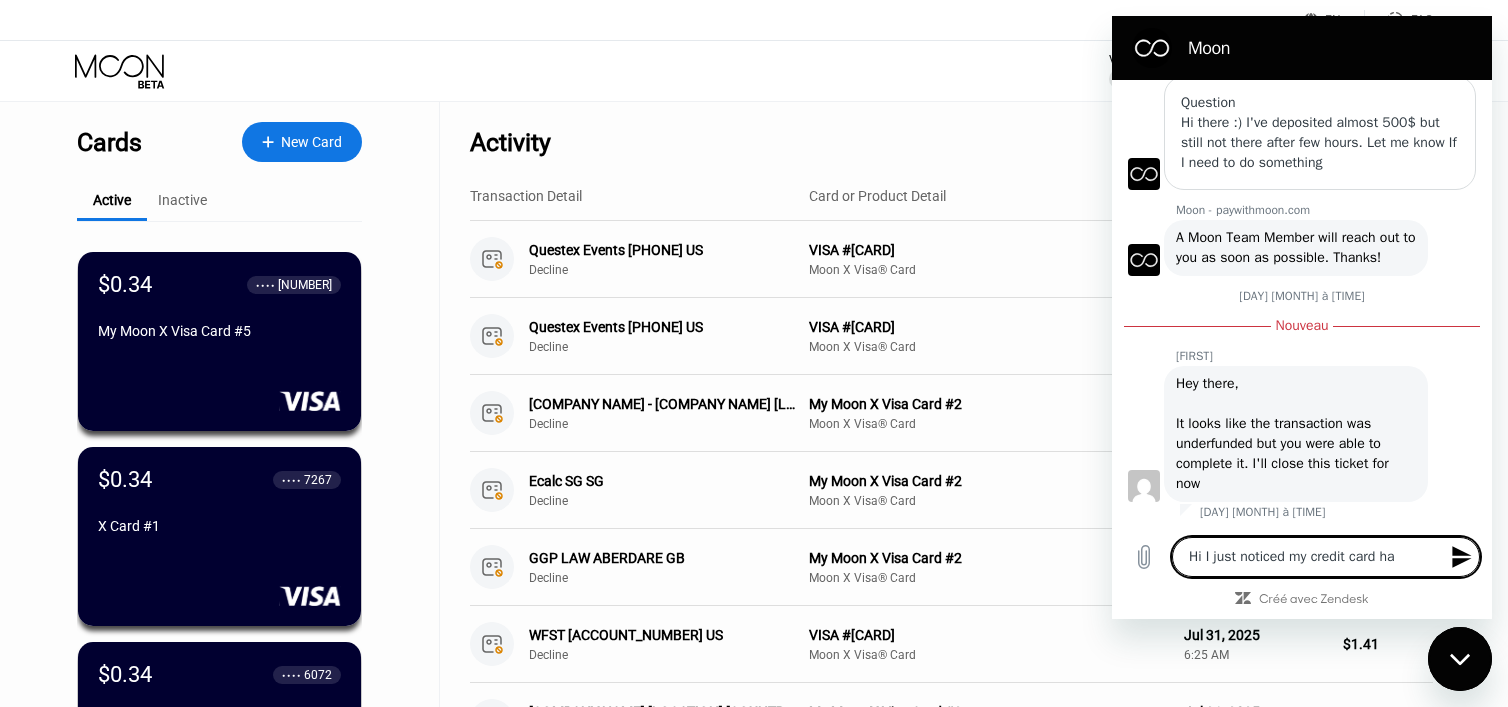 type on "Hi I just noticed my credit card ha" 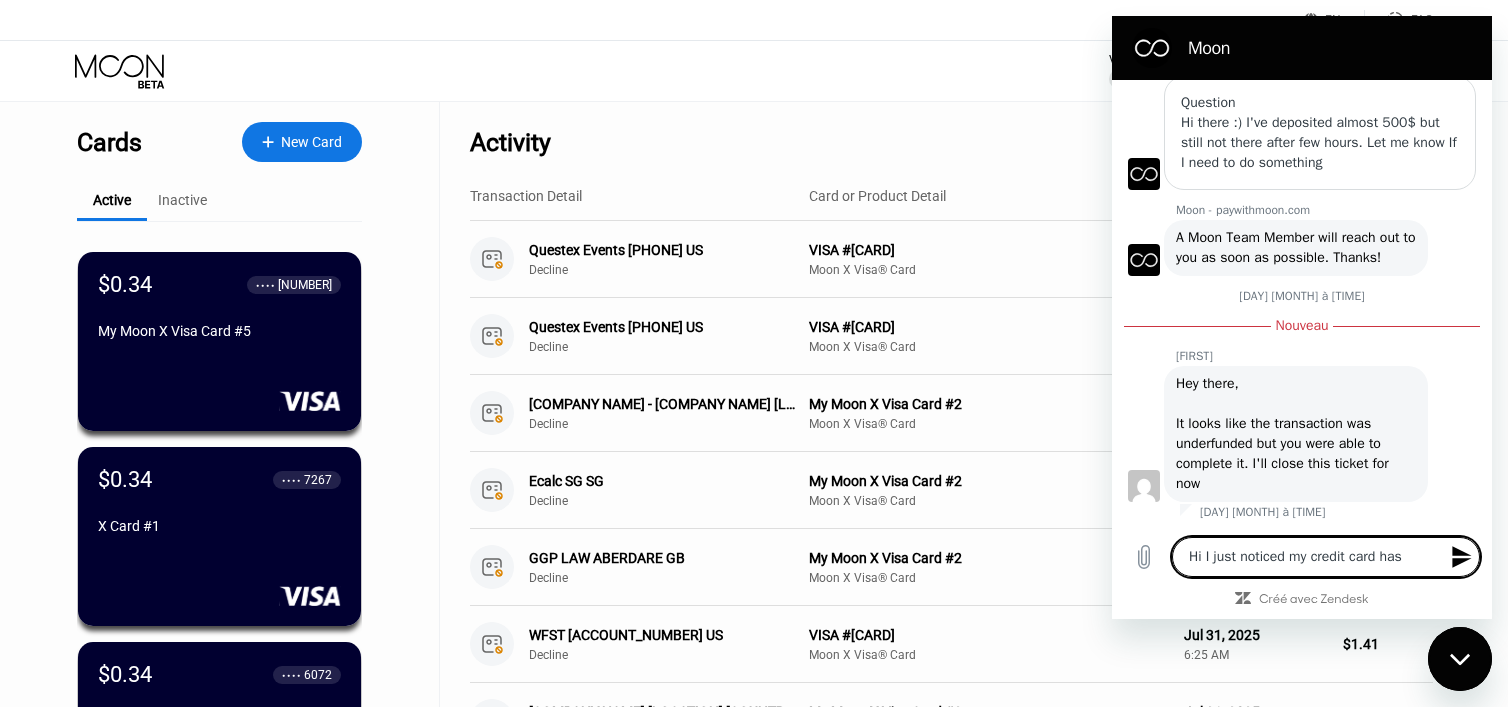 type on "Hi I just noticed my credit card has" 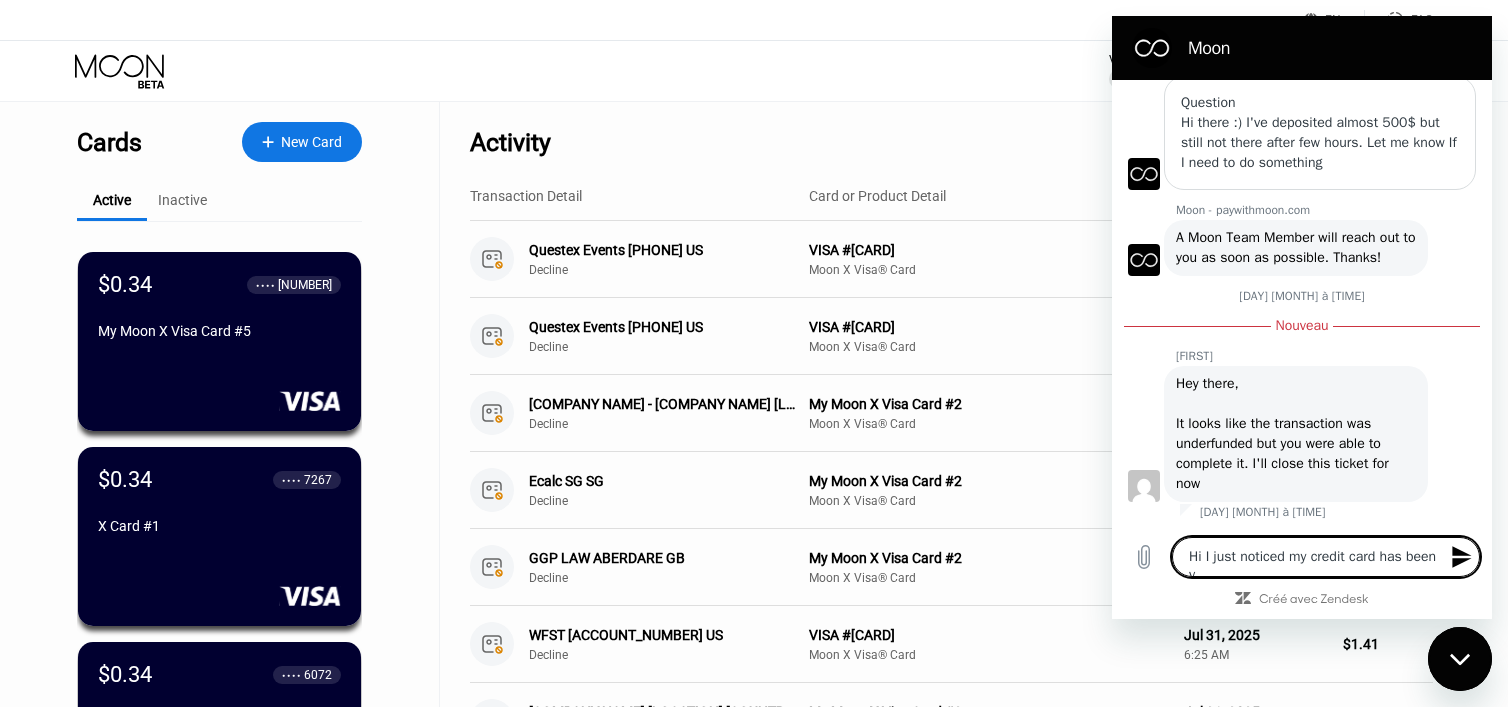 type on "Hi I just noticed my credit card has be" 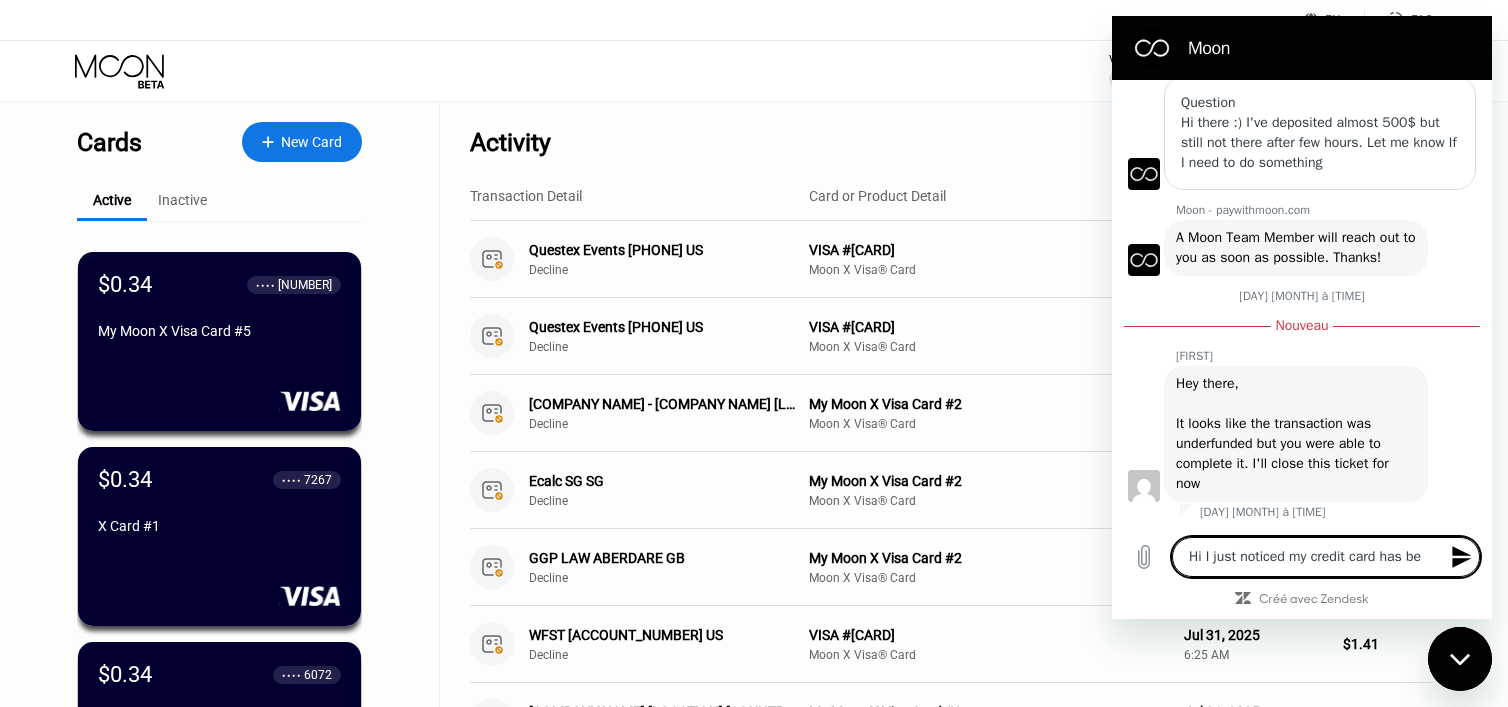 type on "Hi I just noticed my credit card has vee" 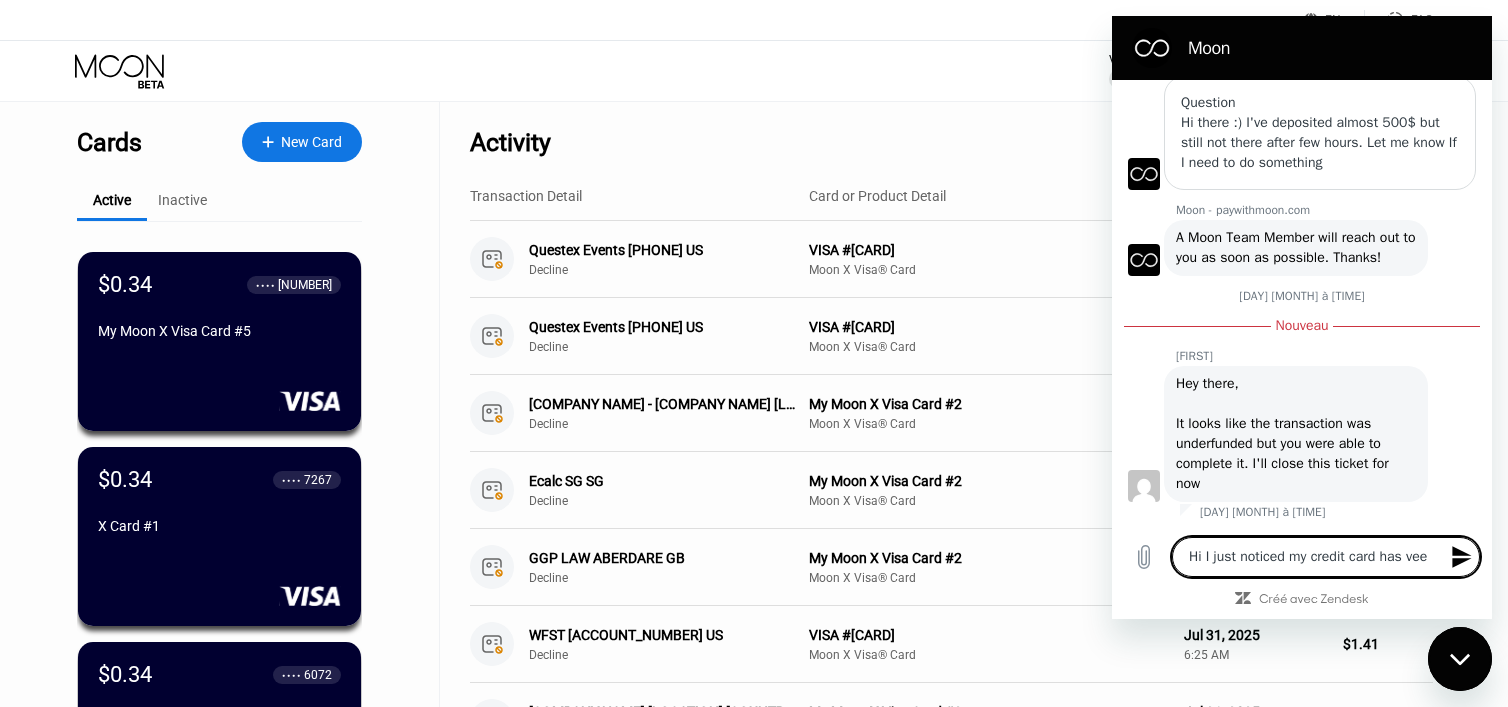 type on "Hi I just noticed my credit card has be" 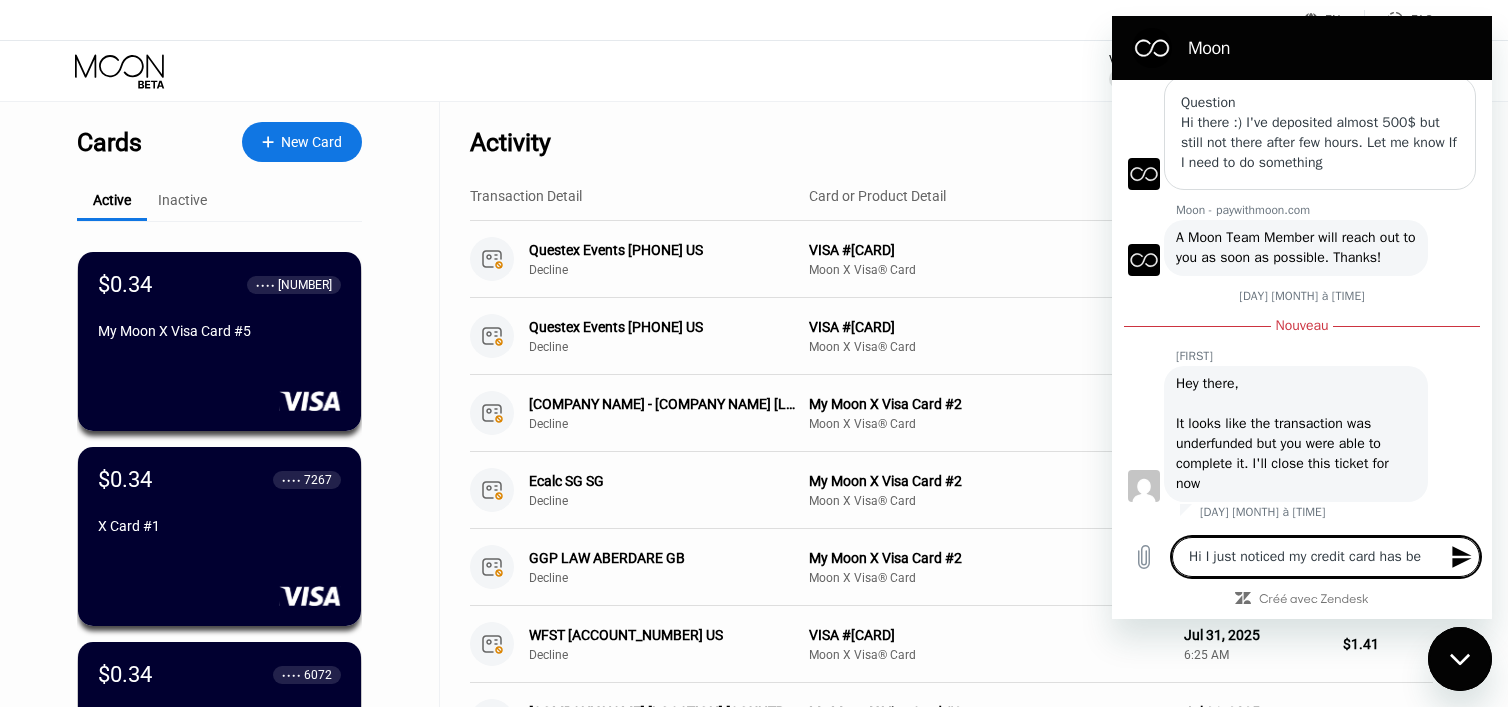 type on "Hi I just noticed my credit card has been v" 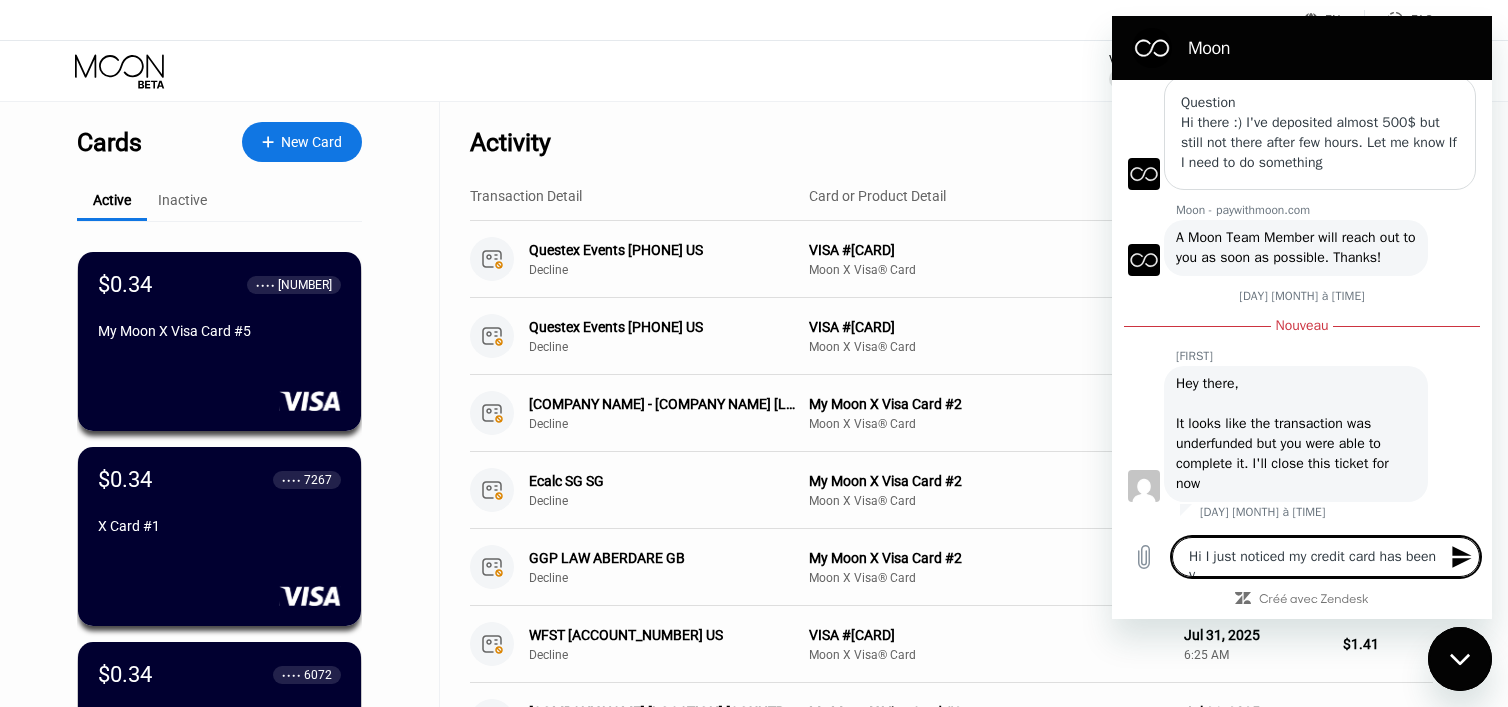 type on "Hi I just noticed my credit card has" 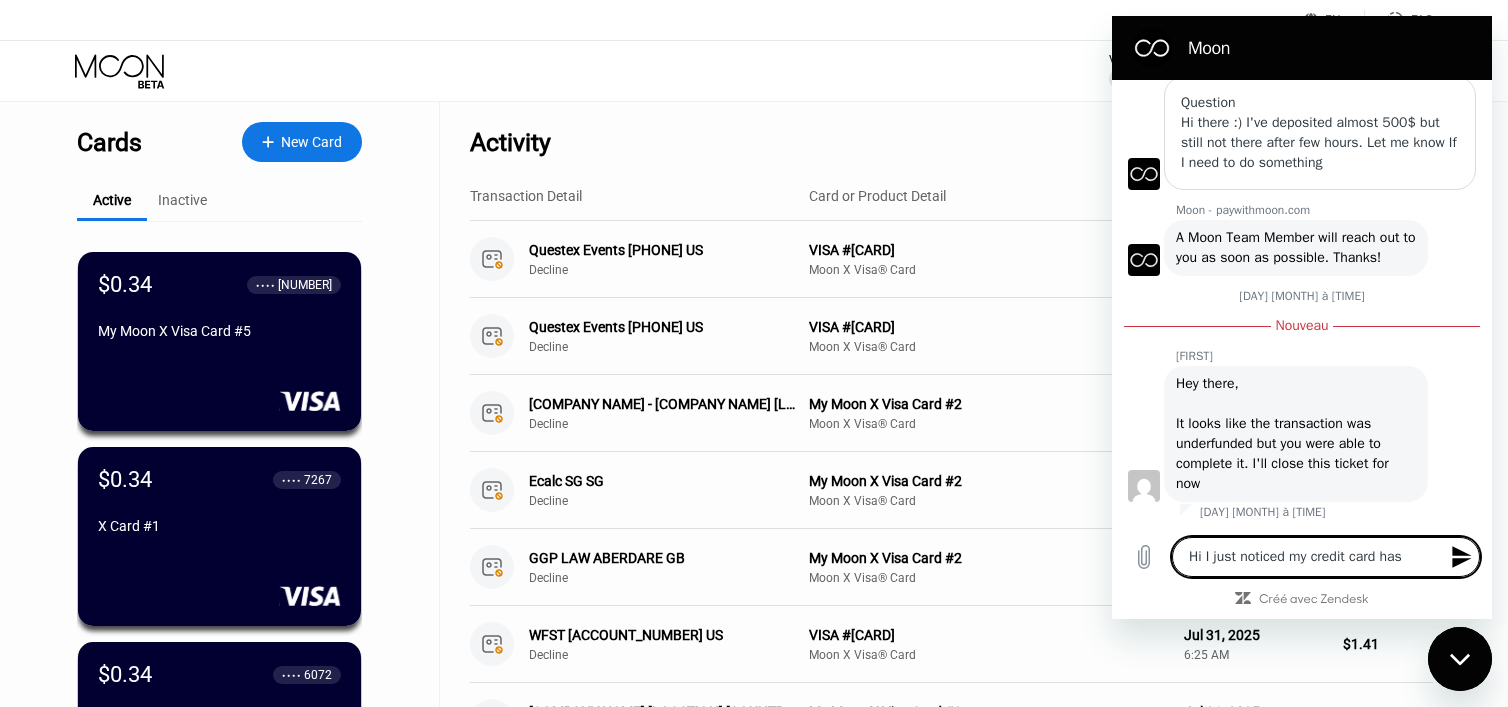 type on "Hi I just noticed my credit card has b" 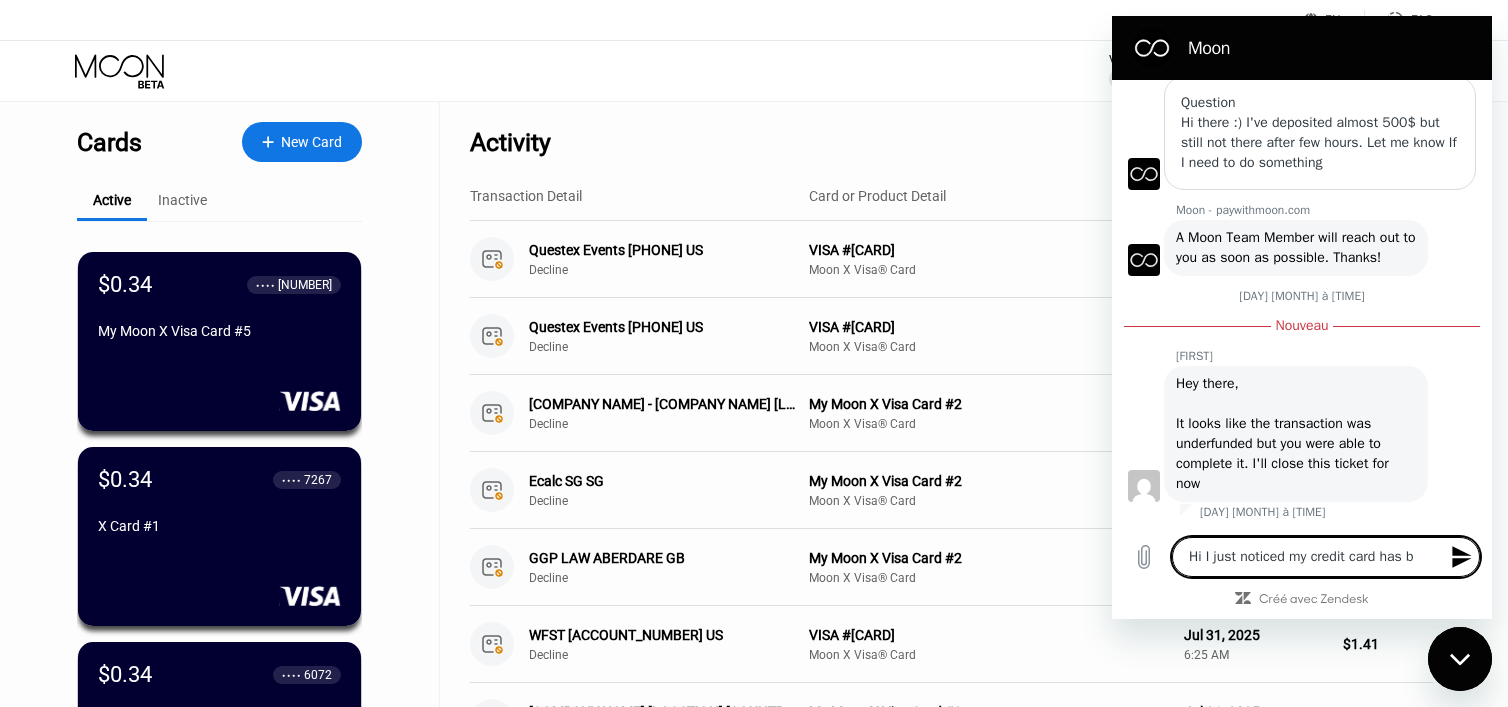 type on "Hi I just noticed my credit card has be" 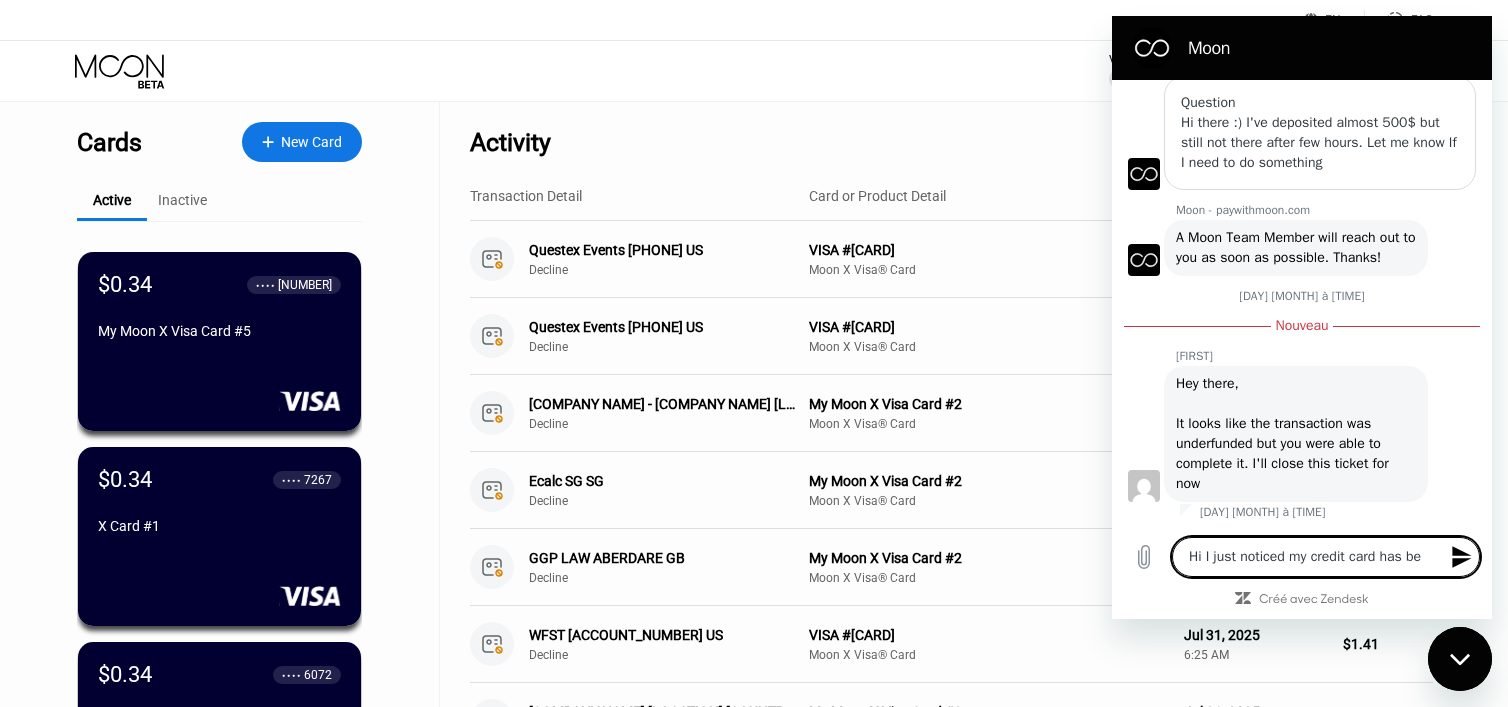 type on "Hi I just noticed my credit card has bee" 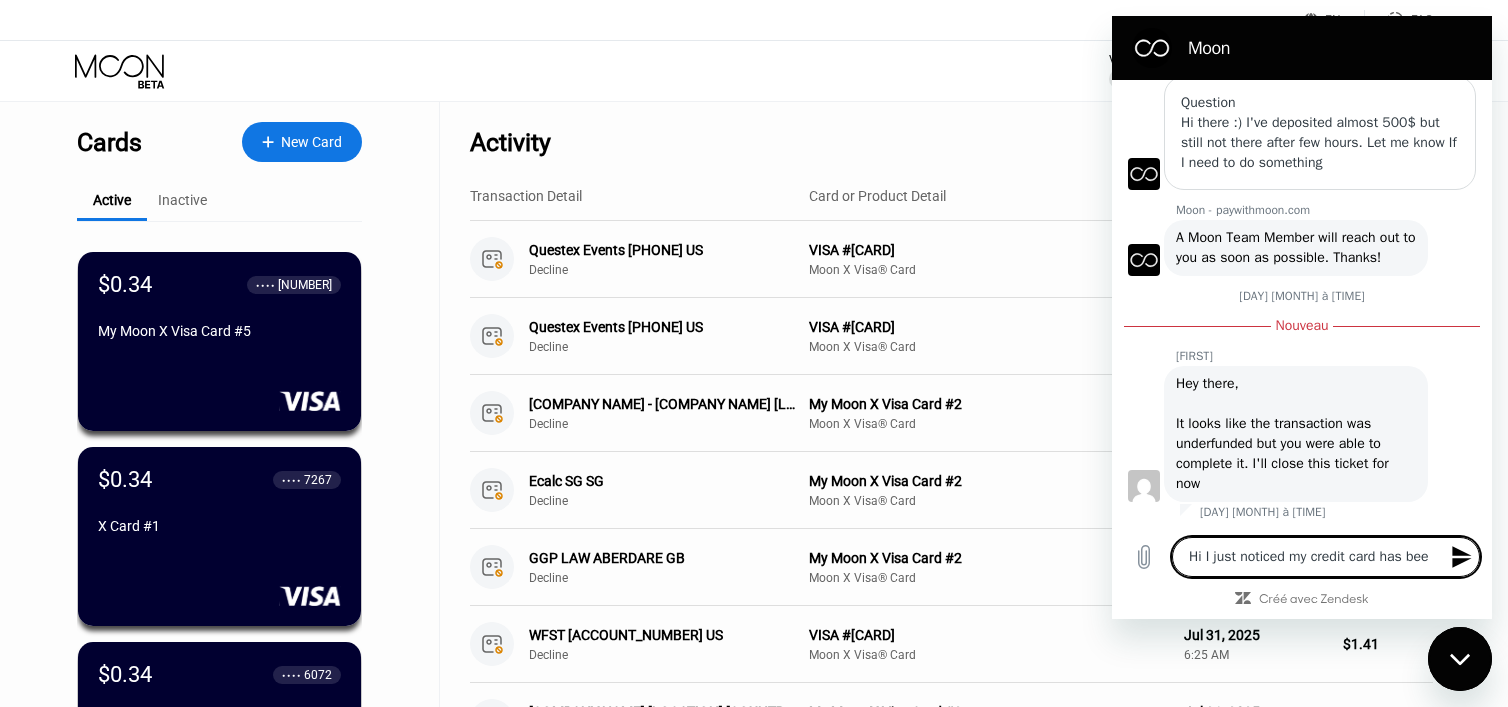 type on "Hi I just noticed my credit card has been" 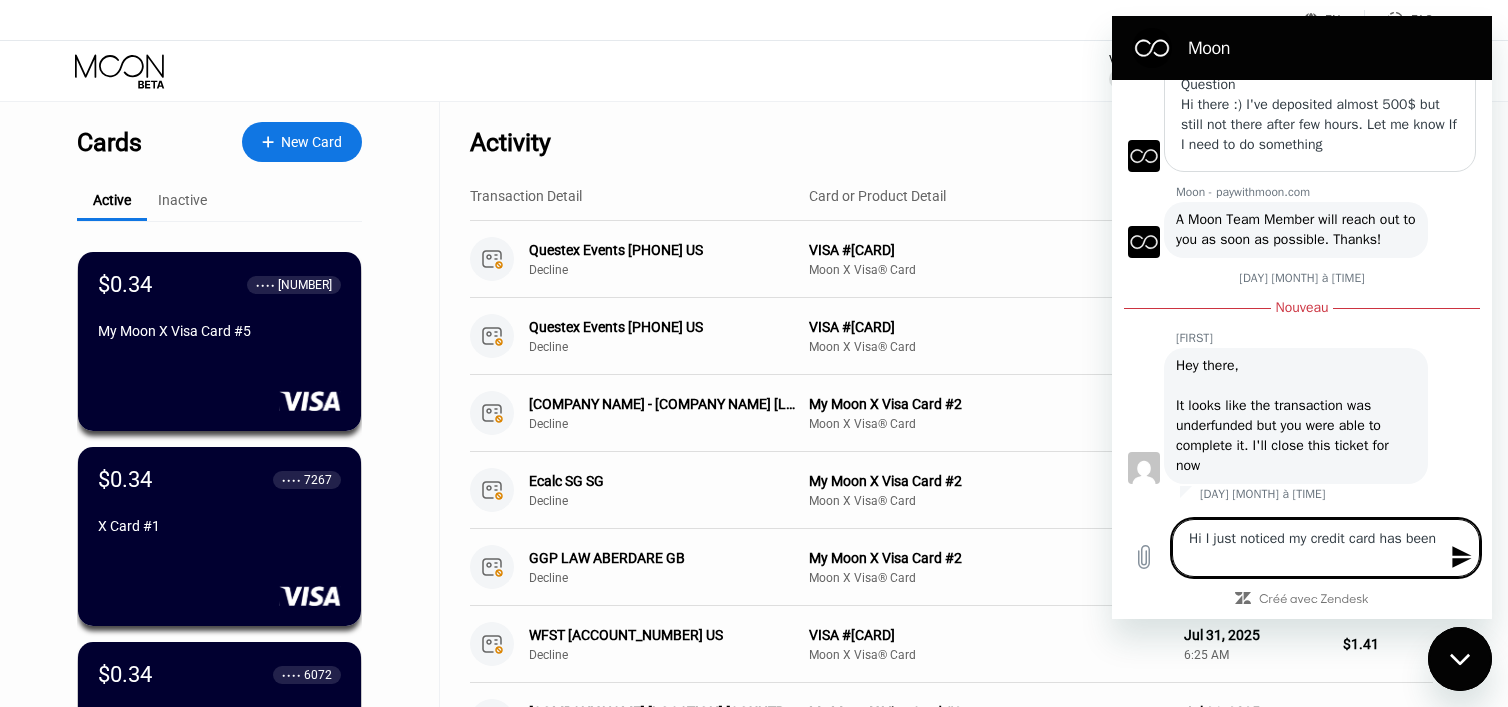 type on "Hi I just noticed my credit card has been" 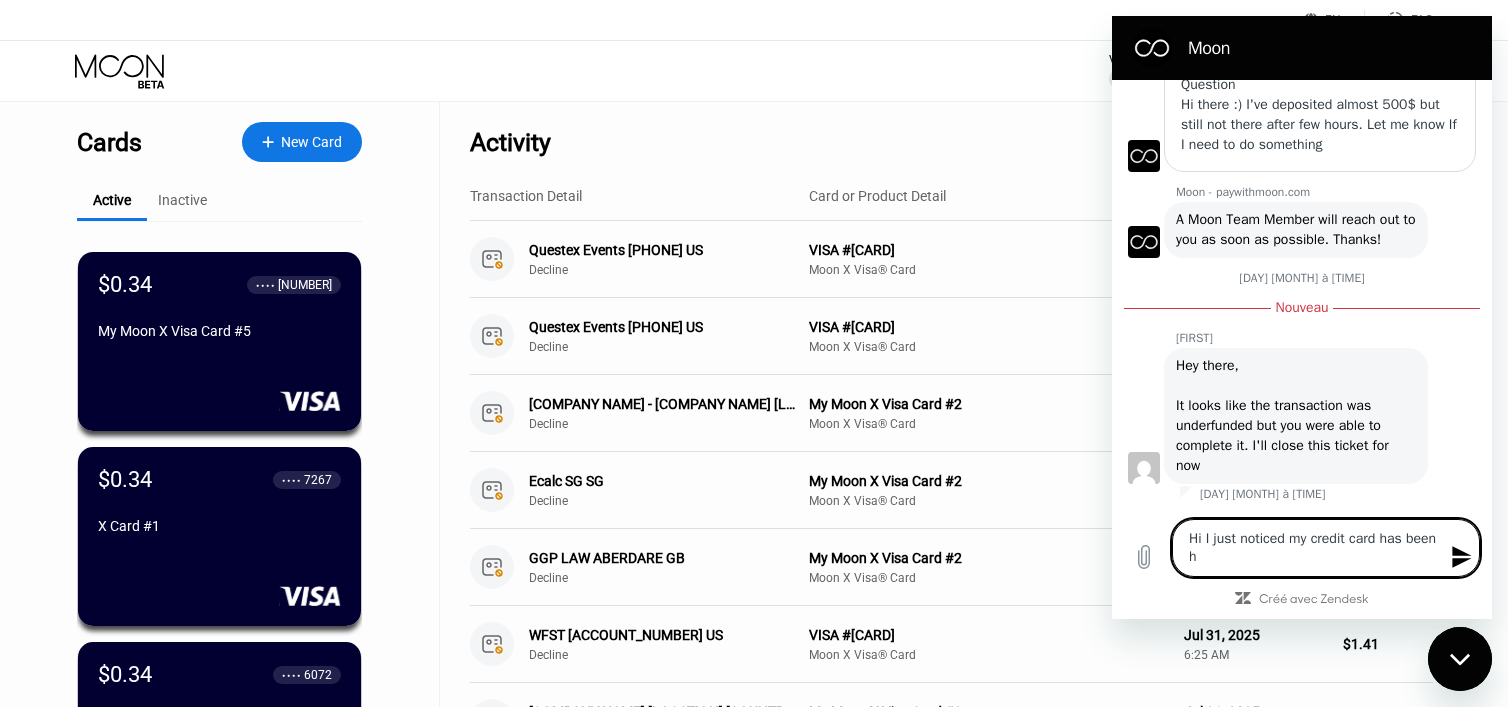 type on "Hi I just noticed my credit card has been ha" 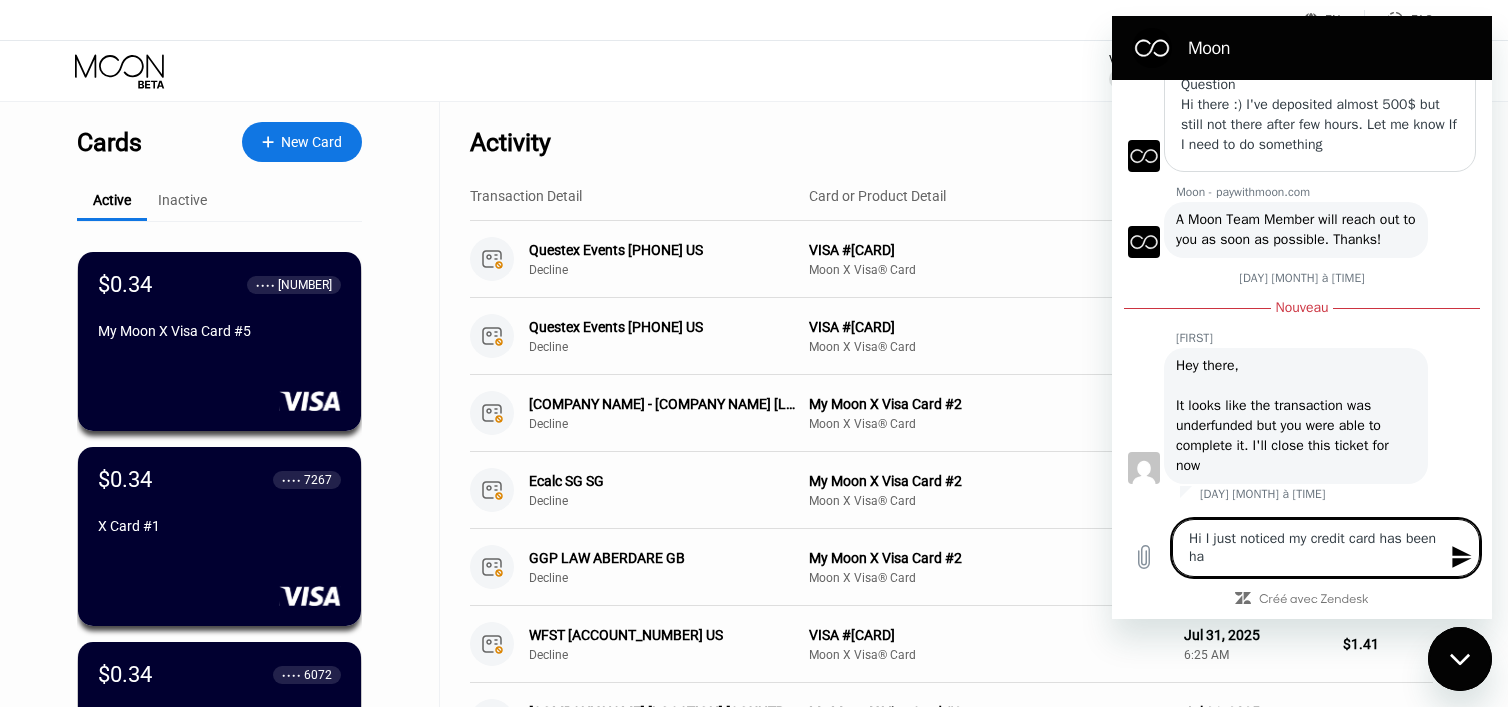 type on "Hi I just noticed my credit card has been hac" 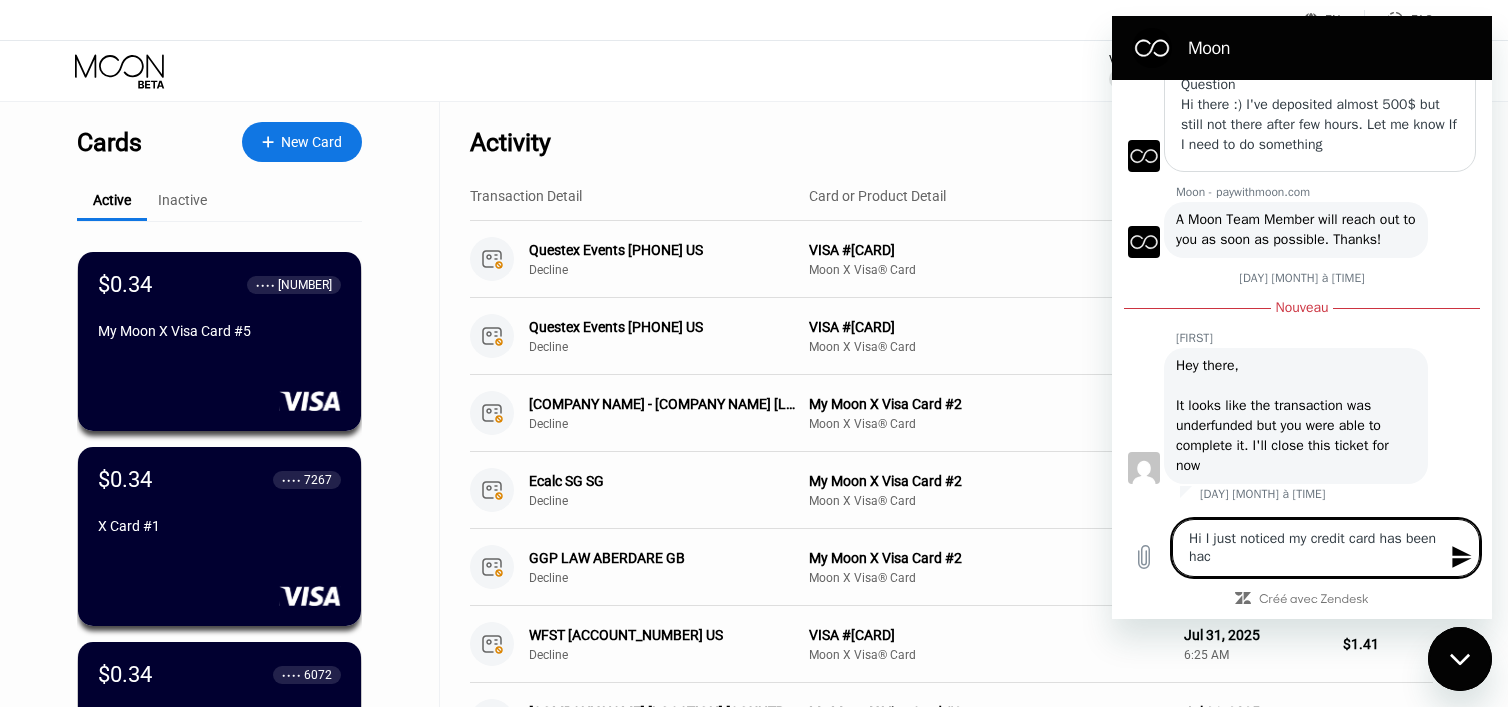 type on "Hi I just noticed my credit card has been hack" 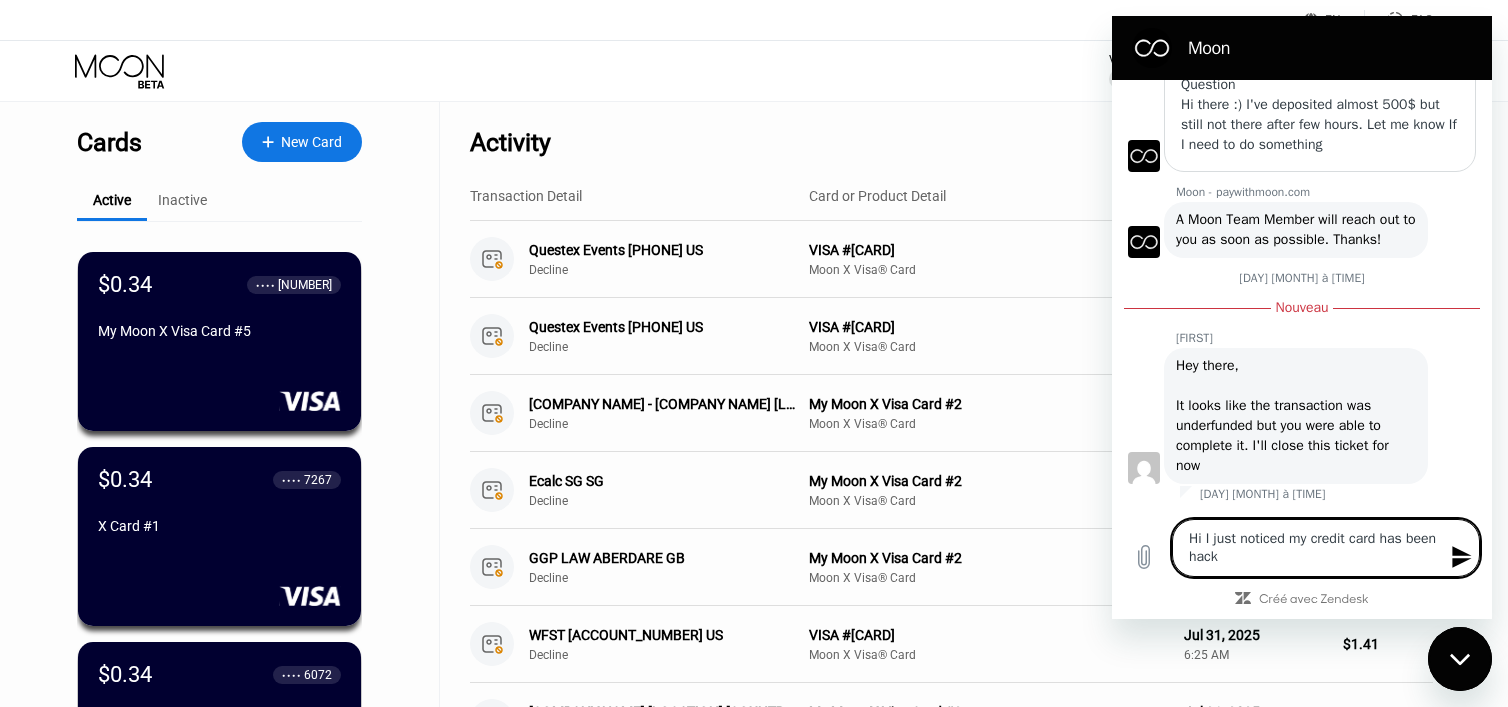type on "Hi I just noticed my credit card has been hacke" 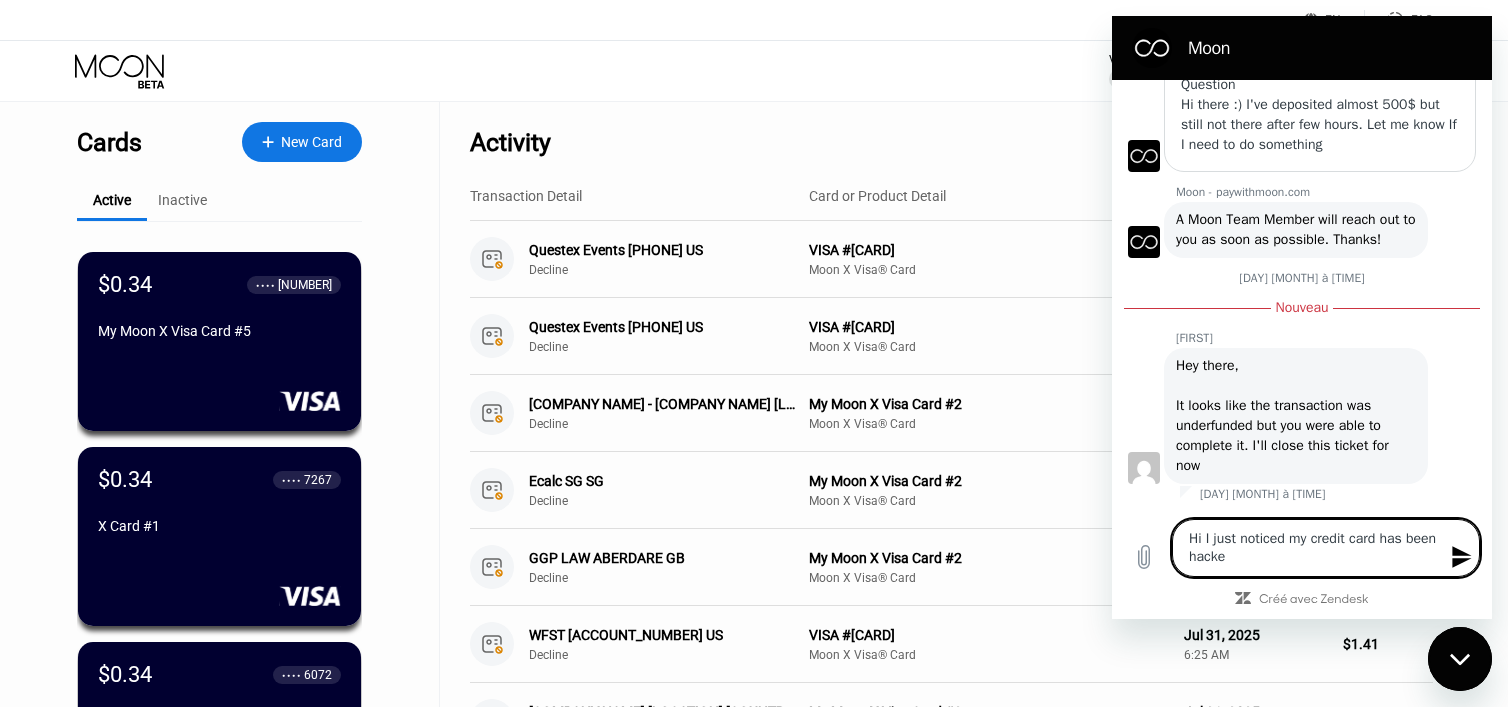 type on "Hi I just noticed my credit card has been hacked" 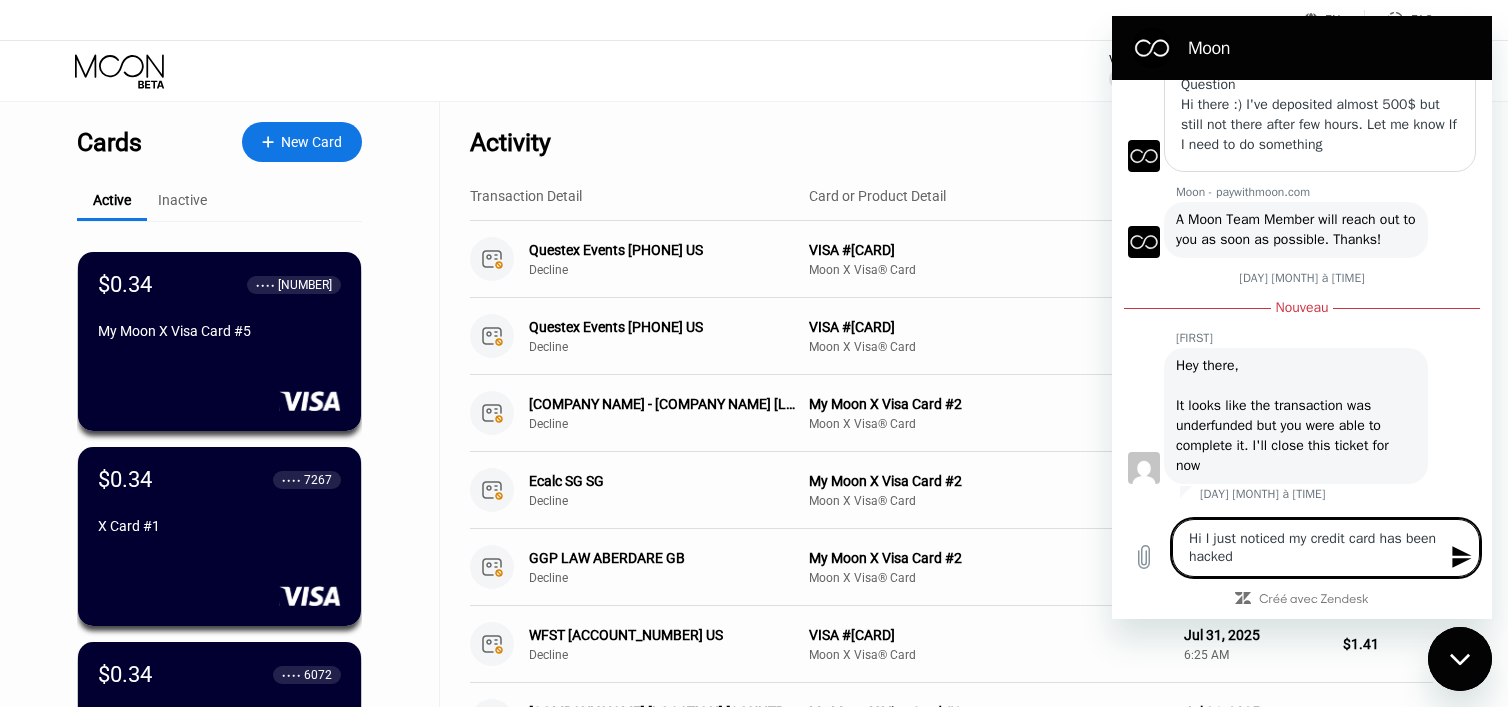 type on "Hi I just noticed my credit card has been hacked," 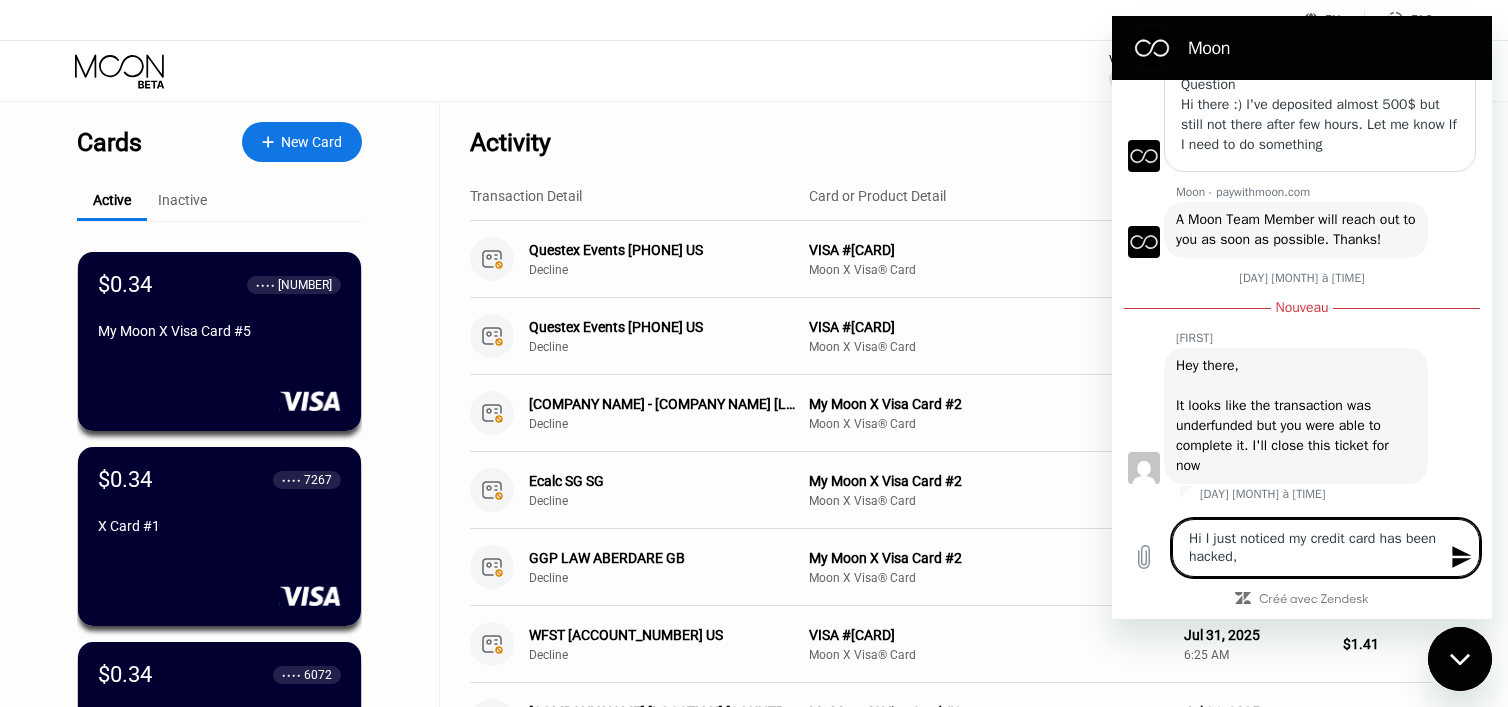 type on "Hi I just noticed my credit card has been hacked," 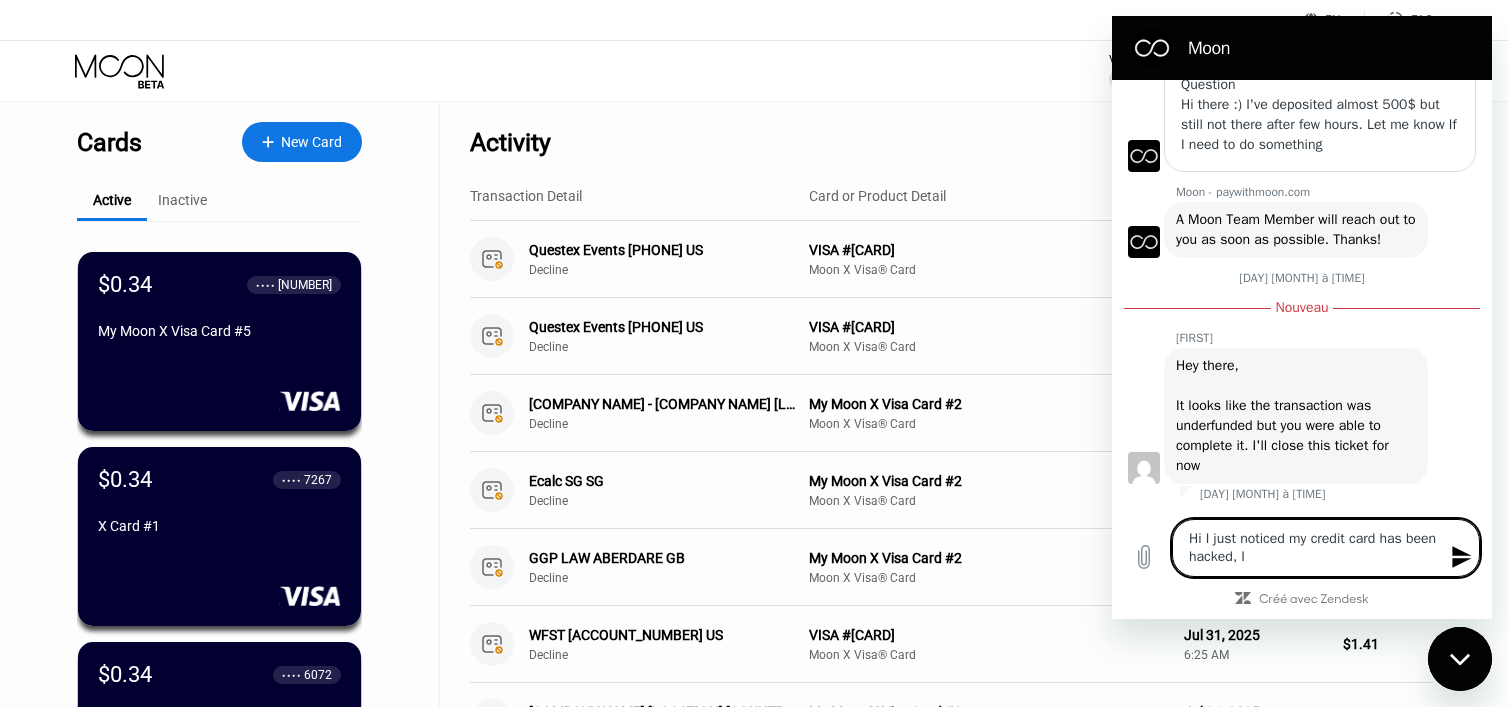type on "Hi I just noticed my credit card has been hacked, I" 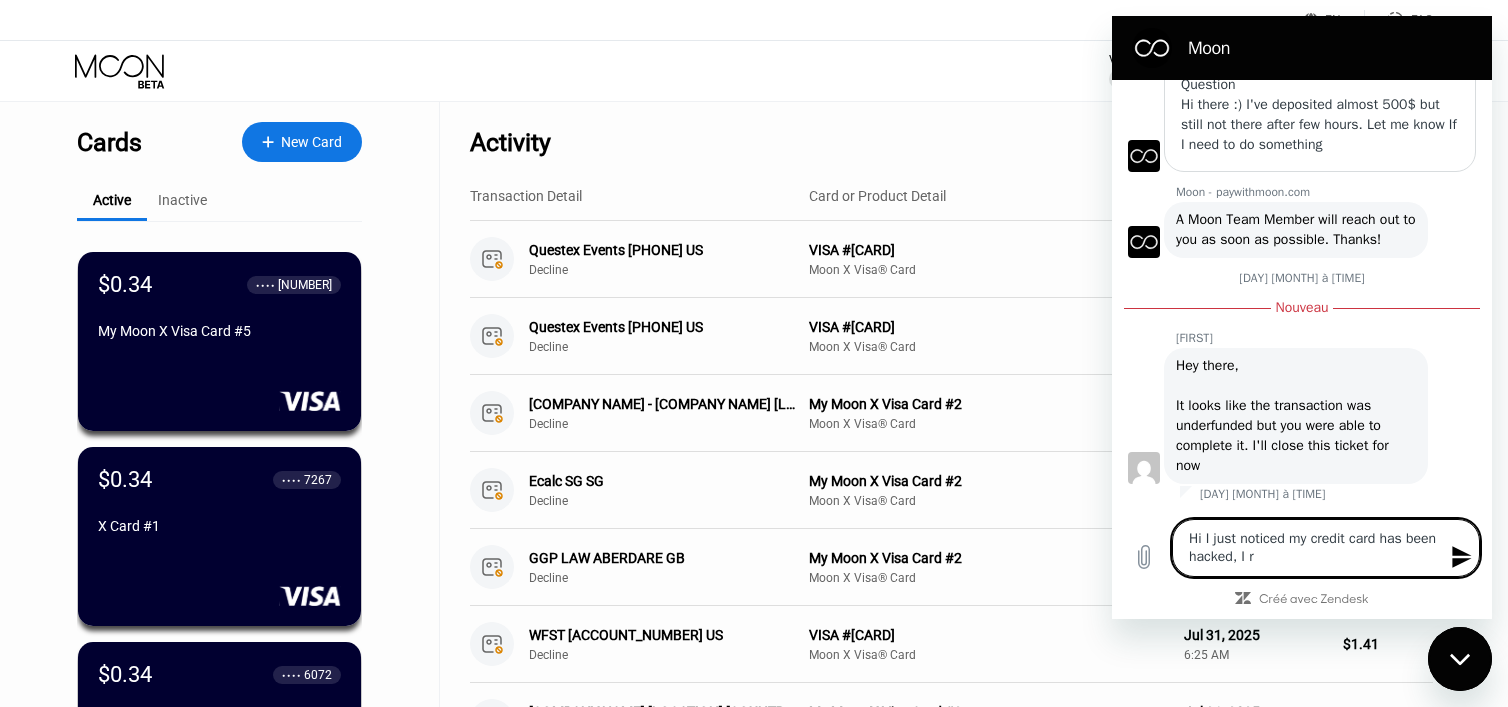 type on "Hi I just noticed my credit card has been hacked, I re" 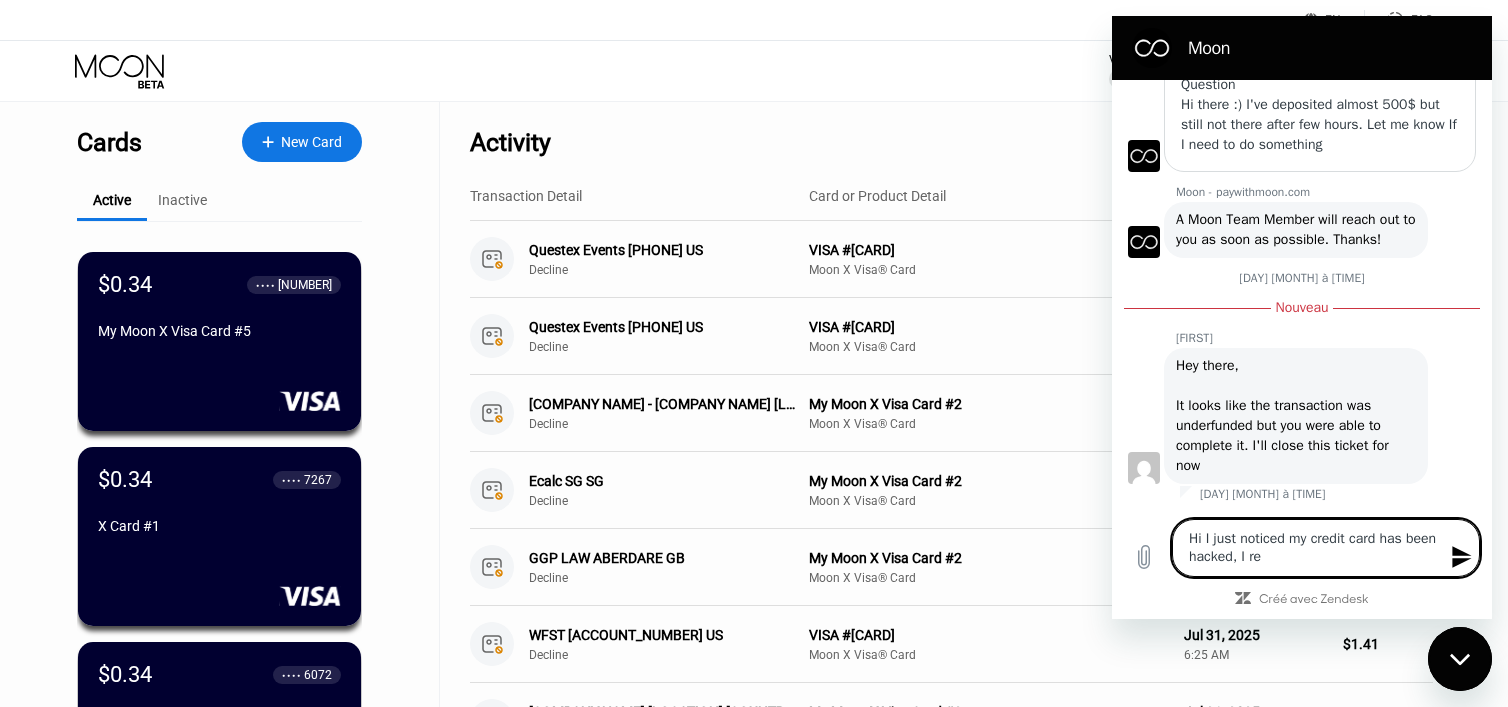 type on "Hi I just noticed my credit card has been hacked, I rec" 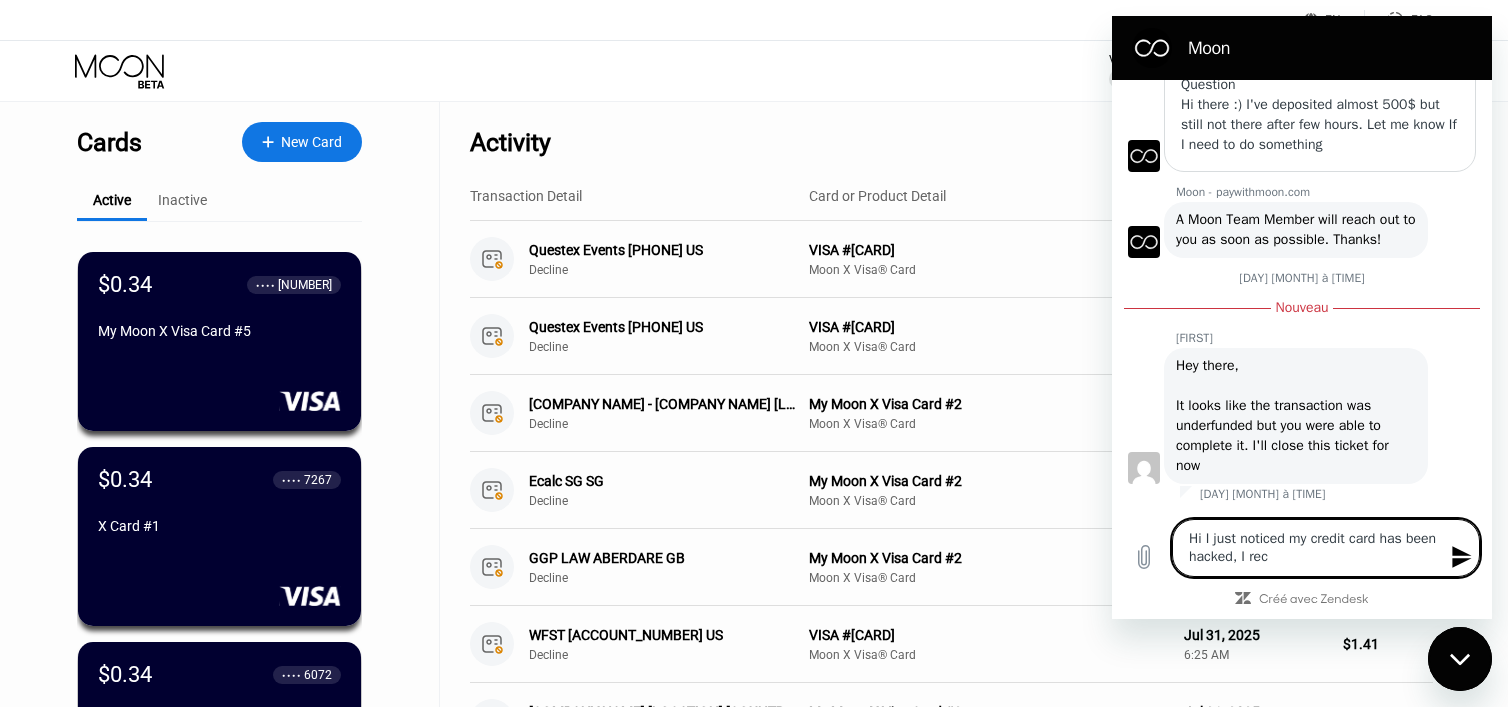 type on "Hi I just noticed my credit card has been hacked, I rece" 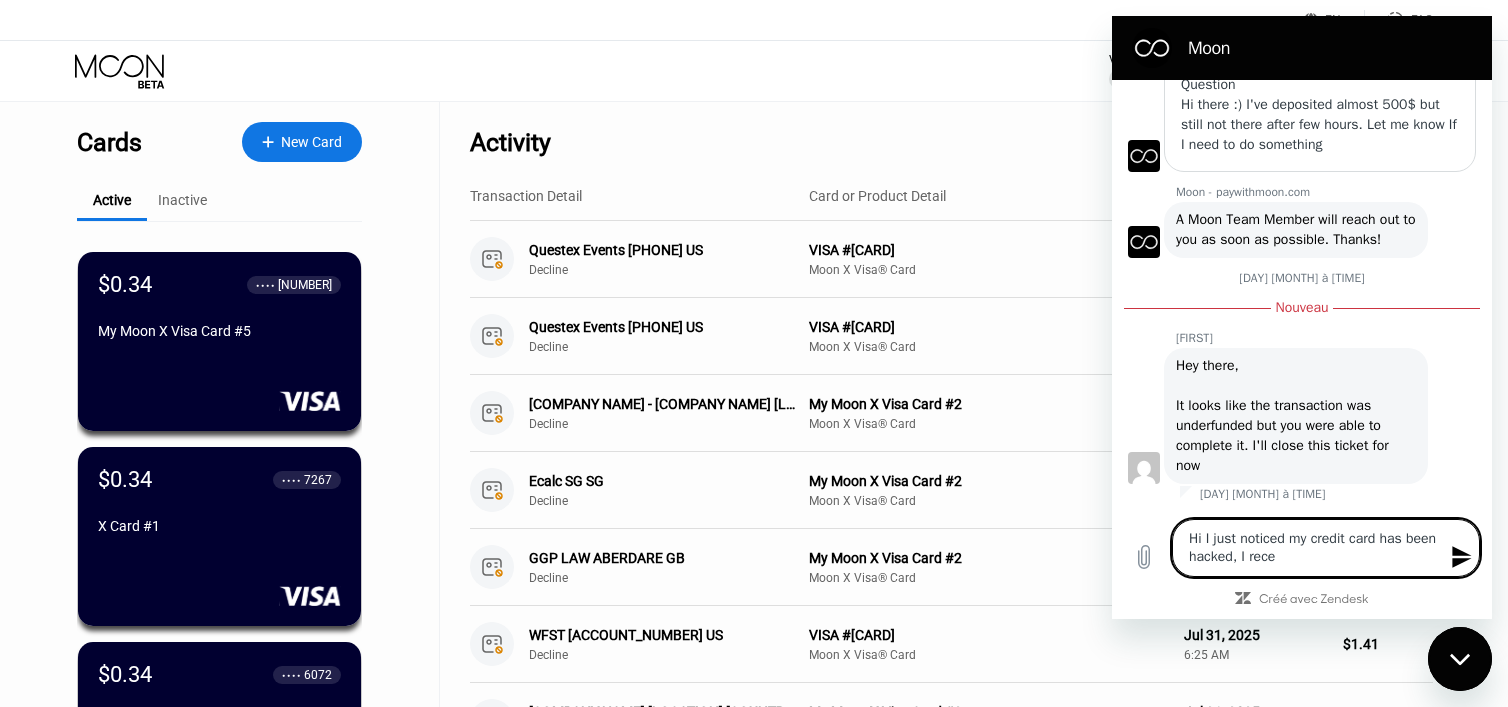 type on "Hi I just noticed my credit card has been hacked, I recei" 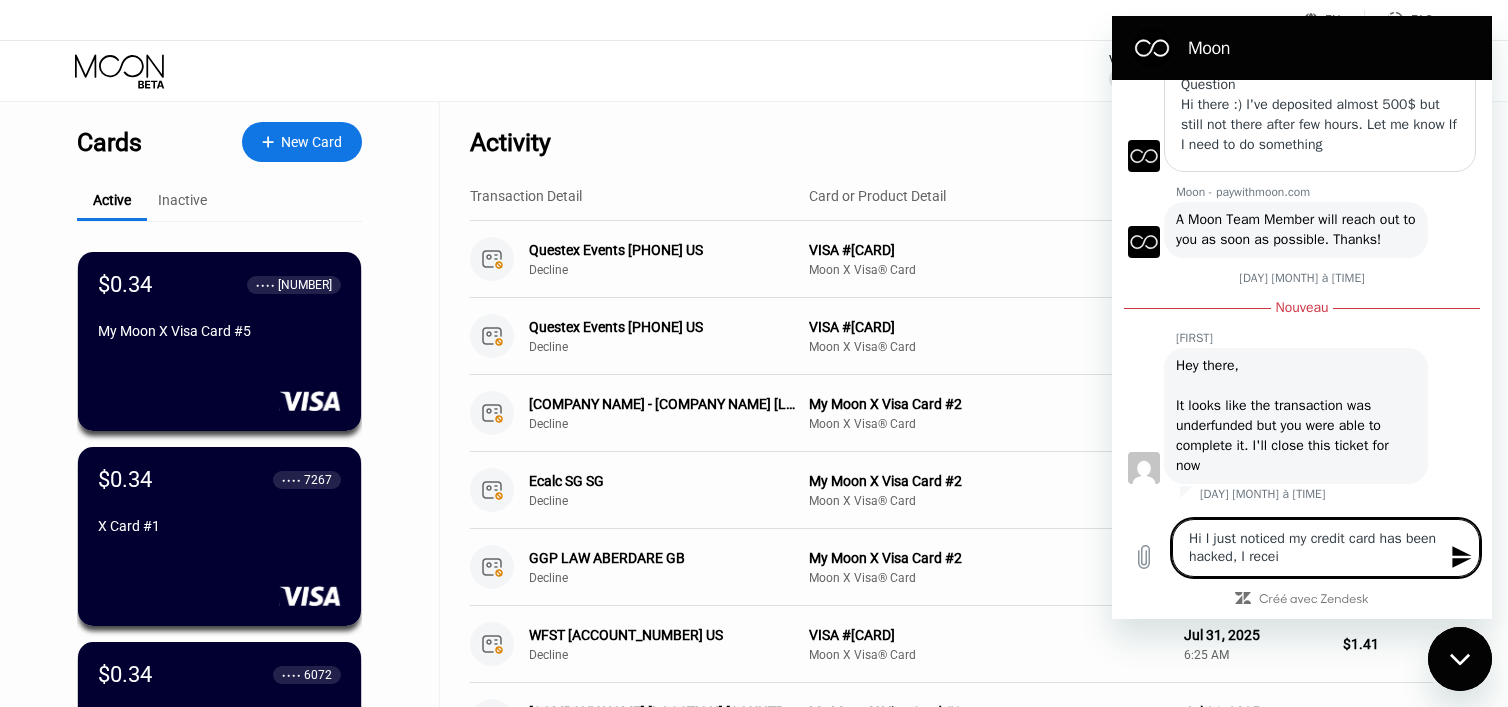 type on "x" 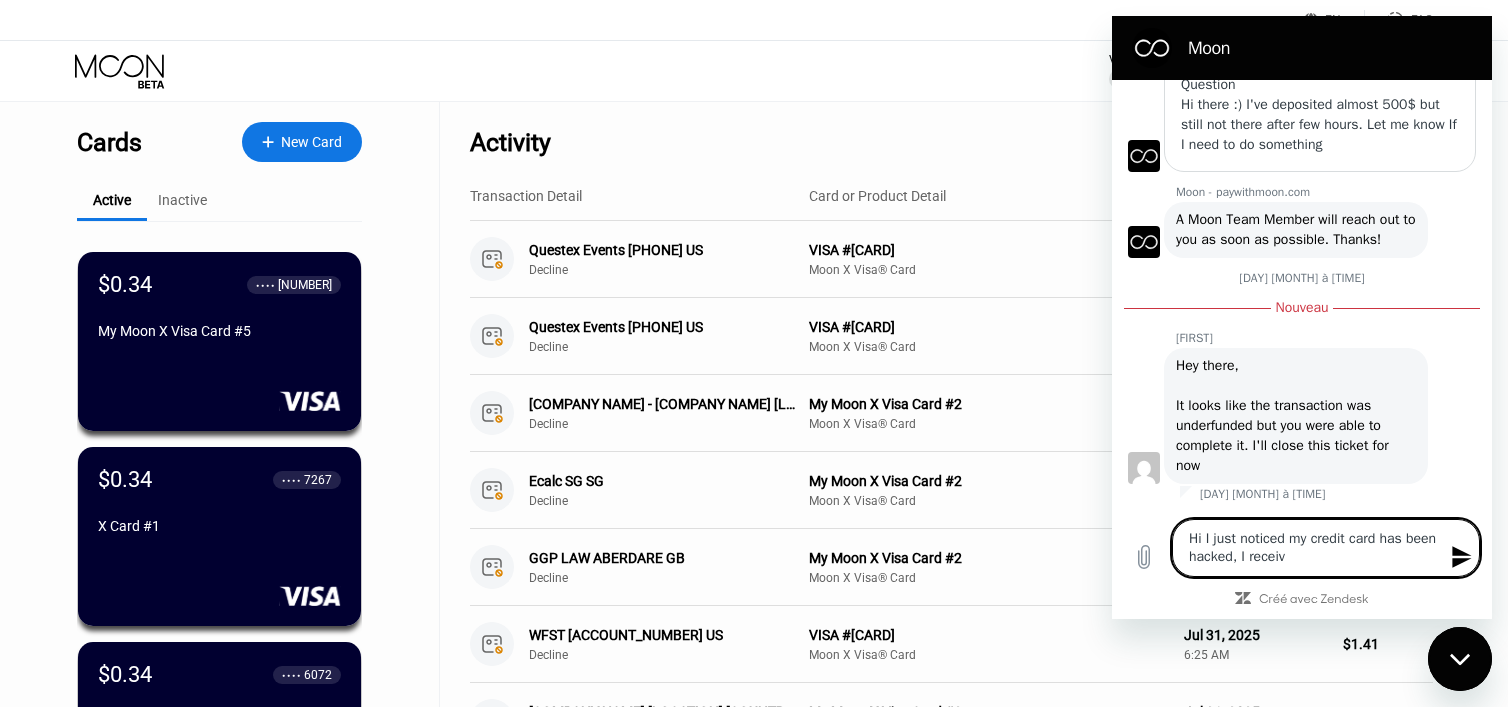 type on "Hi I just noticed my credit card has been hacked, I receive" 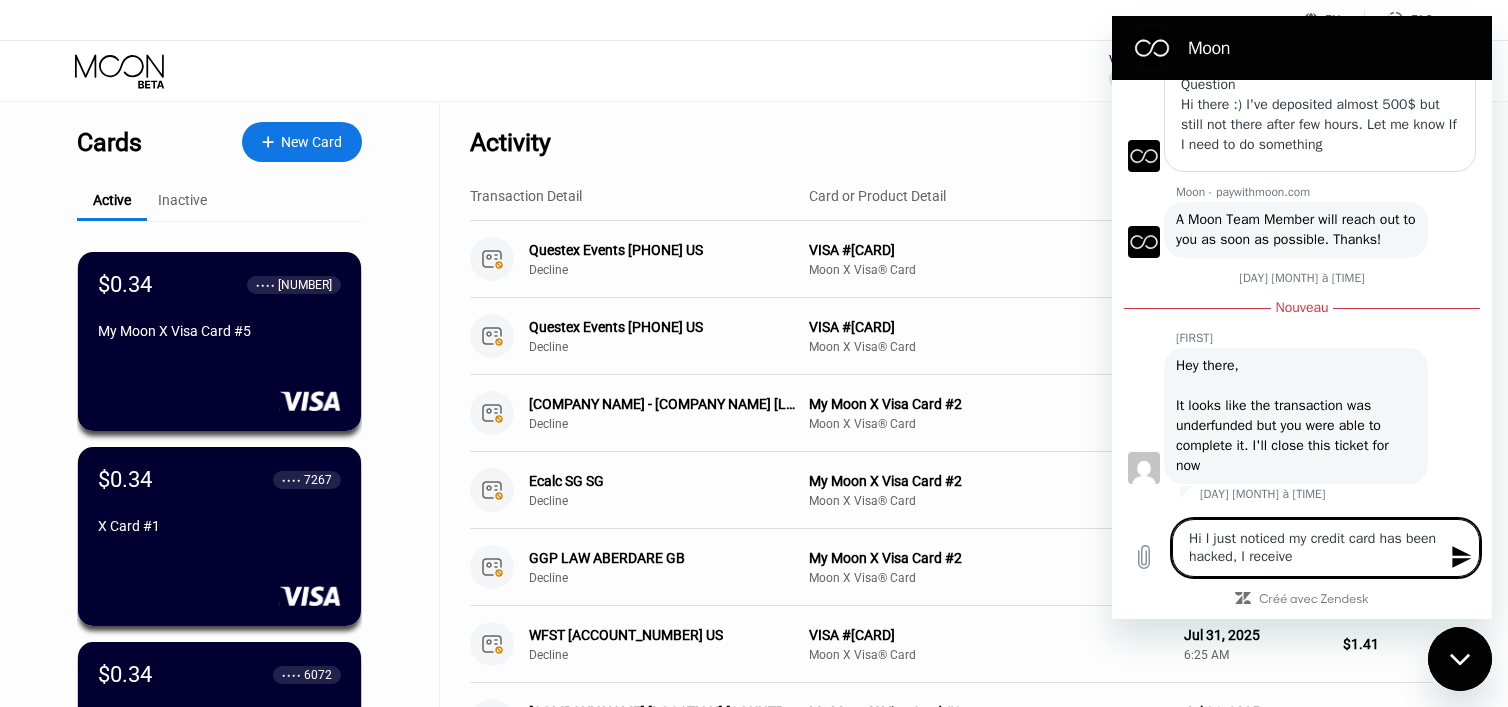 type on "Hi I just noticed my credit card has been hacked, I received" 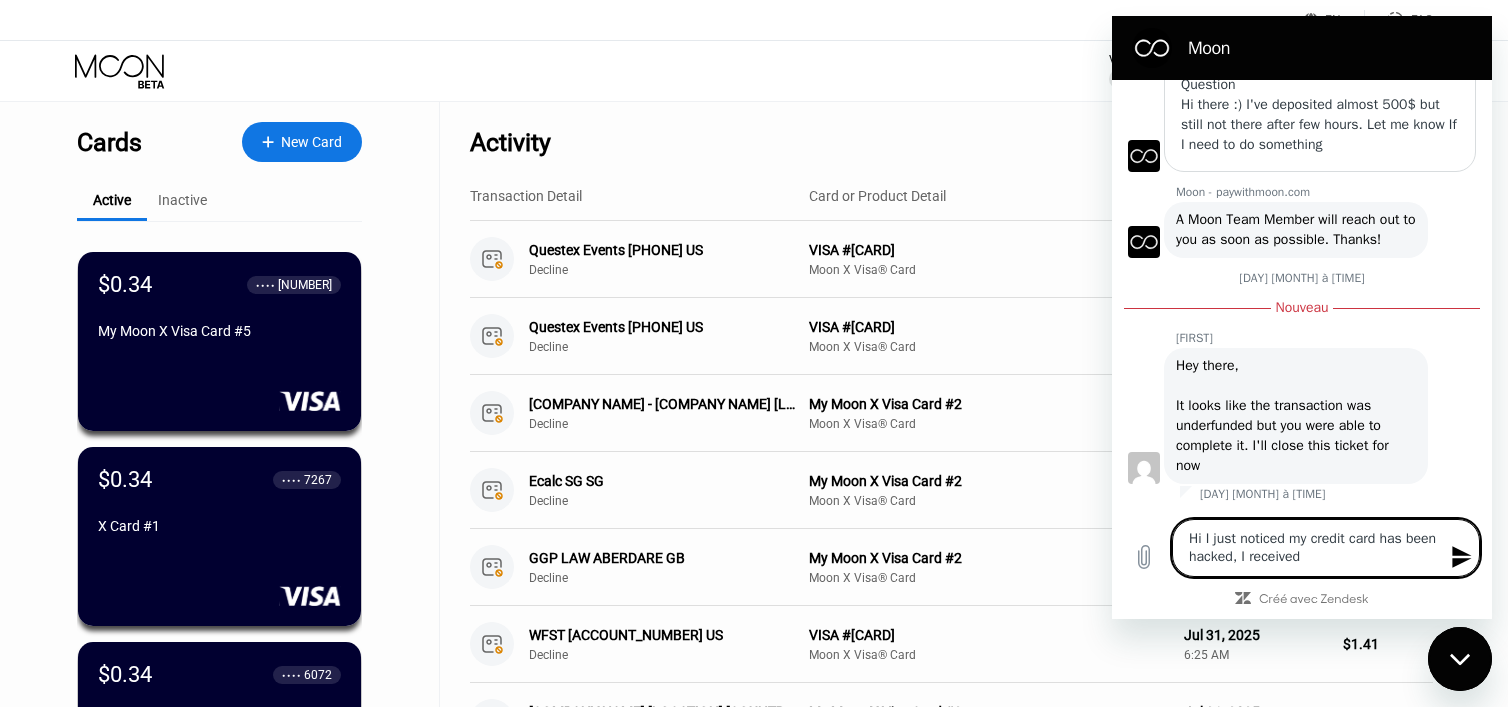 type on "Hi I just noticed my credit card has been hacked, I received" 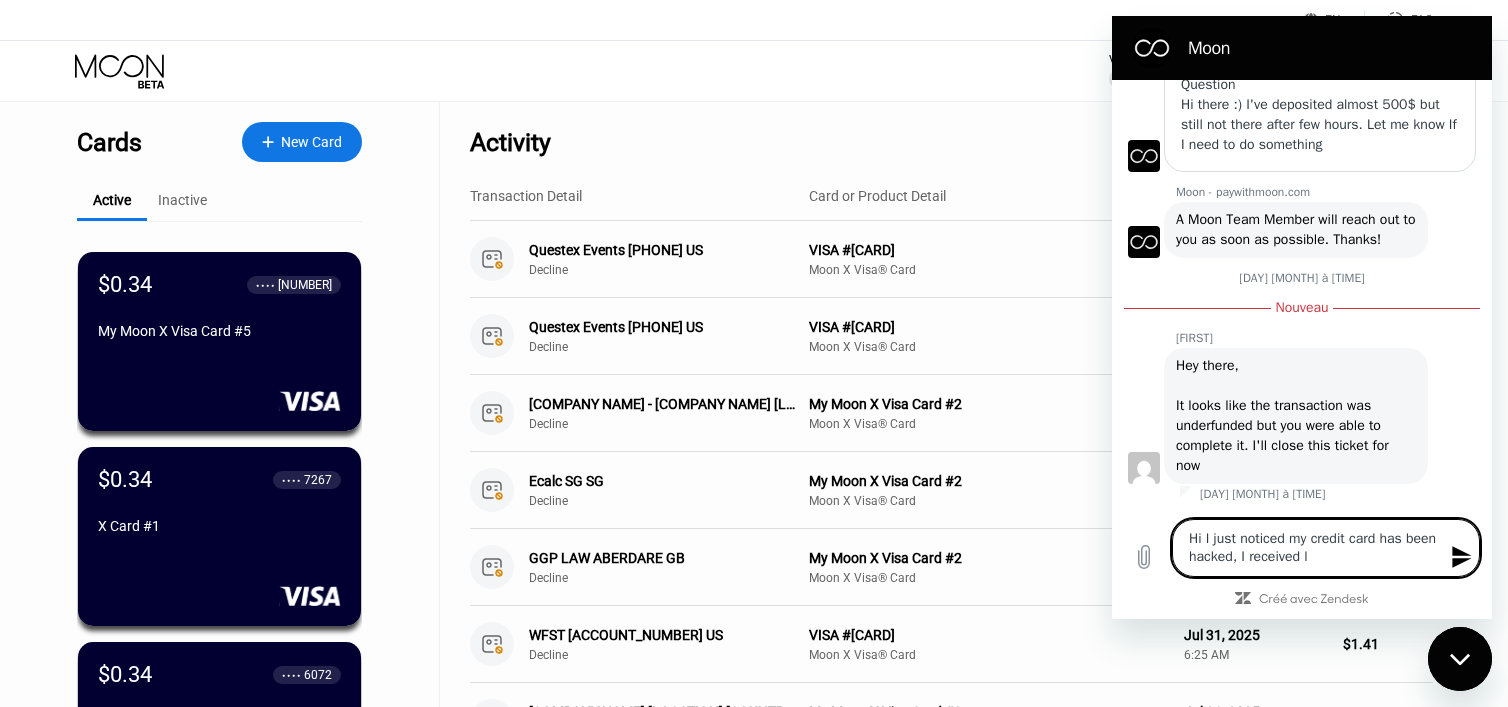 type on "Hi I just noticed my credit card has been hacked, I received lo" 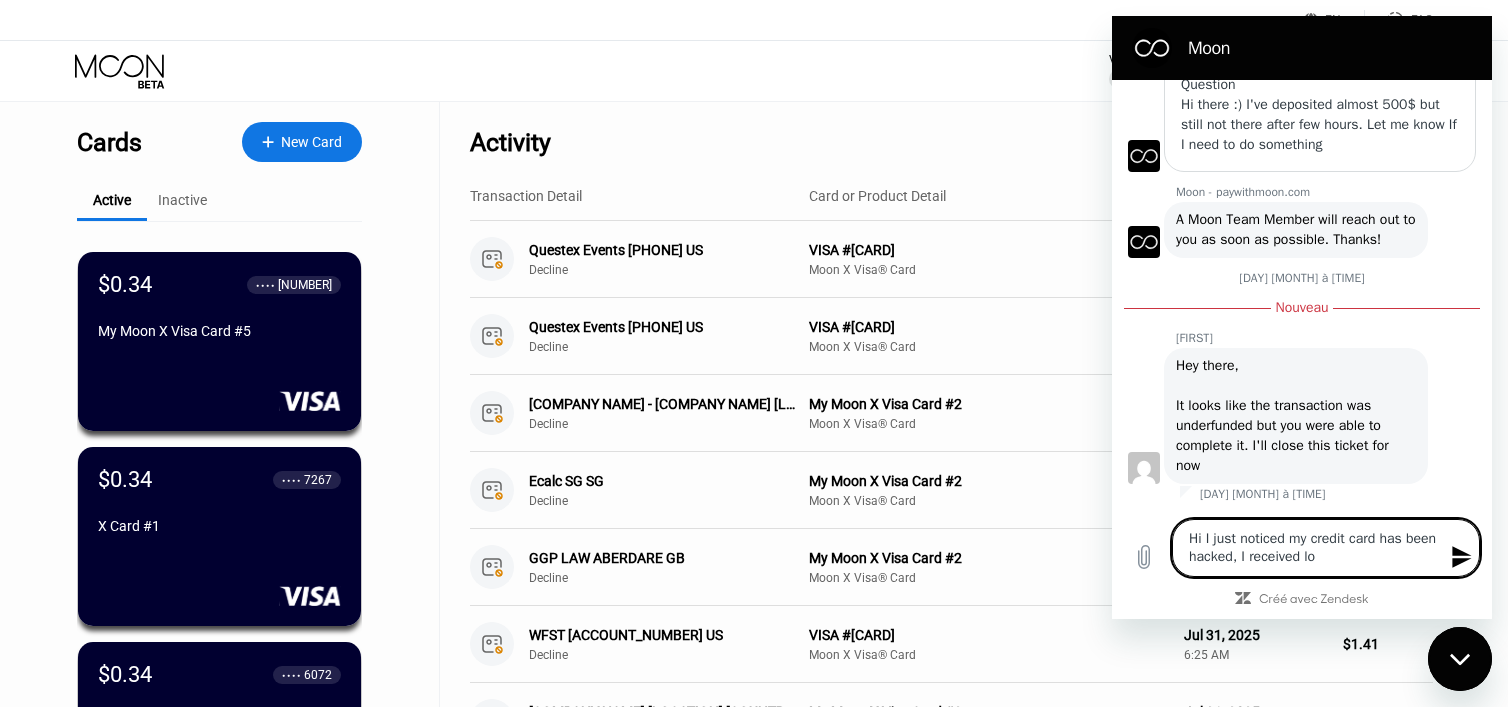 type on "Hi I just noticed my credit card has been hacked, I received lot" 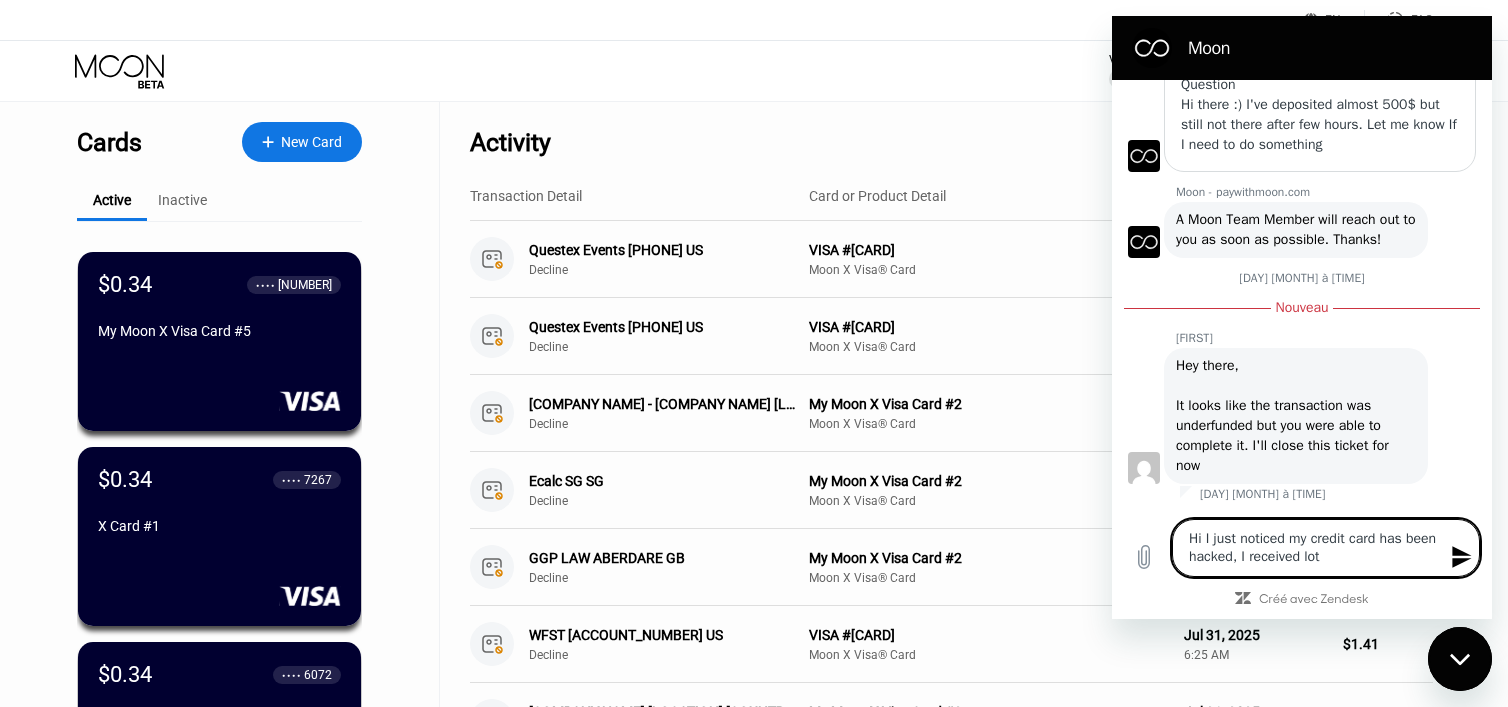 type on "Hi I just noticed my credit card has been hacked, I received lot" 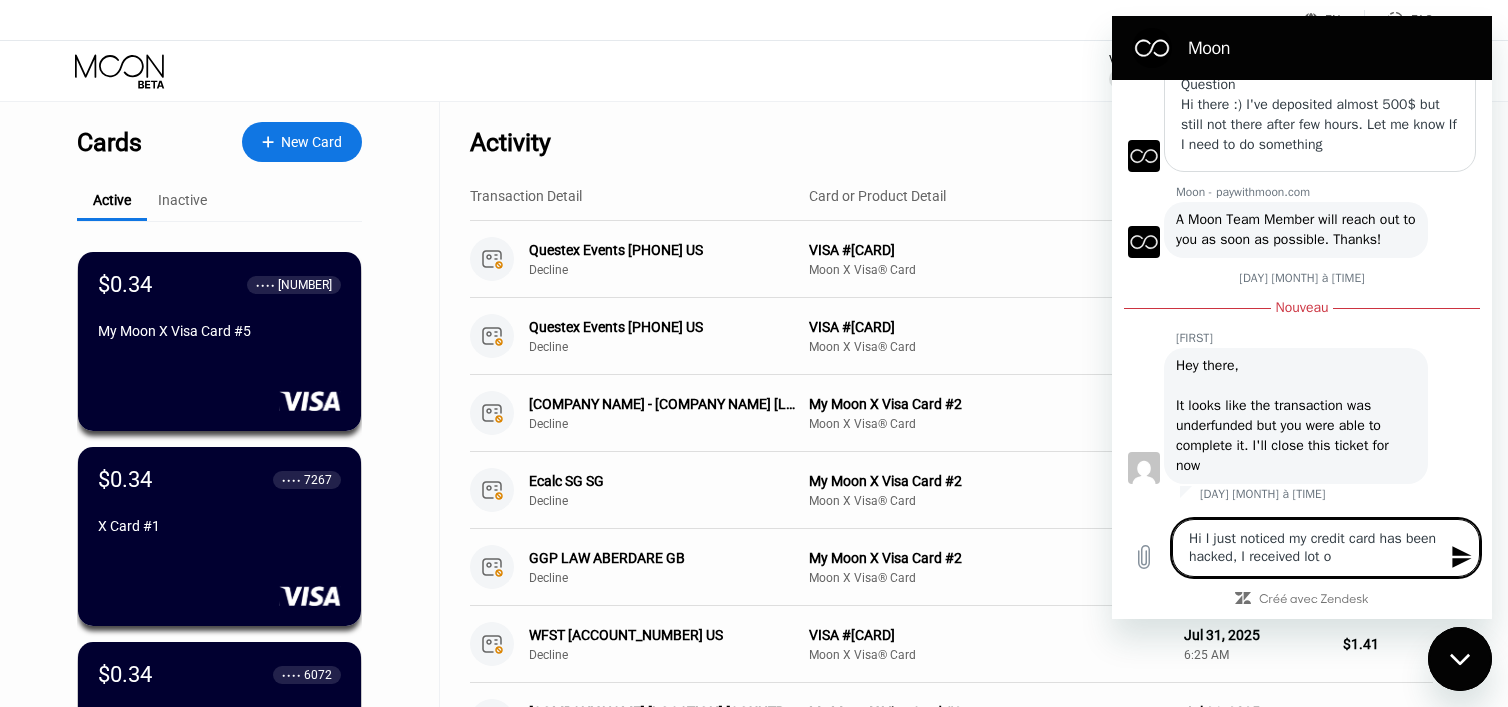type on "Hi I just noticed my credit card has been hacked, I received lot of" 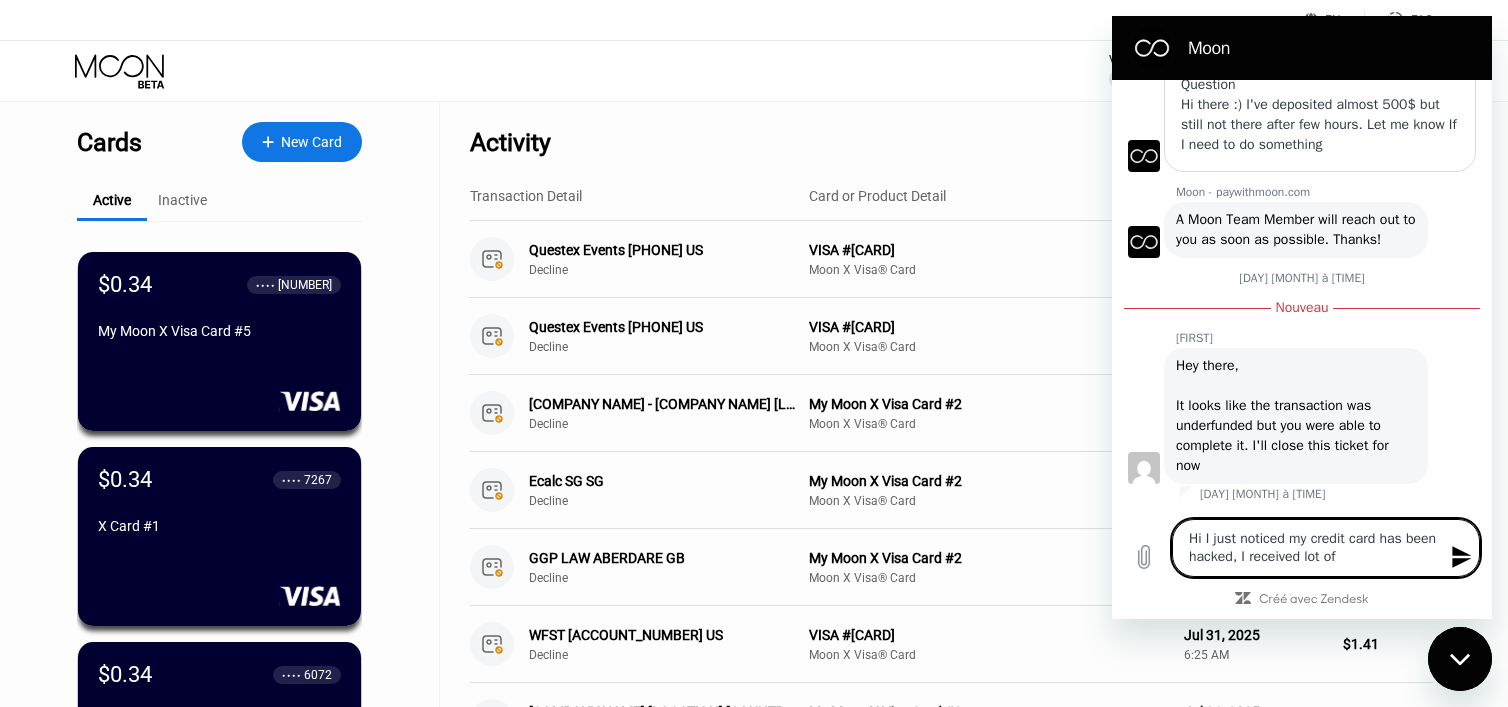 type on "Hi I just noticed my credit card has been hacked, I received lot of" 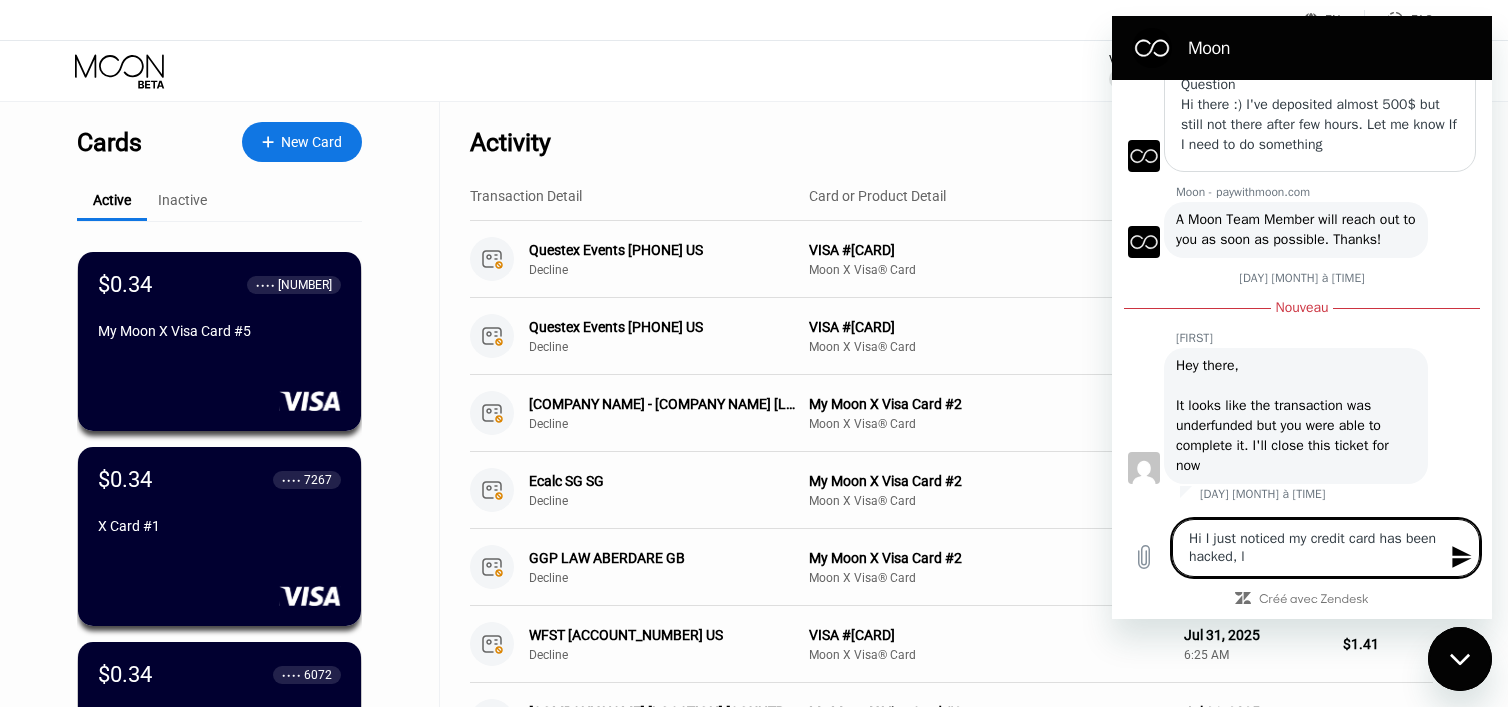 type on "Hi I just noticed my credit card has been hacked, lo" 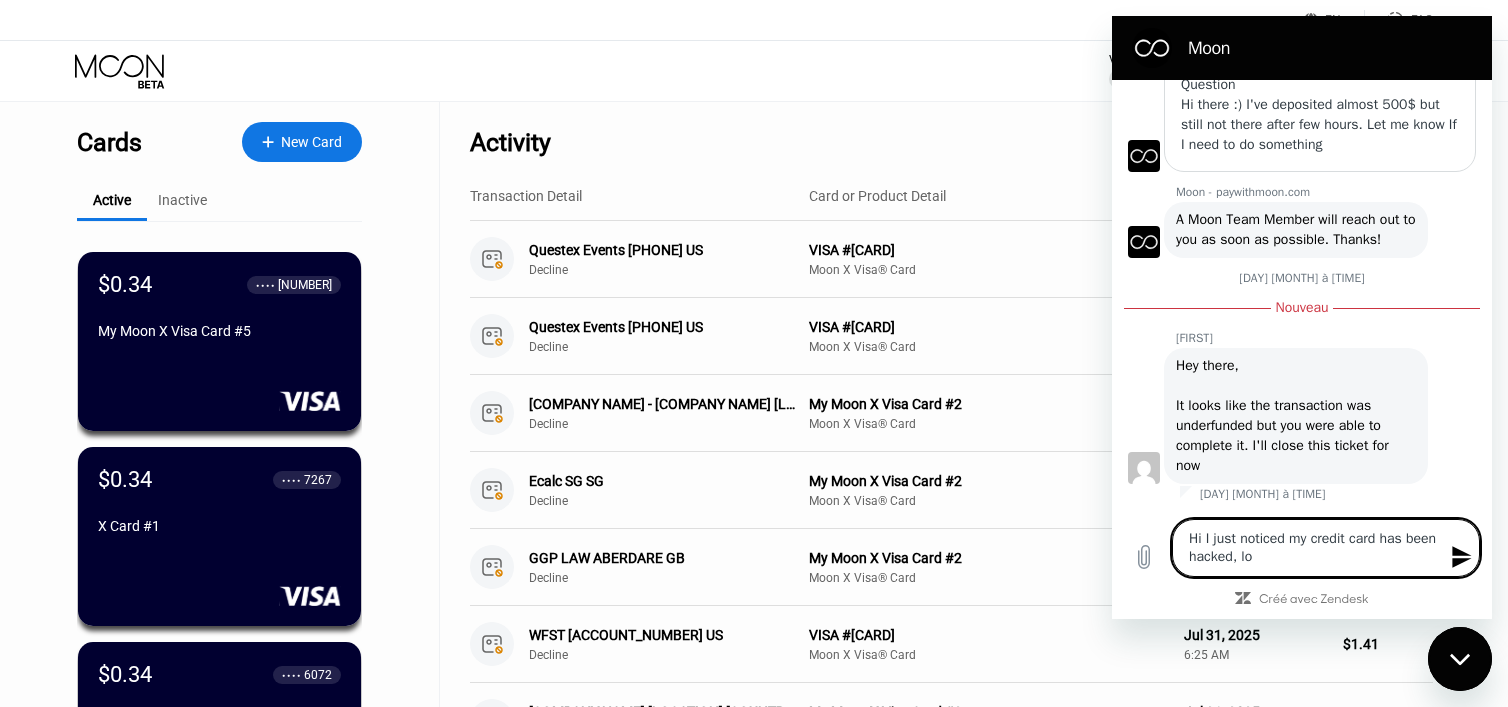 type on "Hi I just noticed my credit card has been hacked, lot" 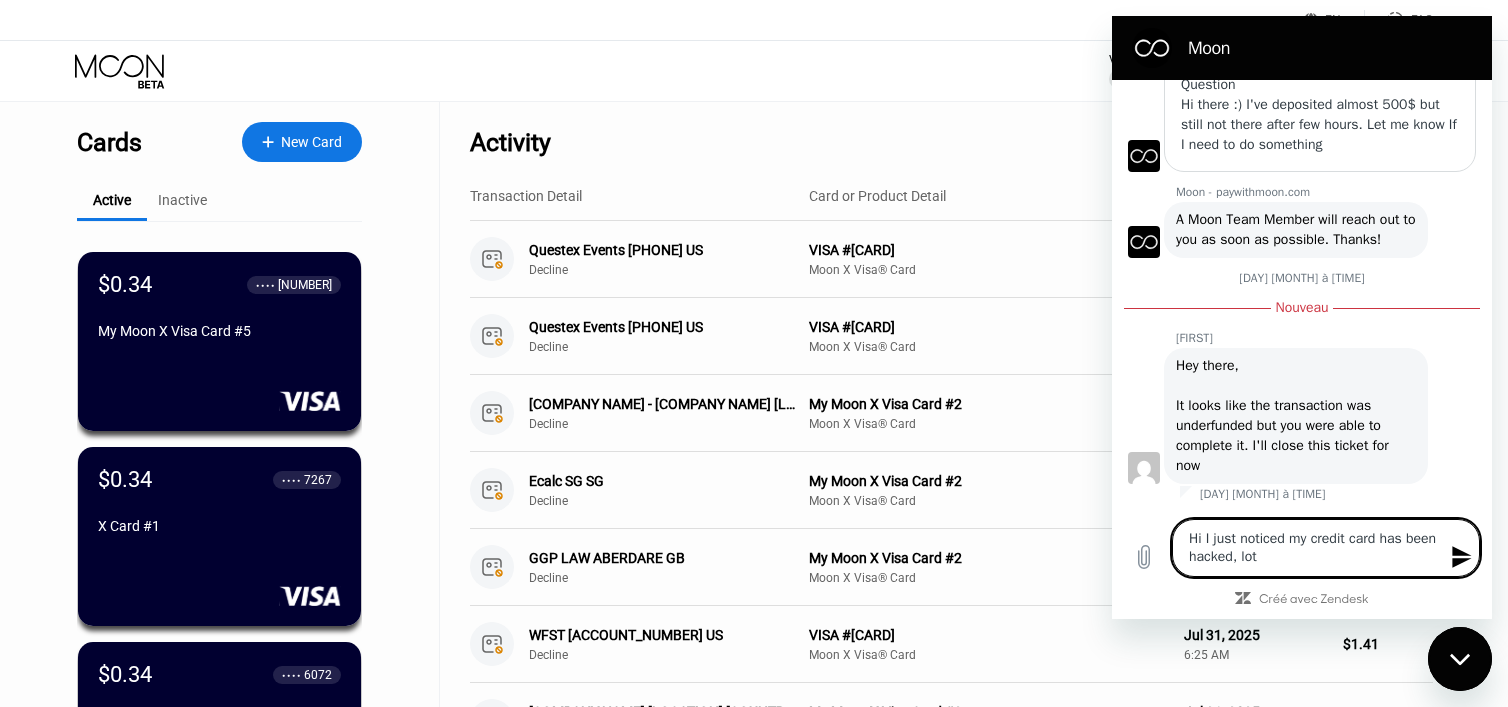 type on "Hi I just noticed my credit card has been hacked, lot" 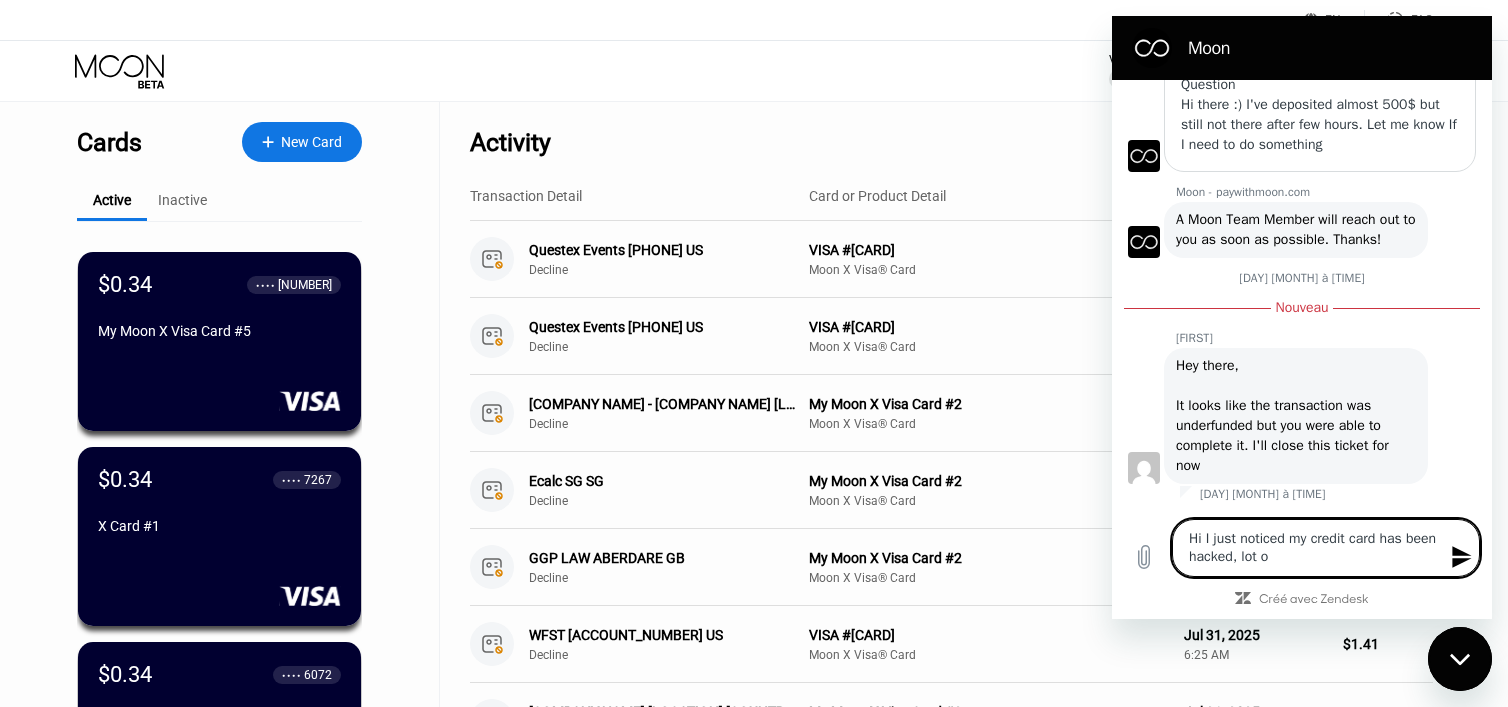 type on "Hi I just noticed my credit card has been hacked, lot of" 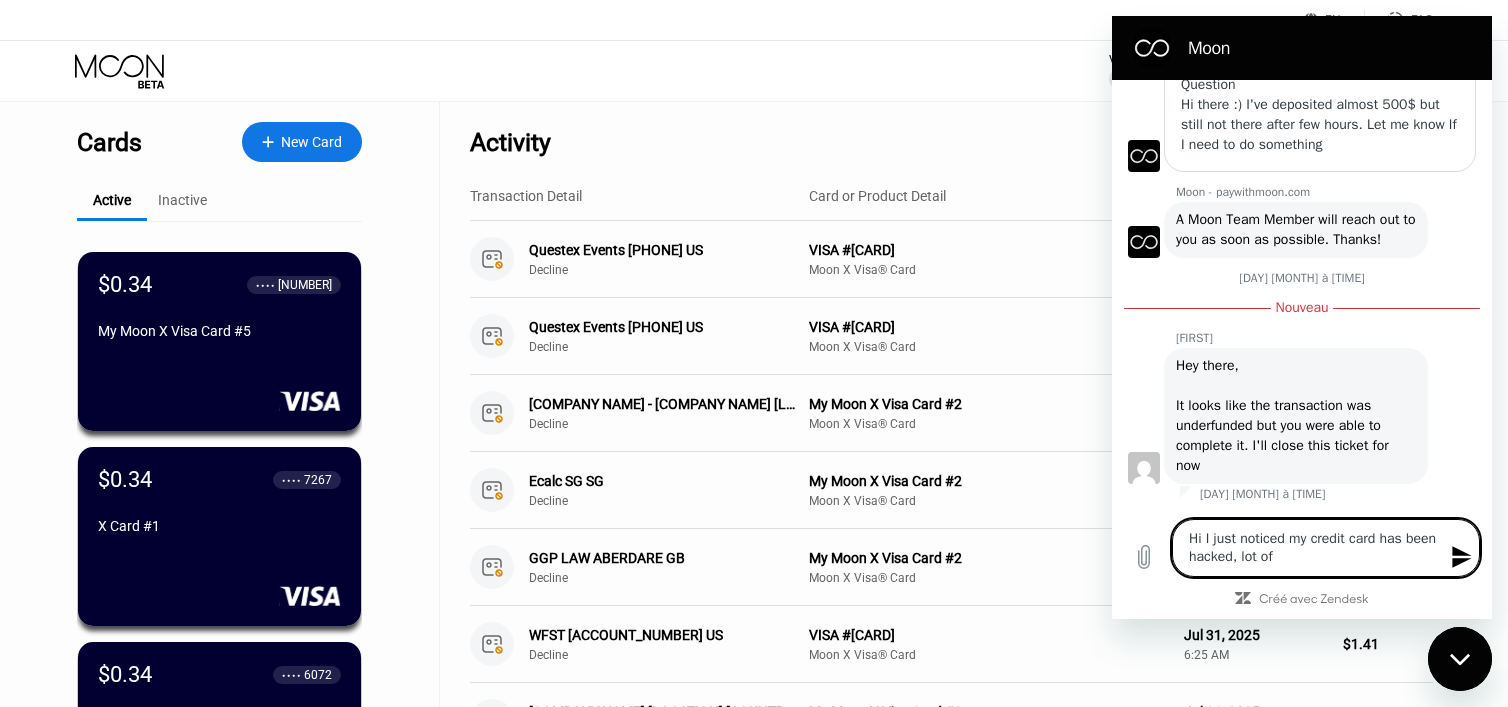 type on "x" 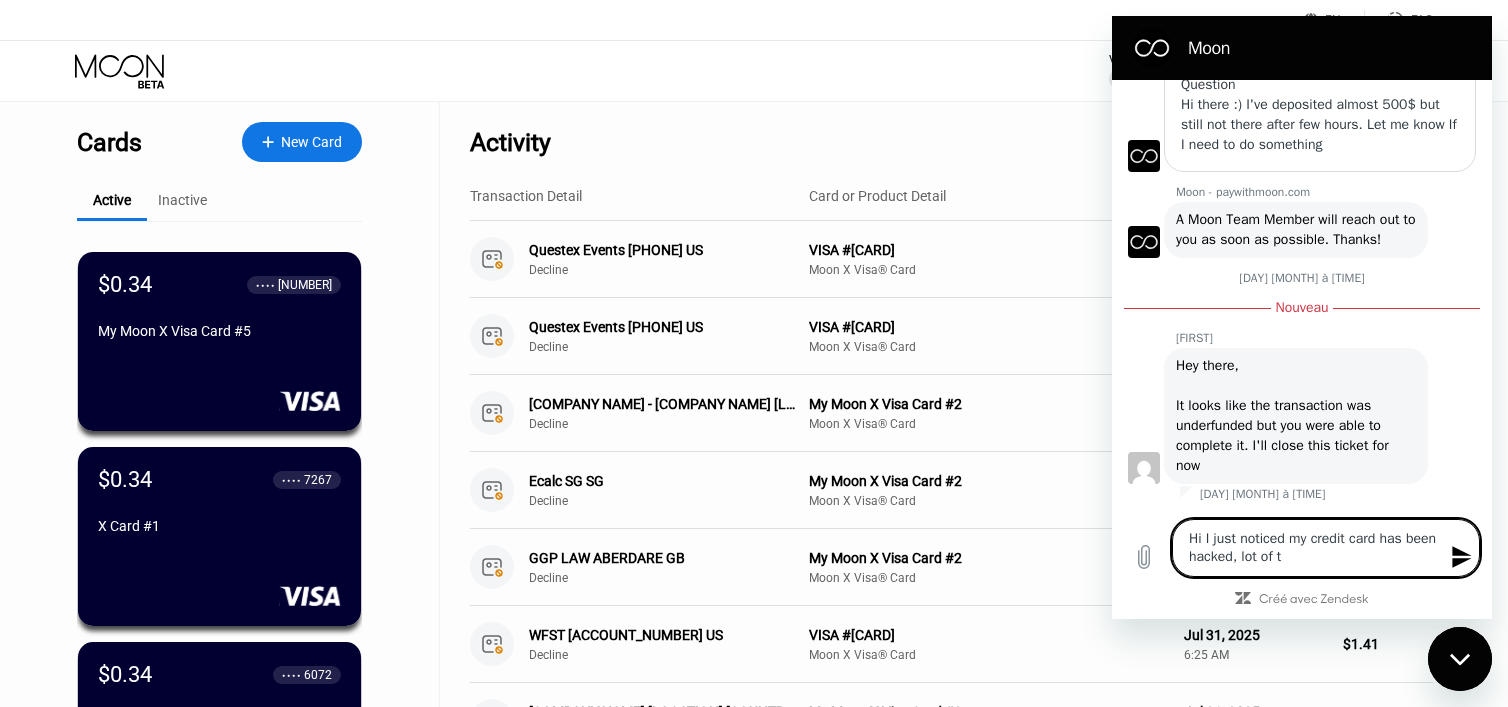type on "Hi I just noticed my credit card has been hacked, lot of tr" 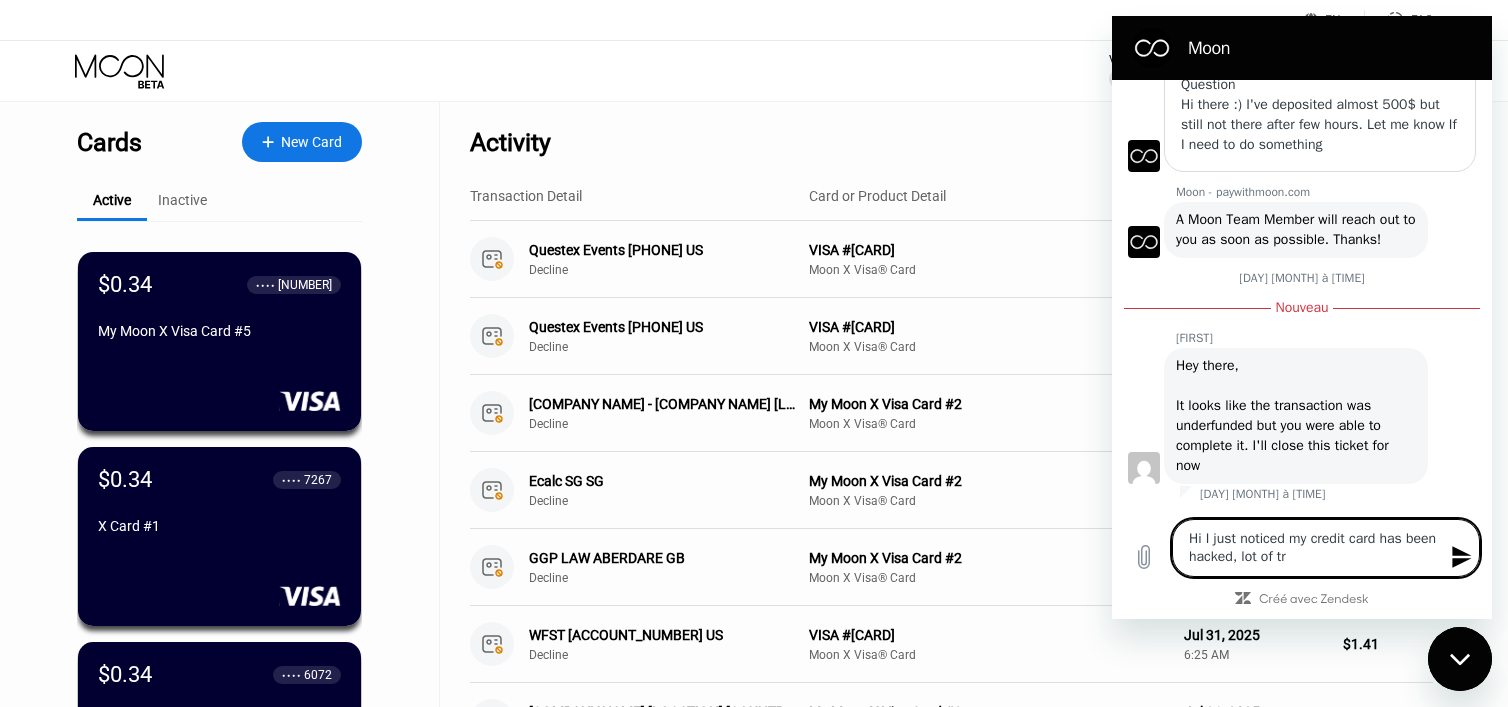 type on "Hi I just noticed my credit card has been hacked, lot of tra" 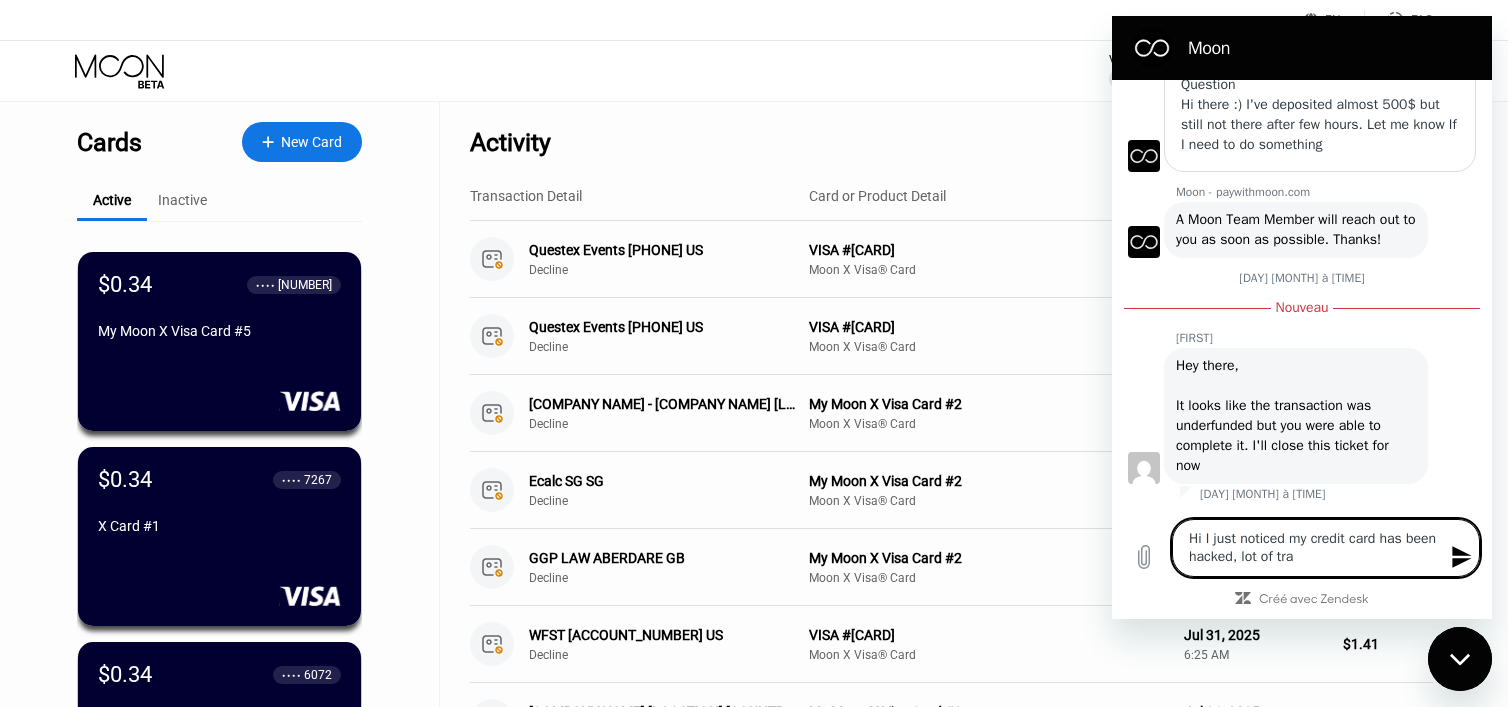 type on "Hi I just noticed my credit card has been hacked, lot of tran" 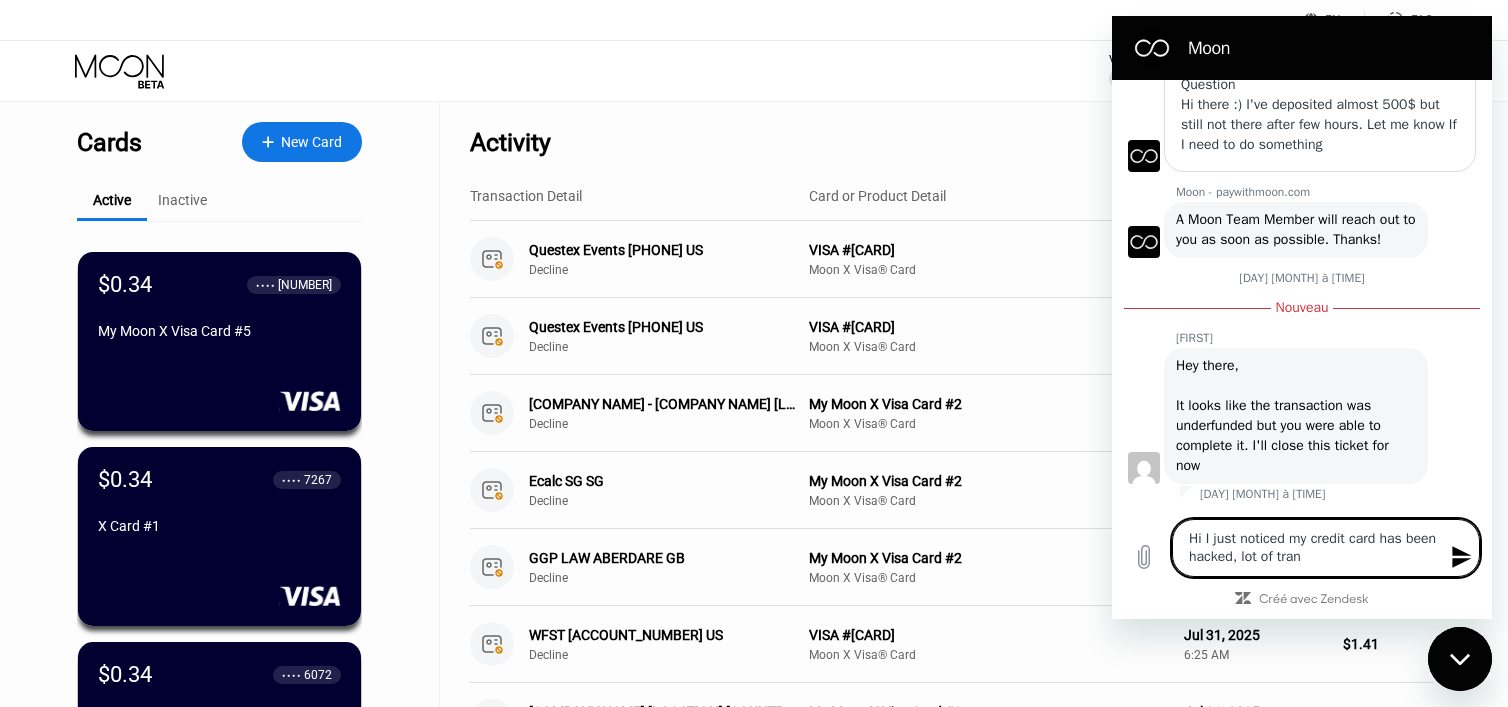 type on "Hi I just noticed my credit card has been hacked, lot of trans" 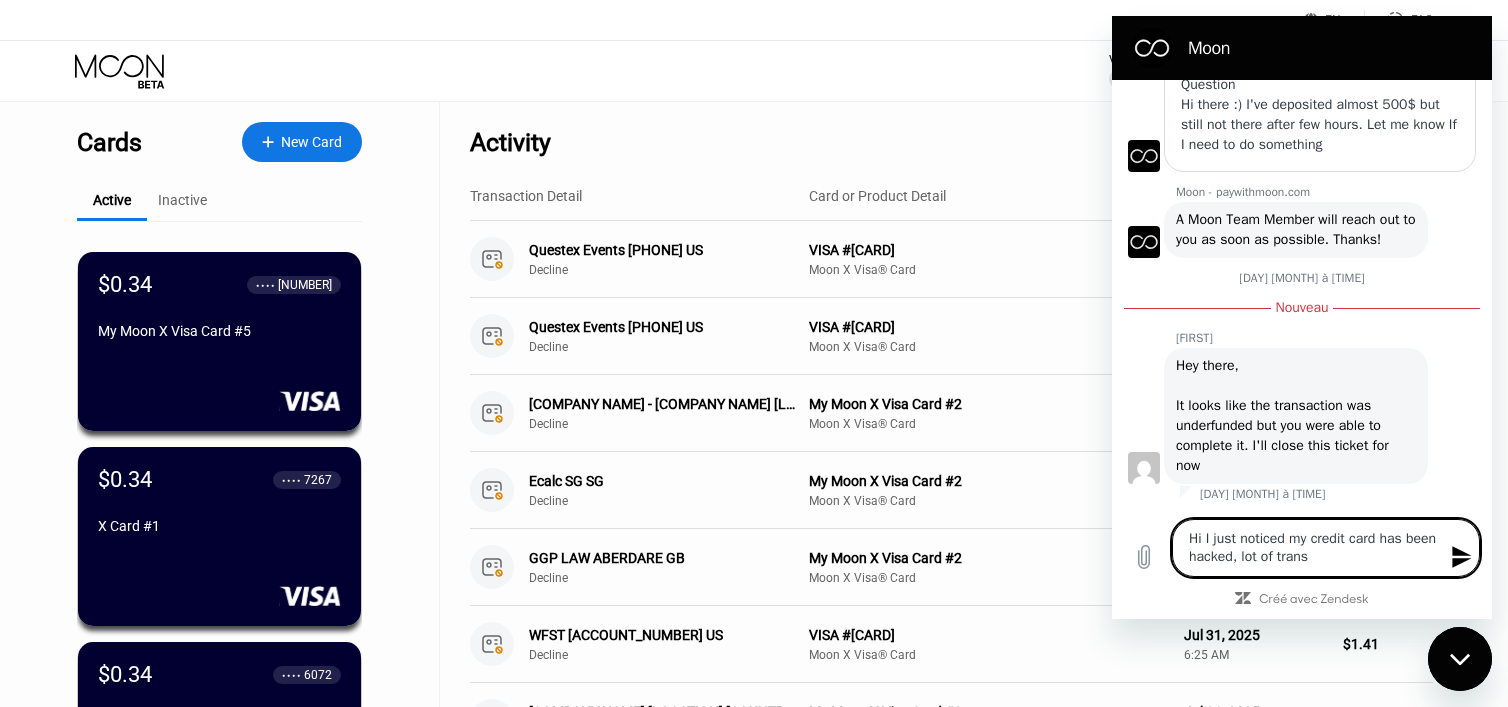 type on "x" 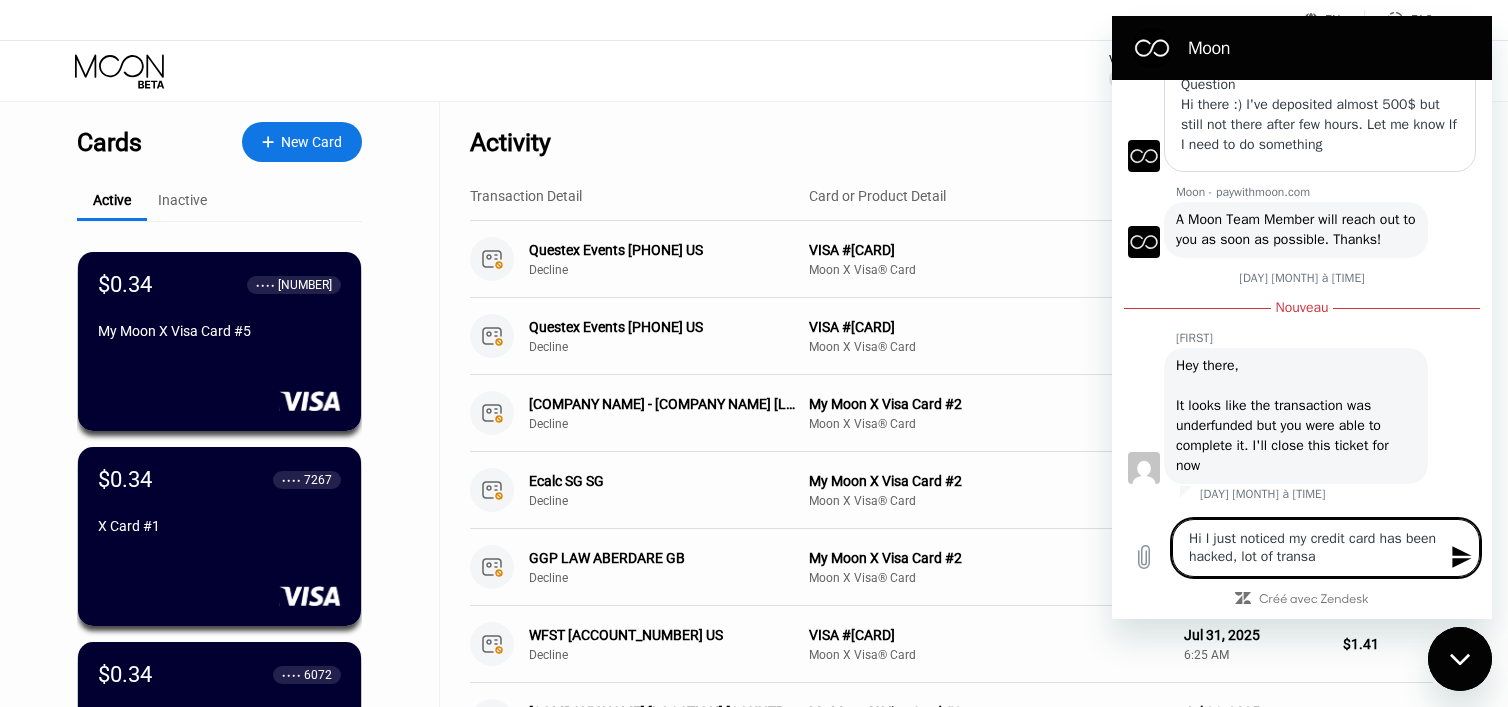 type on "Hi I just noticed my credit card has been hacked, lot of transac" 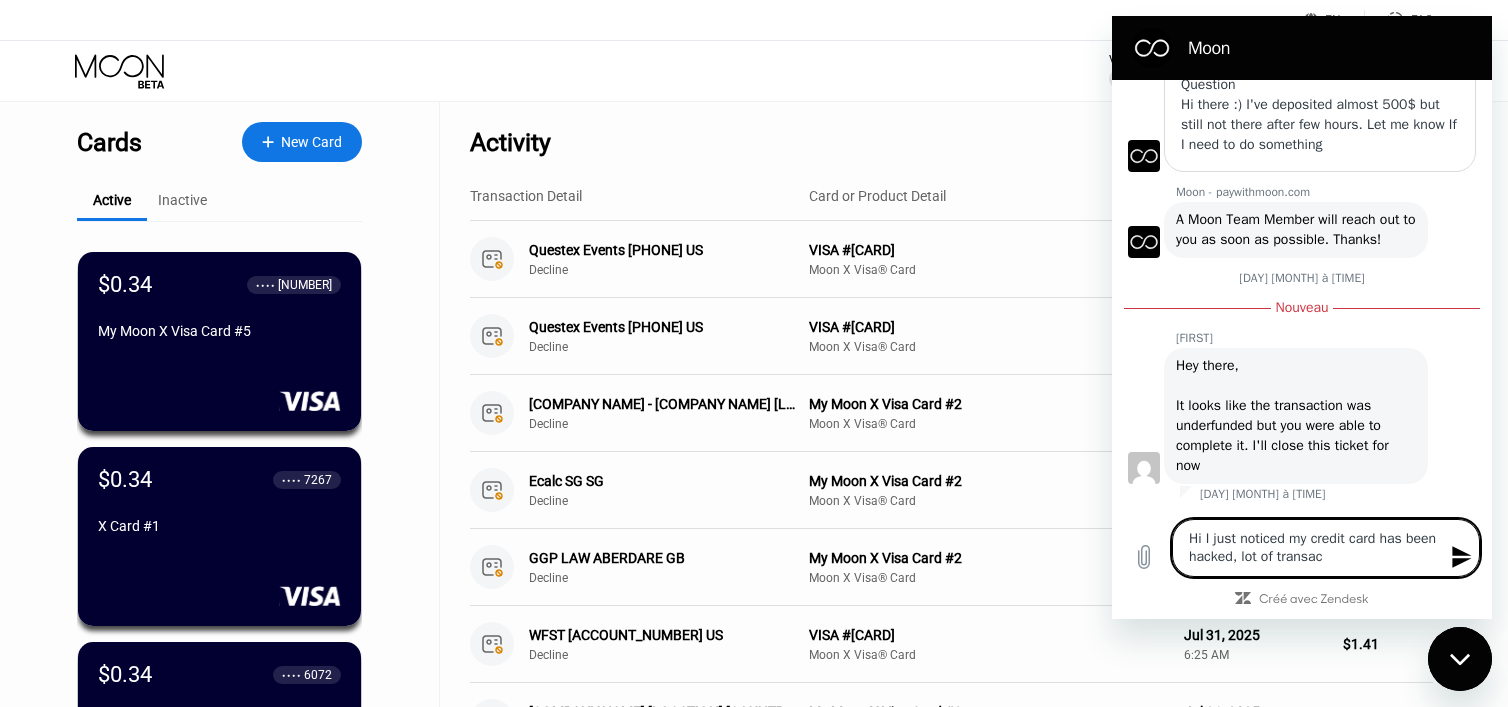 type on "Hi I just noticed my credit card has been hacked, lot of transact" 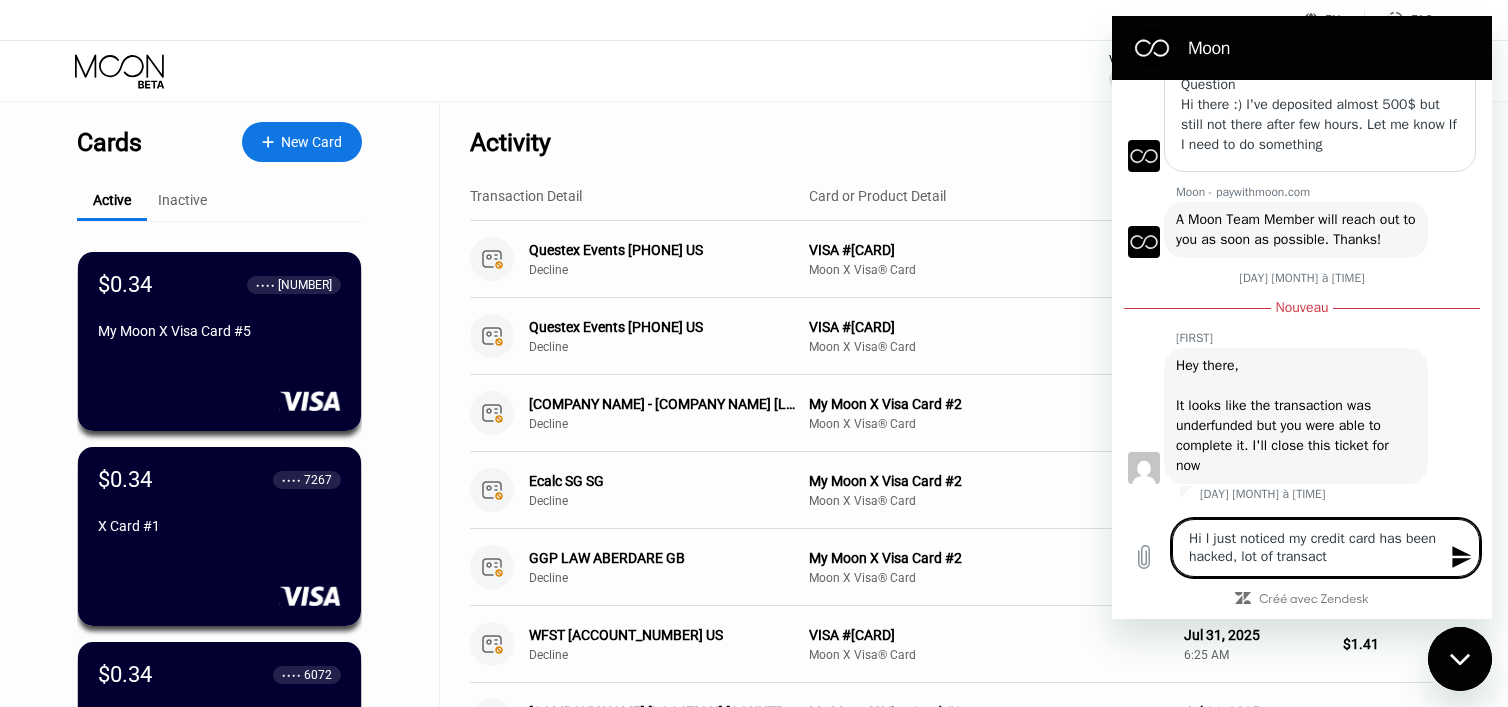 type on "Hi I just noticed my credit card has been hacked, lot of transacti" 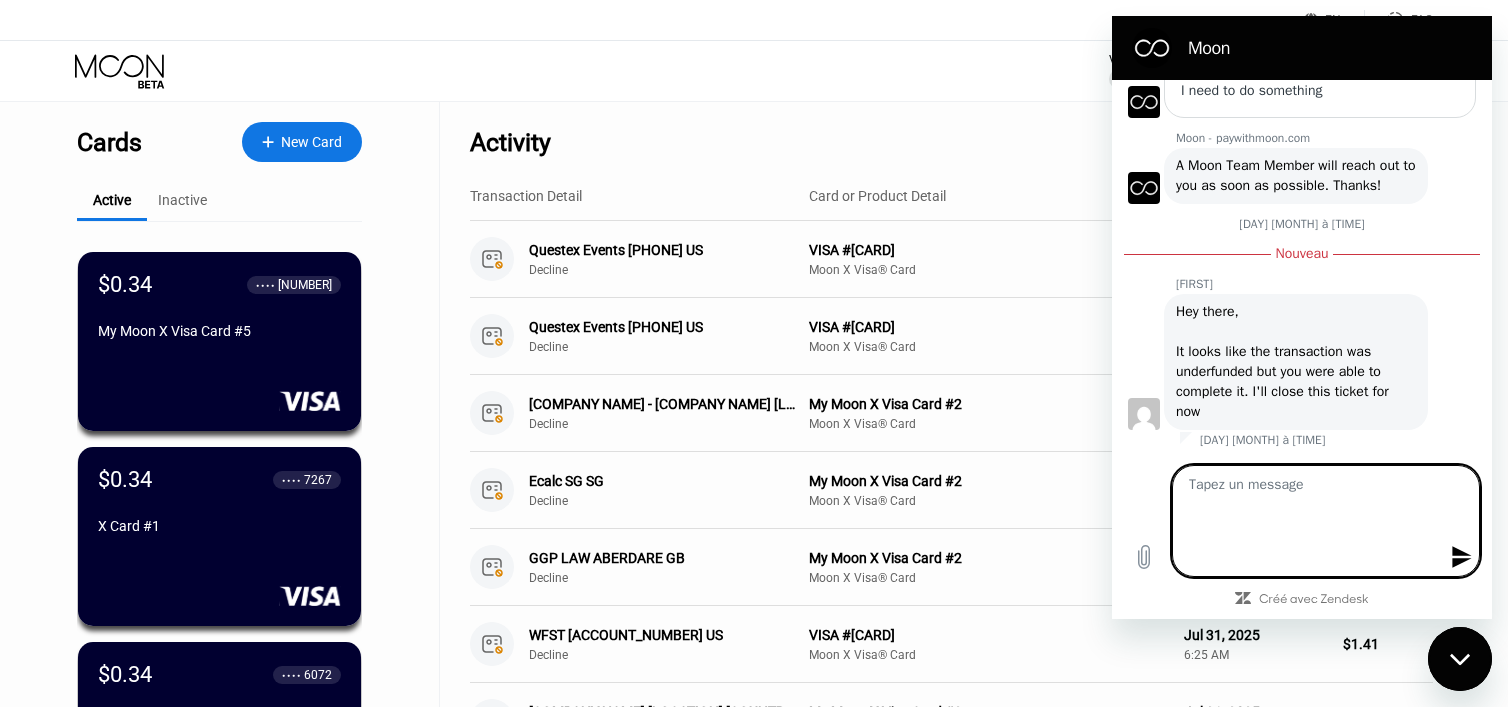 scroll, scrollTop: 0, scrollLeft: 0, axis: both 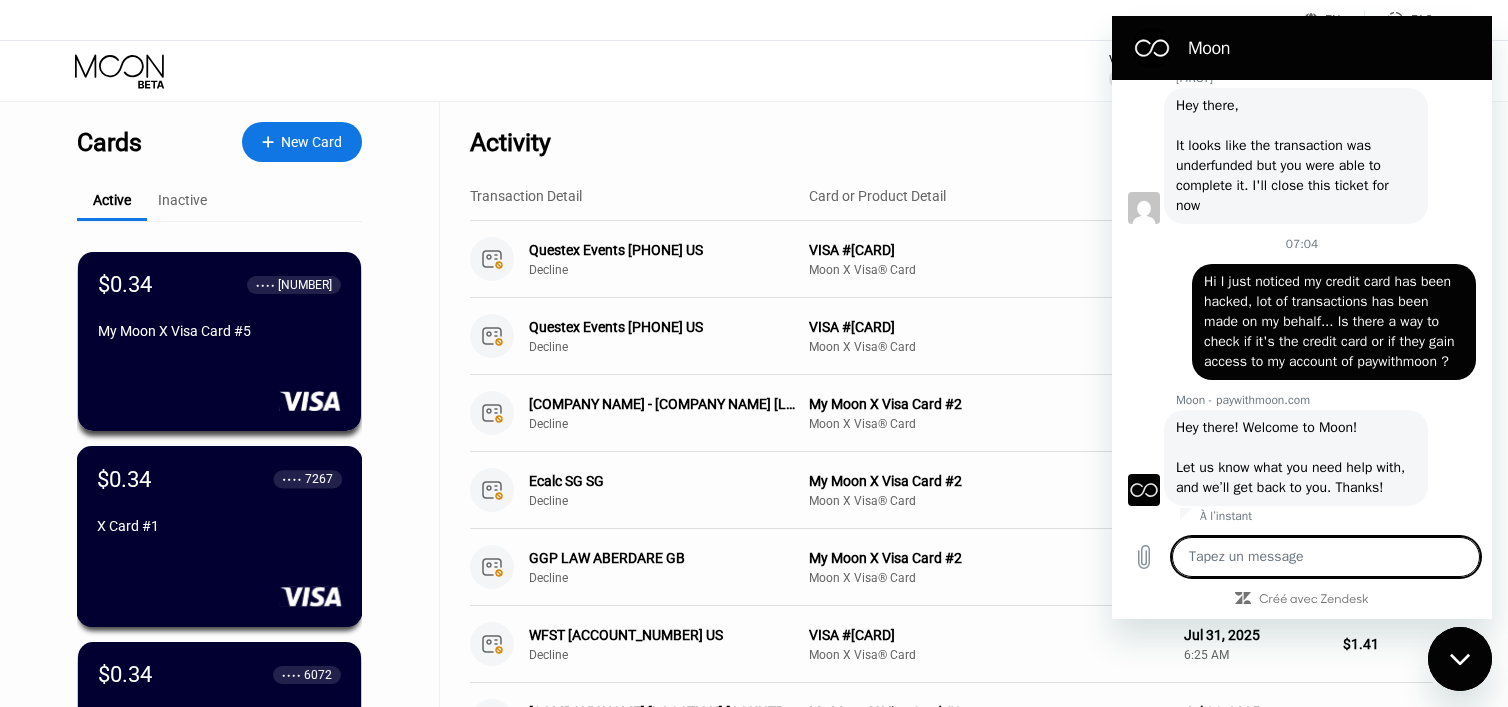 click on "● ● ● ● [CARD_LAST_FOUR]" at bounding box center (308, 479) 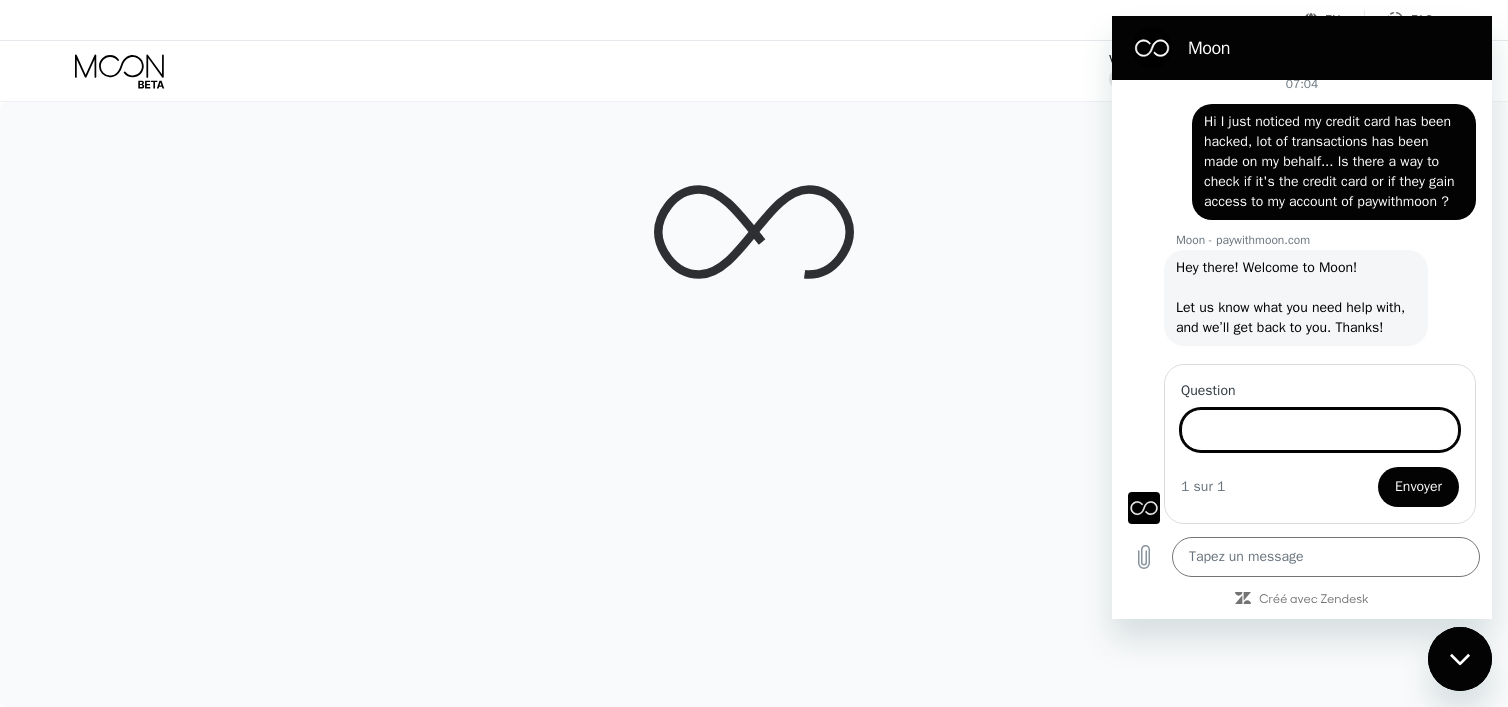 scroll, scrollTop: 5774, scrollLeft: 0, axis: vertical 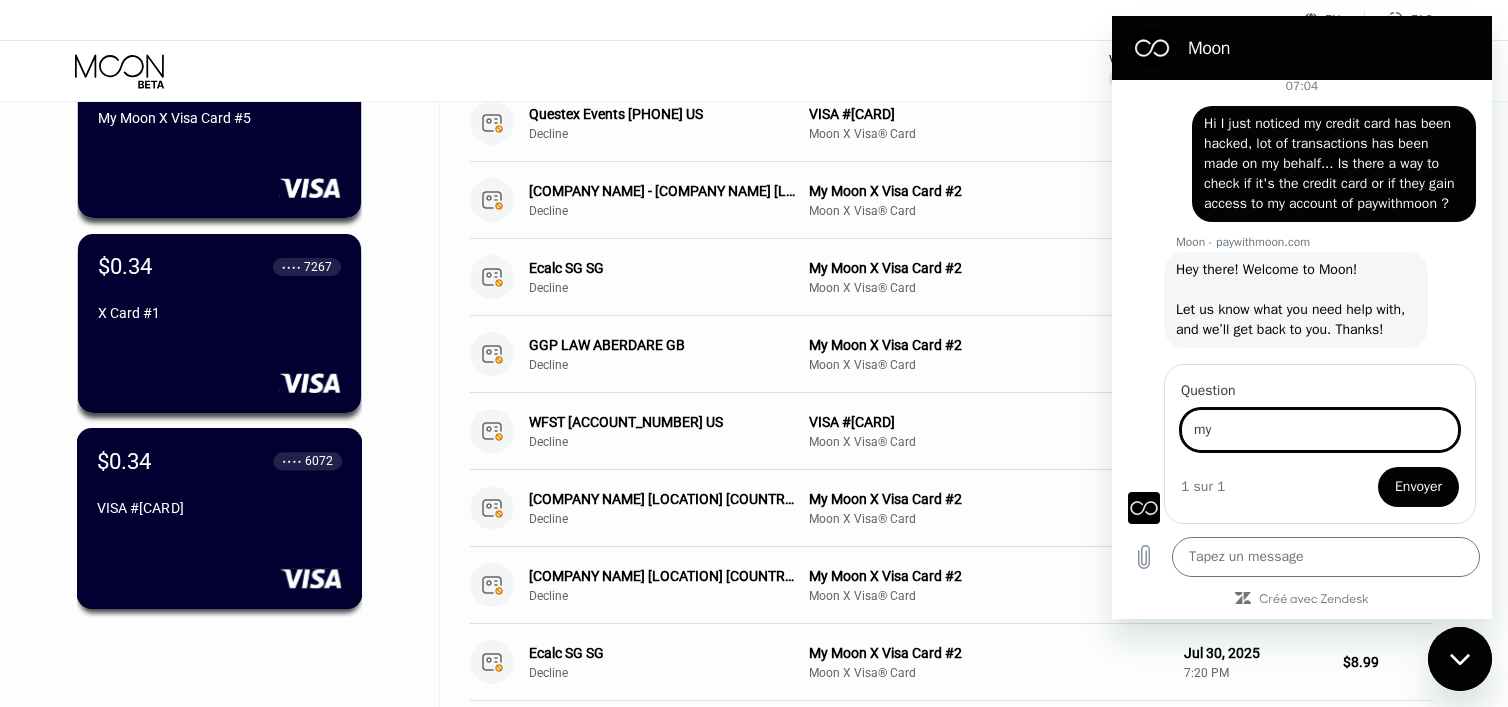 click on "VISA #[CARD]" at bounding box center [219, 508] 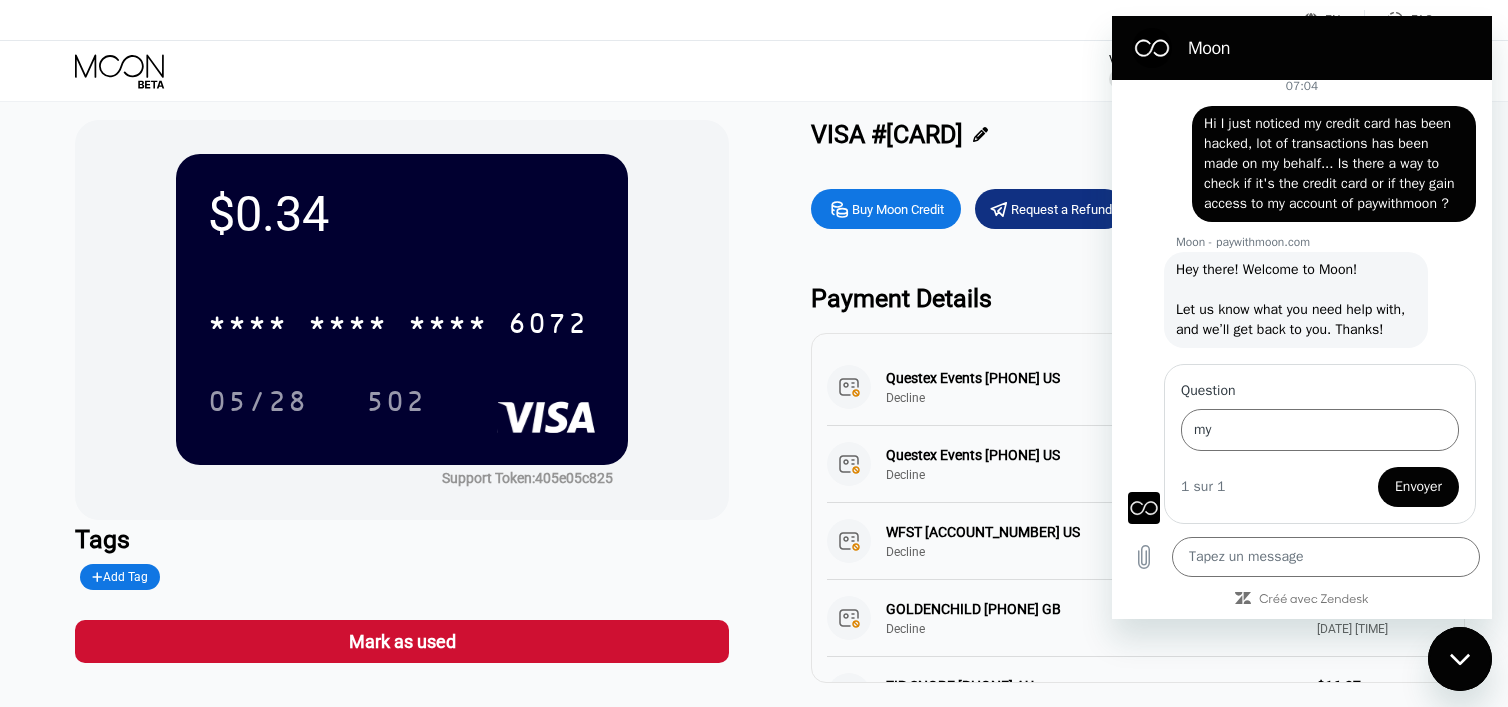 scroll, scrollTop: 3, scrollLeft: 0, axis: vertical 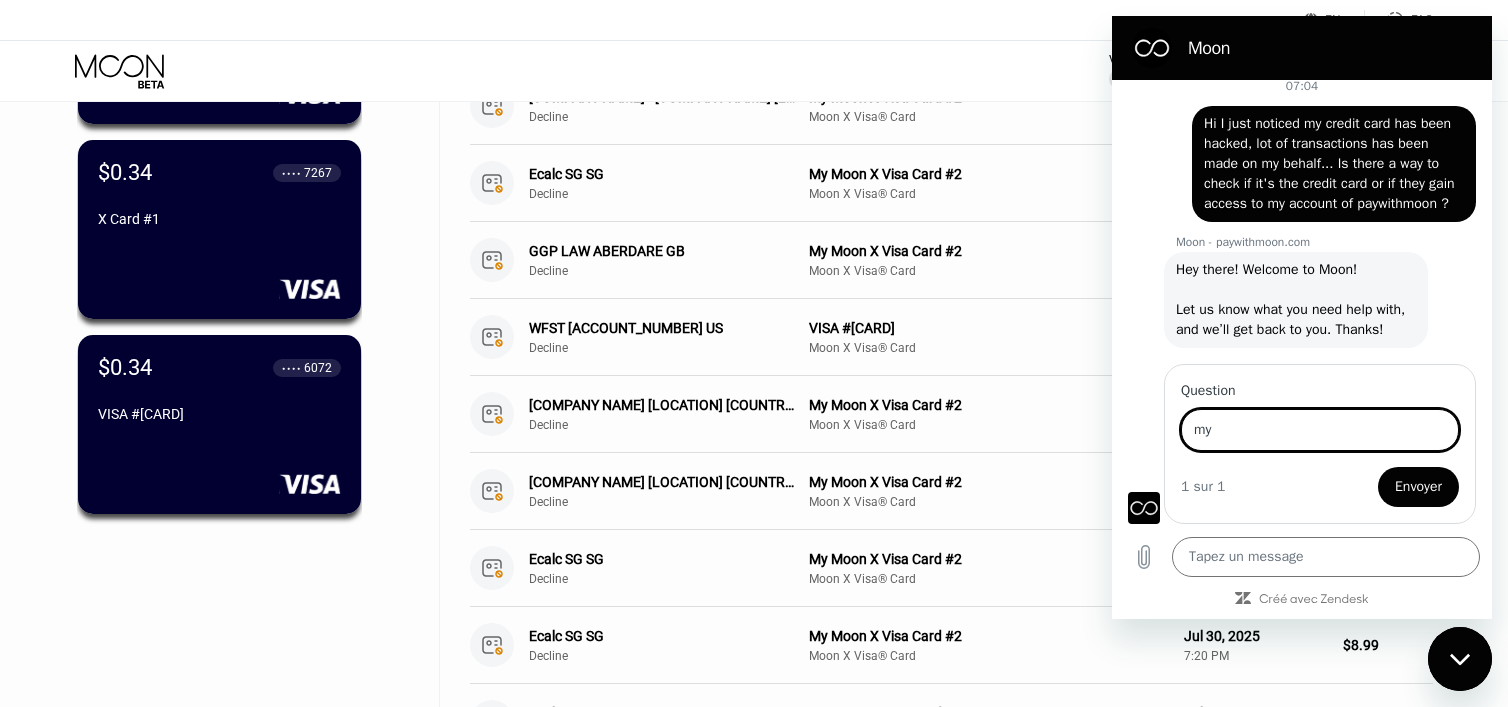 click on "my" at bounding box center (1320, 430) 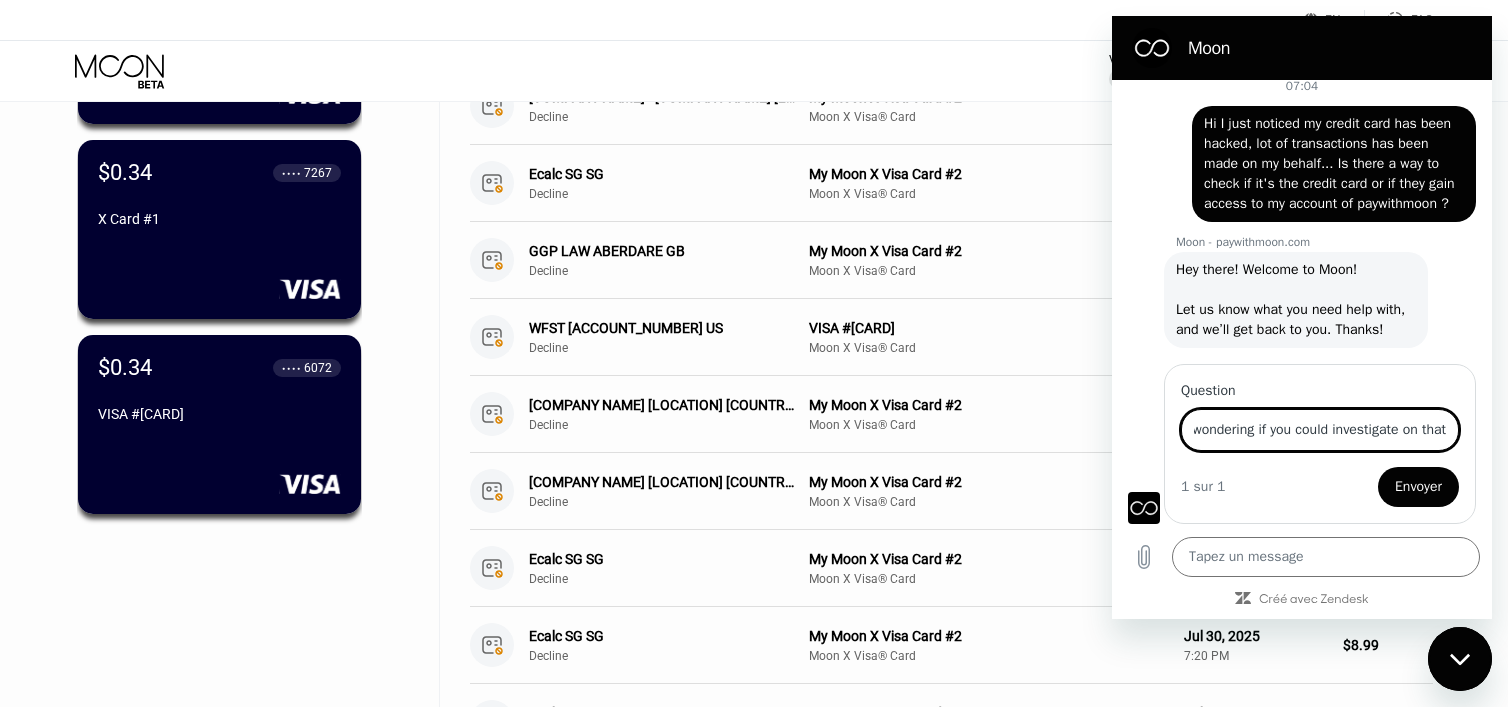 scroll, scrollTop: 0, scrollLeft: 327, axis: horizontal 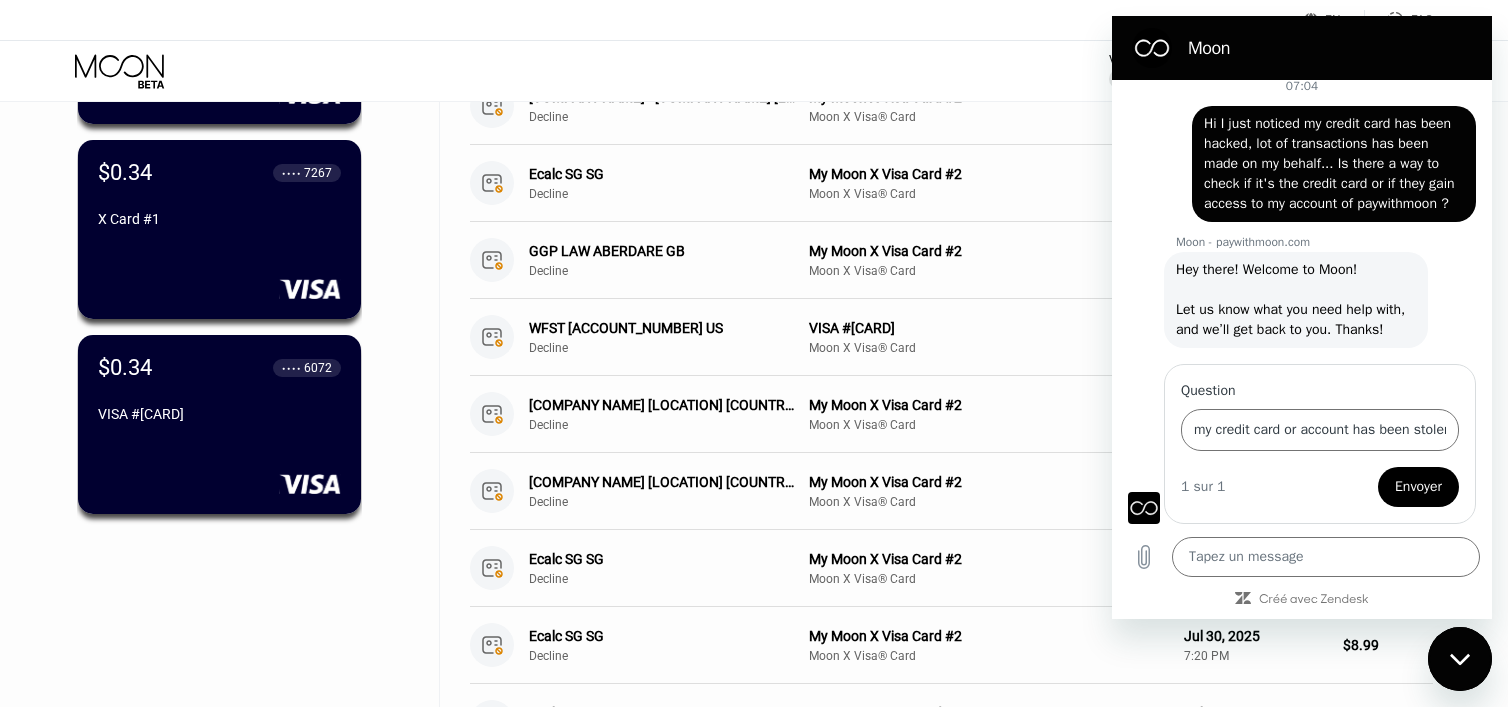 click on "Envoyer" at bounding box center [1418, 487] 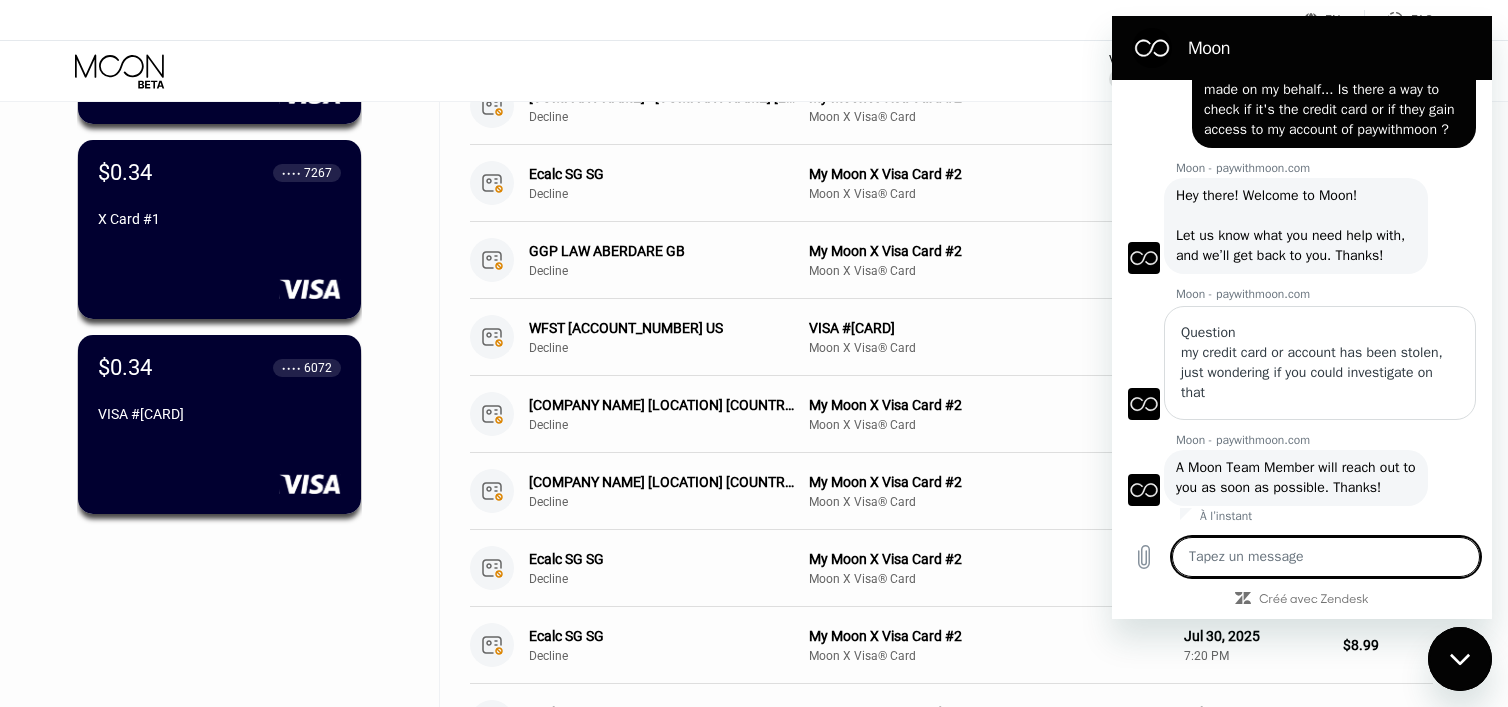 scroll, scrollTop: 5852, scrollLeft: 0, axis: vertical 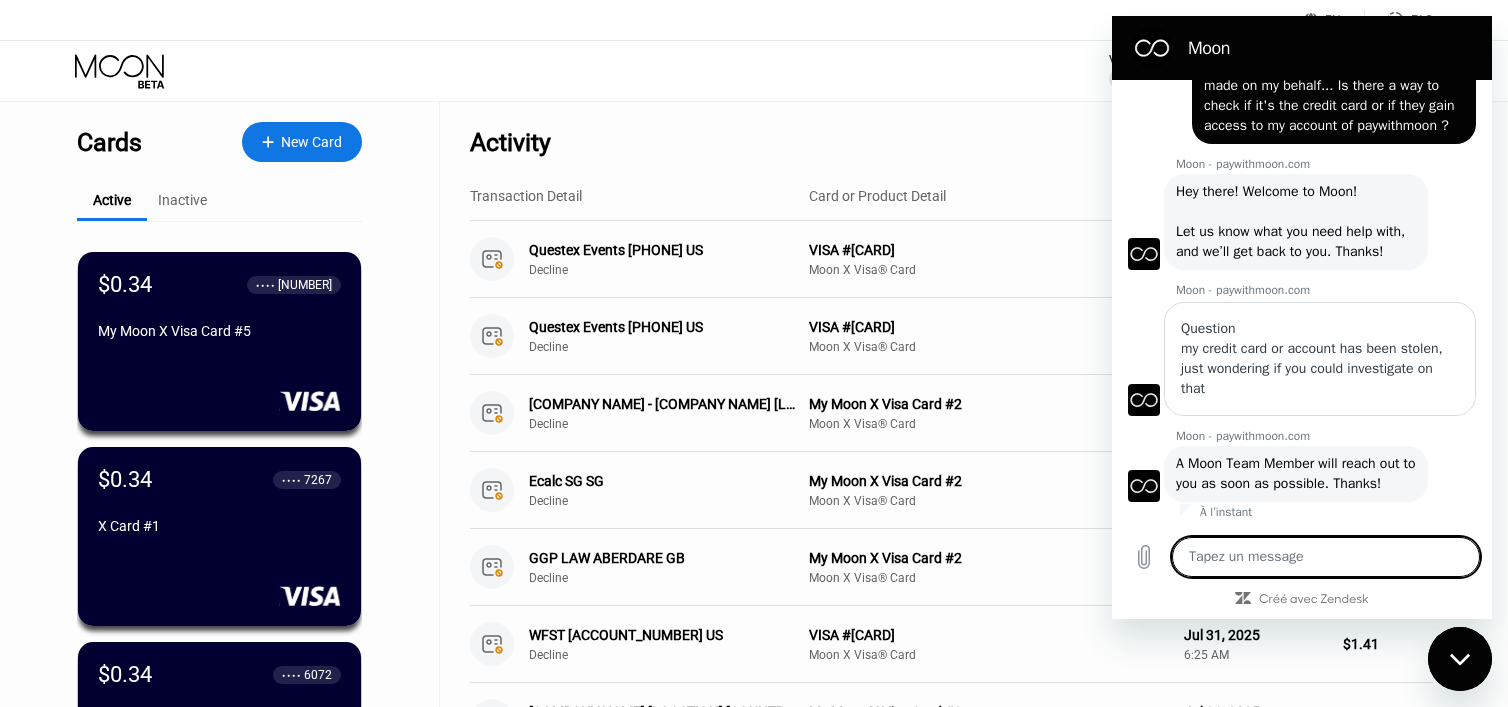click on "Visa Monthly Spend Limit $0.00 / $4,000.00 $0.34 Moon Credit [LAST] [EMAIL]  Home Settings Support Careers About Us Log out Privacy policy Terms" at bounding box center (754, 71) 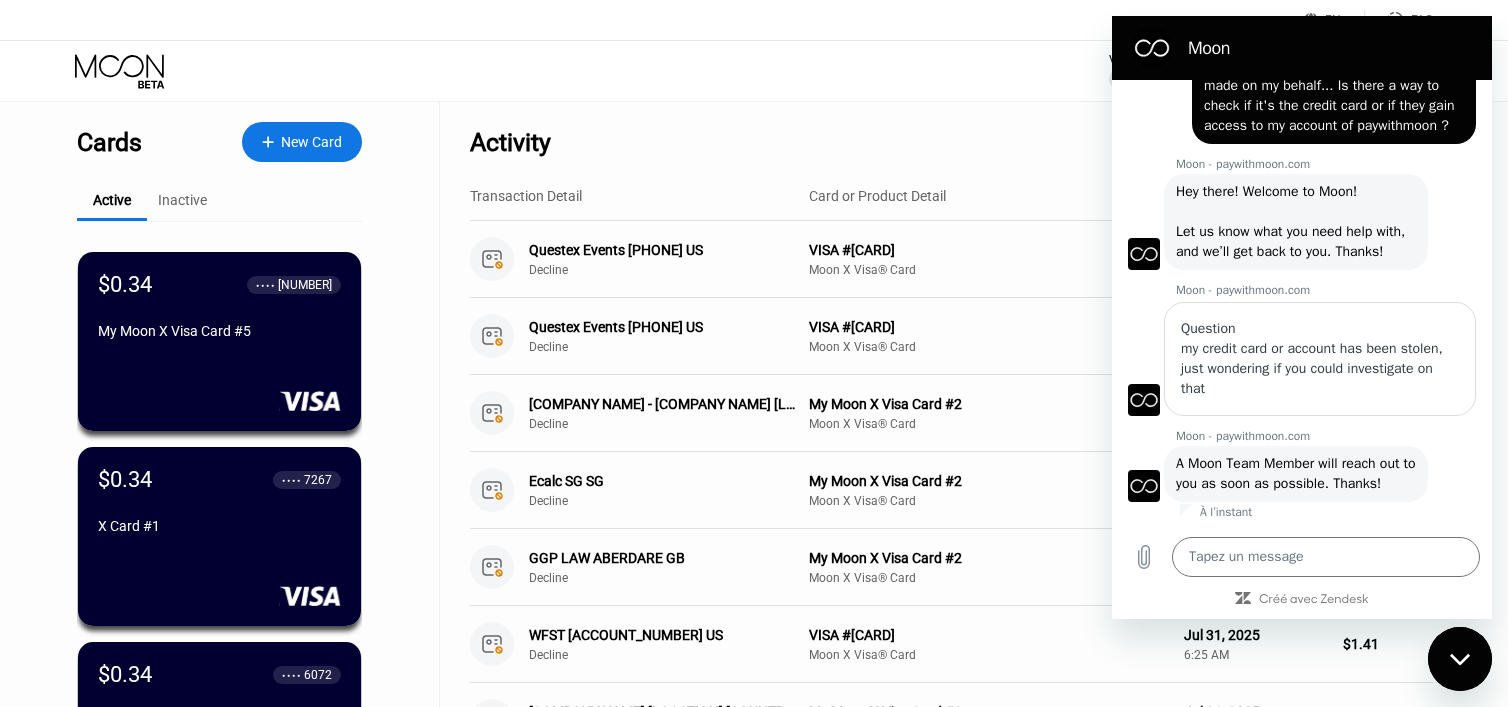 click at bounding box center [1460, 659] 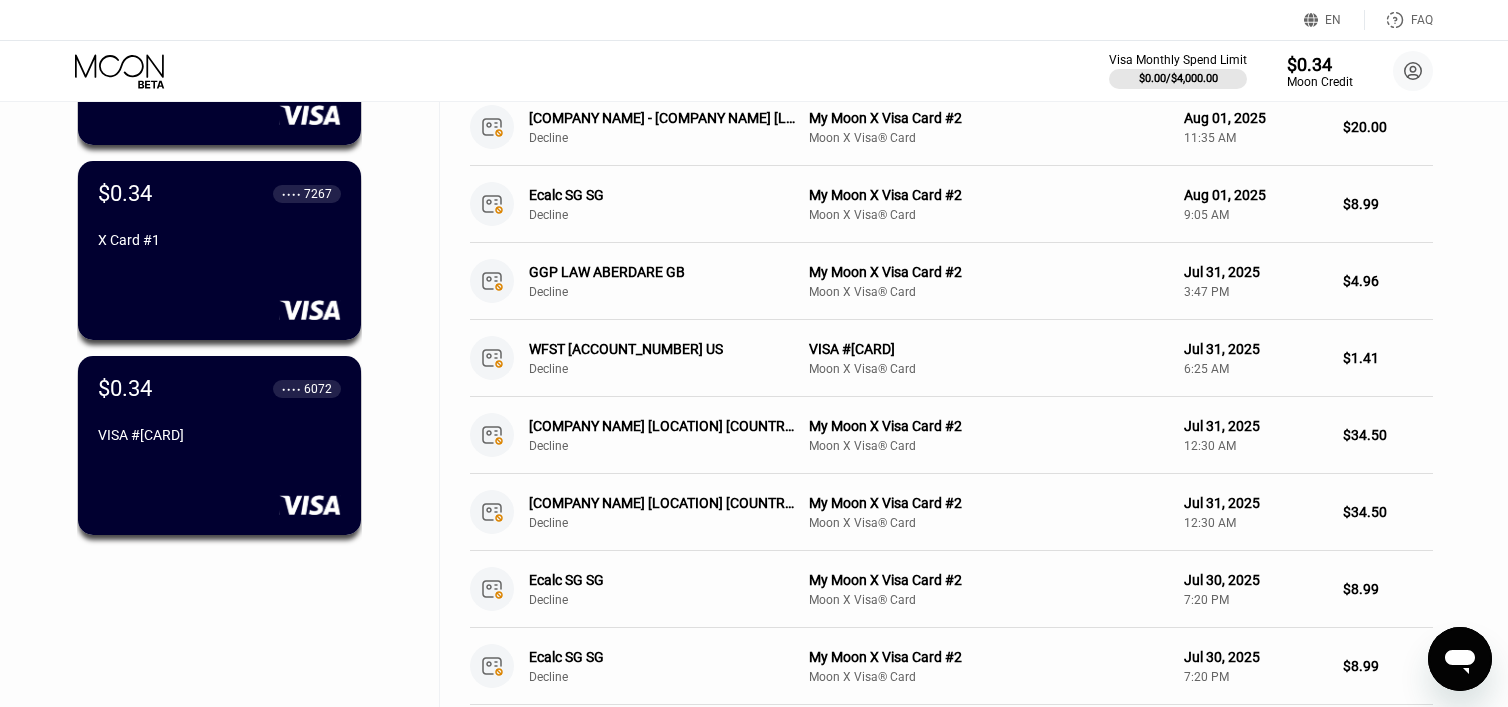 scroll, scrollTop: 0, scrollLeft: 0, axis: both 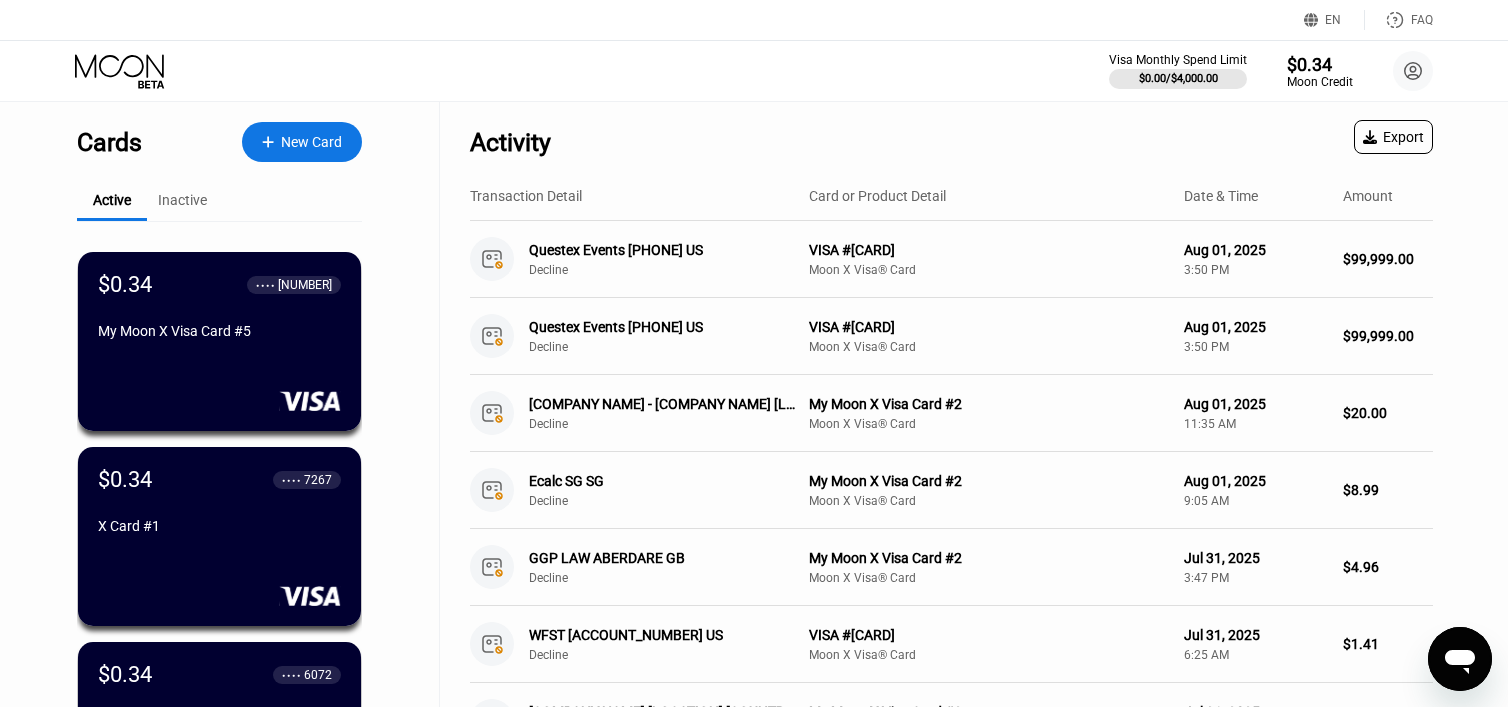 click on "Inactive" at bounding box center (182, 200) 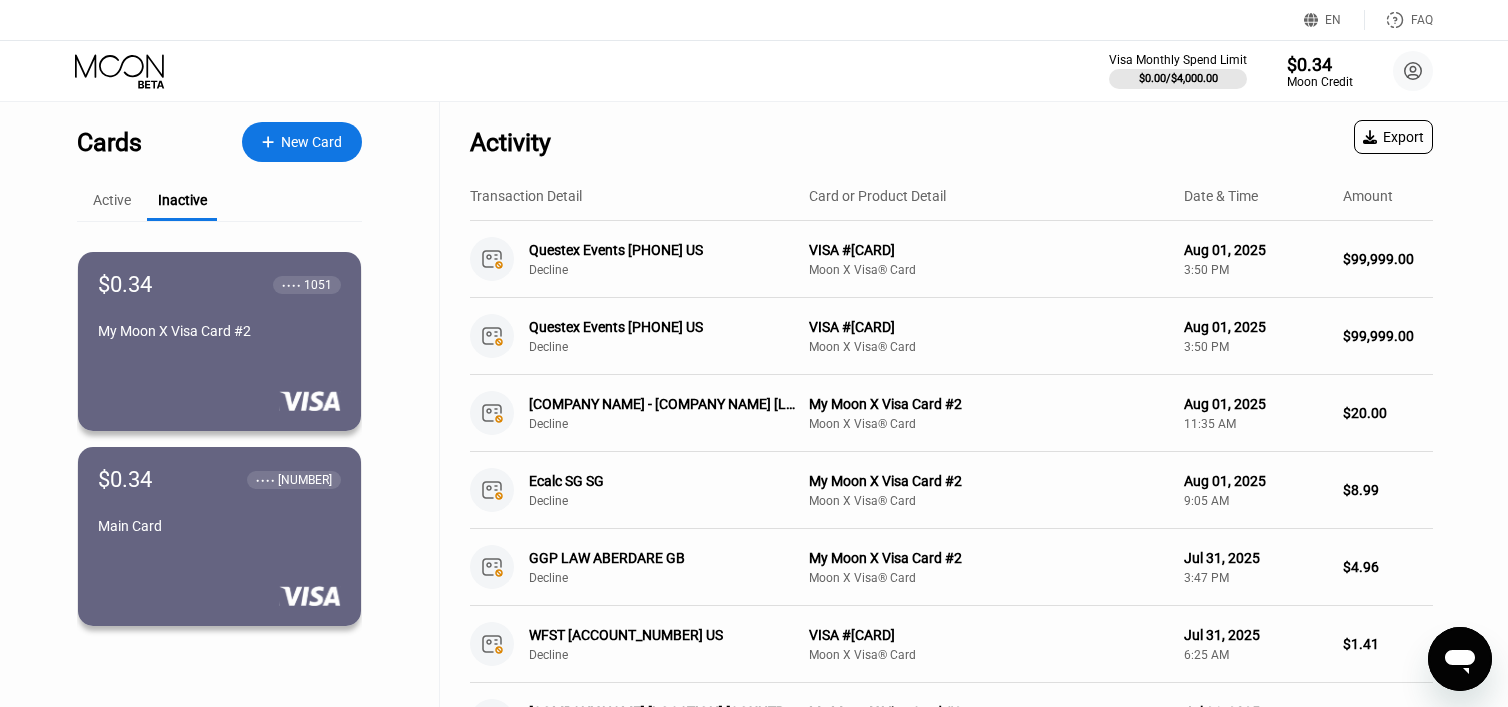 click on "Active" at bounding box center [112, 200] 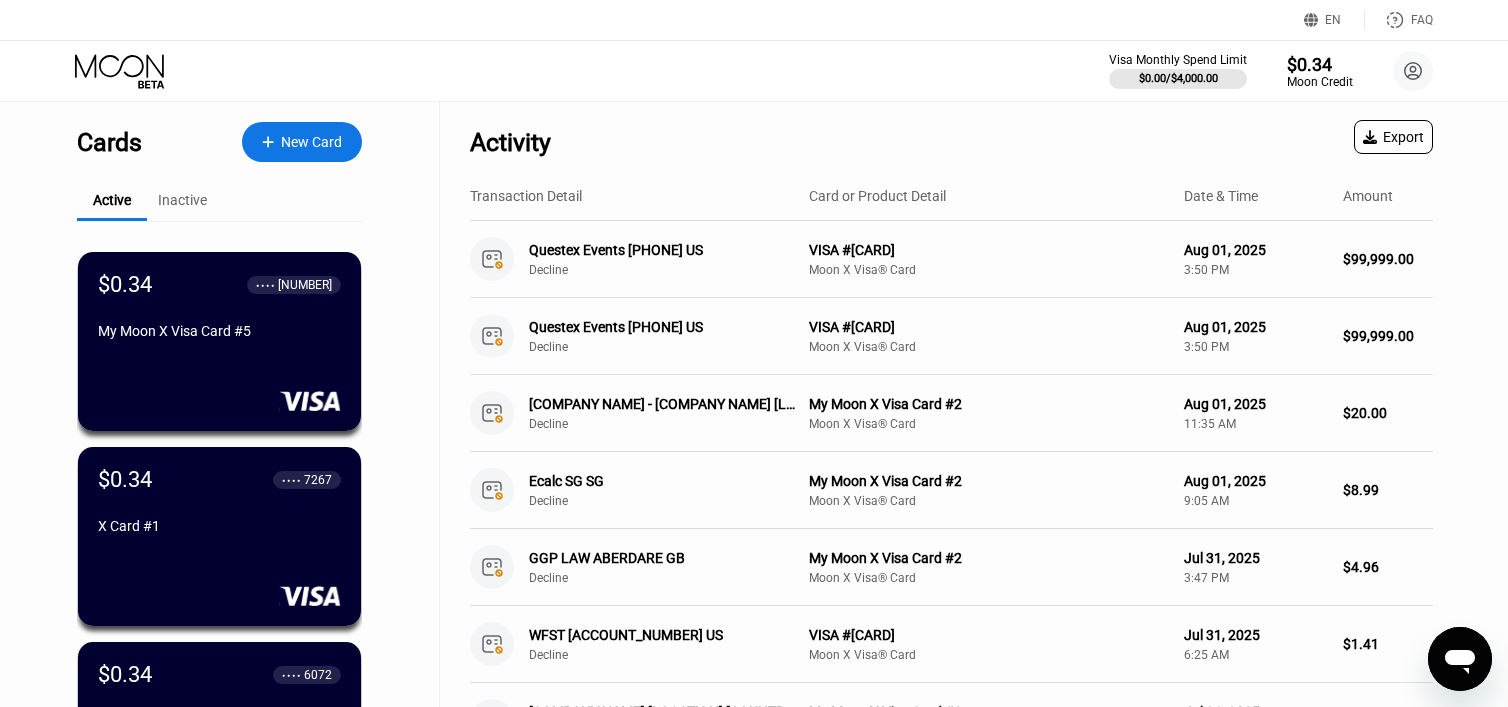 click 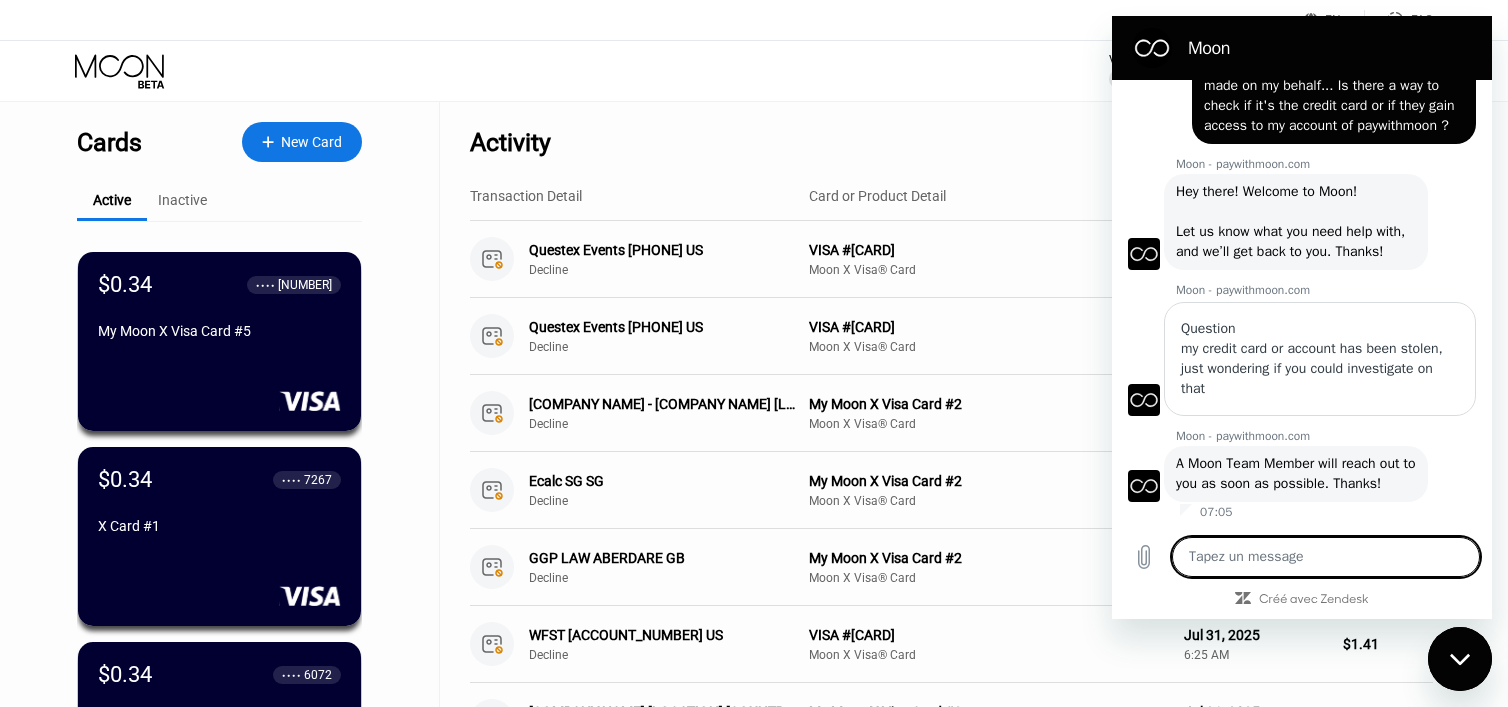 scroll, scrollTop: 5704, scrollLeft: 0, axis: vertical 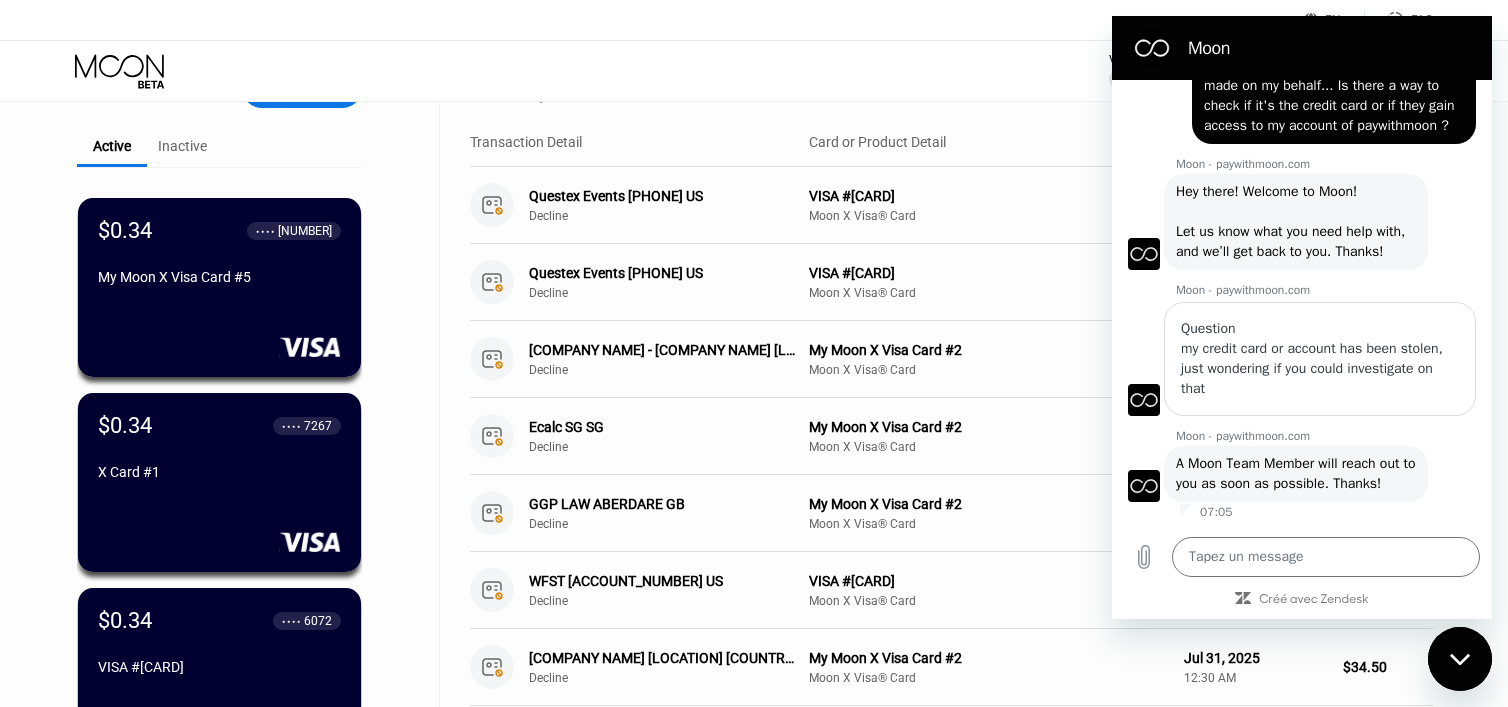 click on "Transaction Detail Card or Product Detail Date & Time Amount" at bounding box center [951, 142] 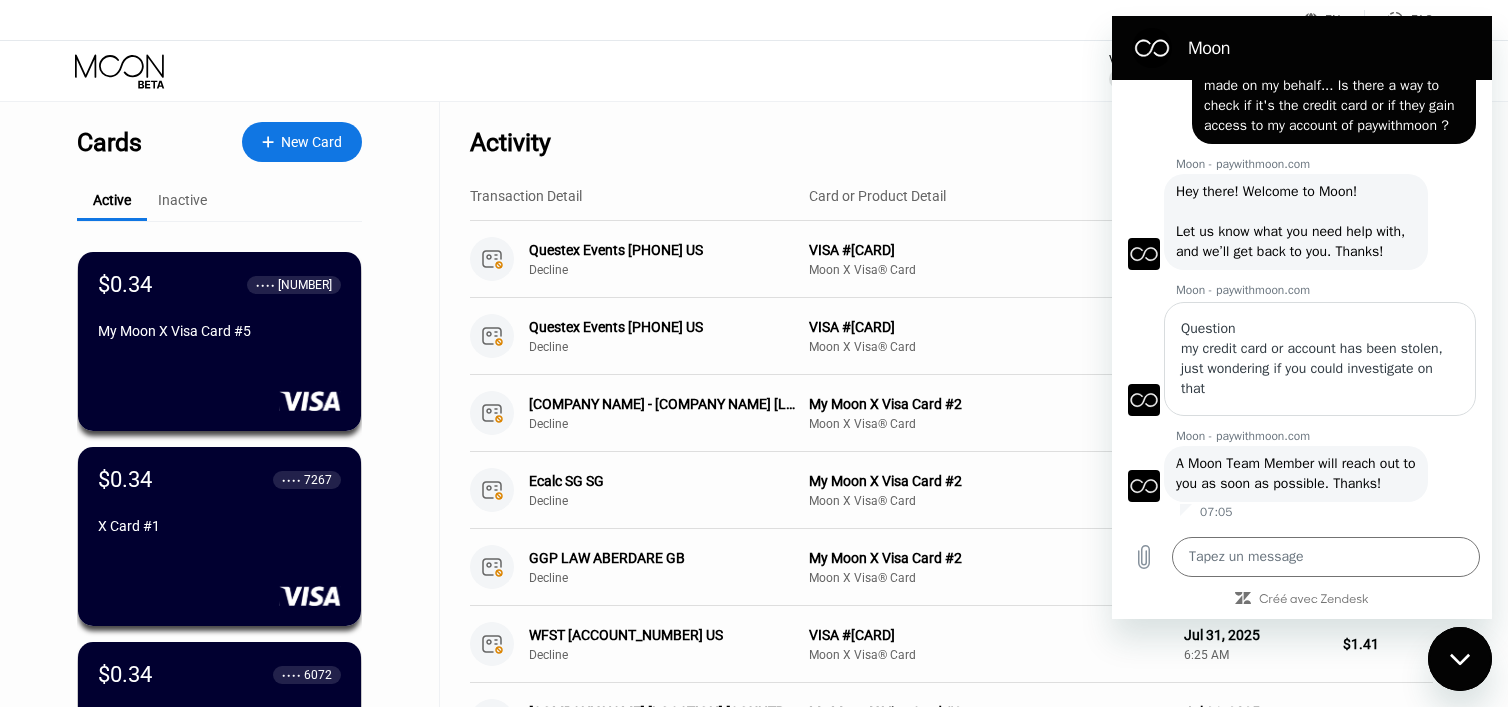 click at bounding box center (1460, 659) 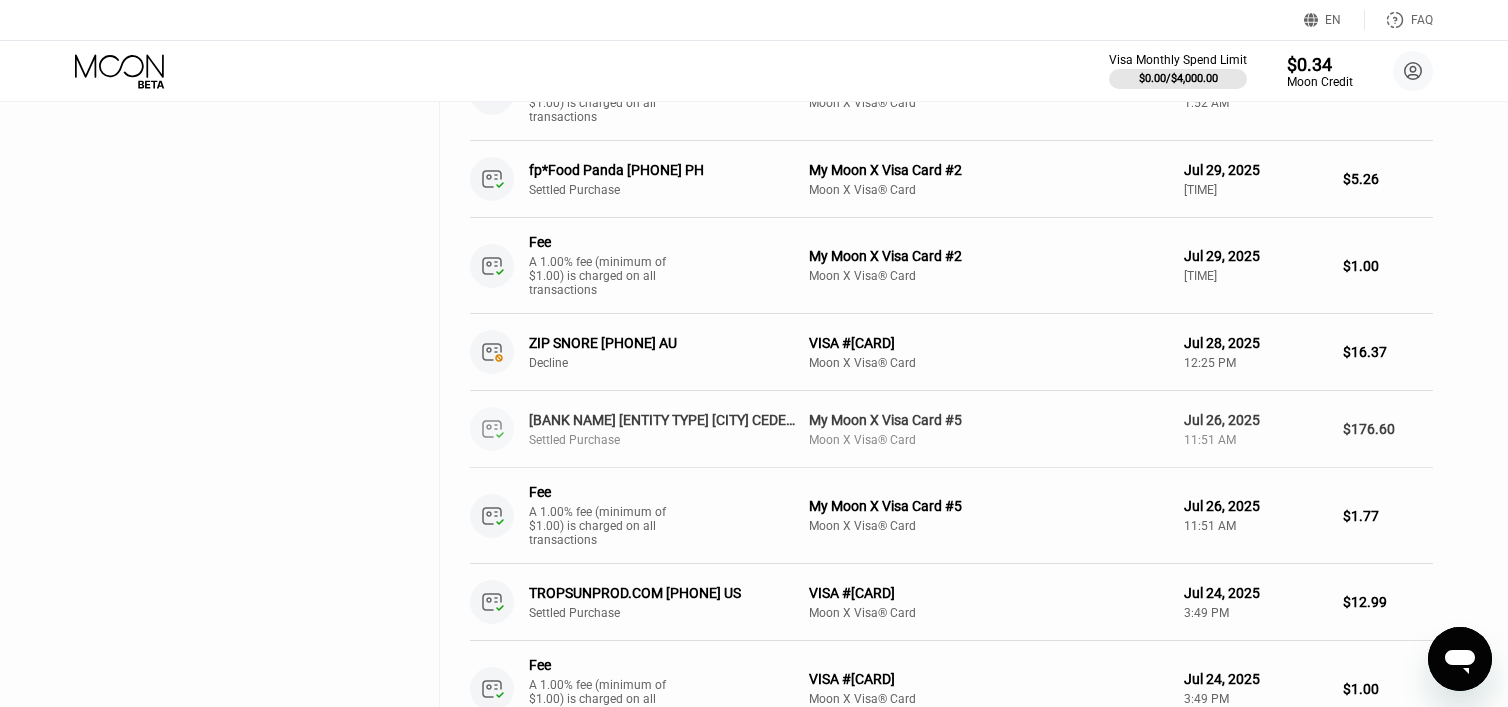 scroll, scrollTop: 3430, scrollLeft: 0, axis: vertical 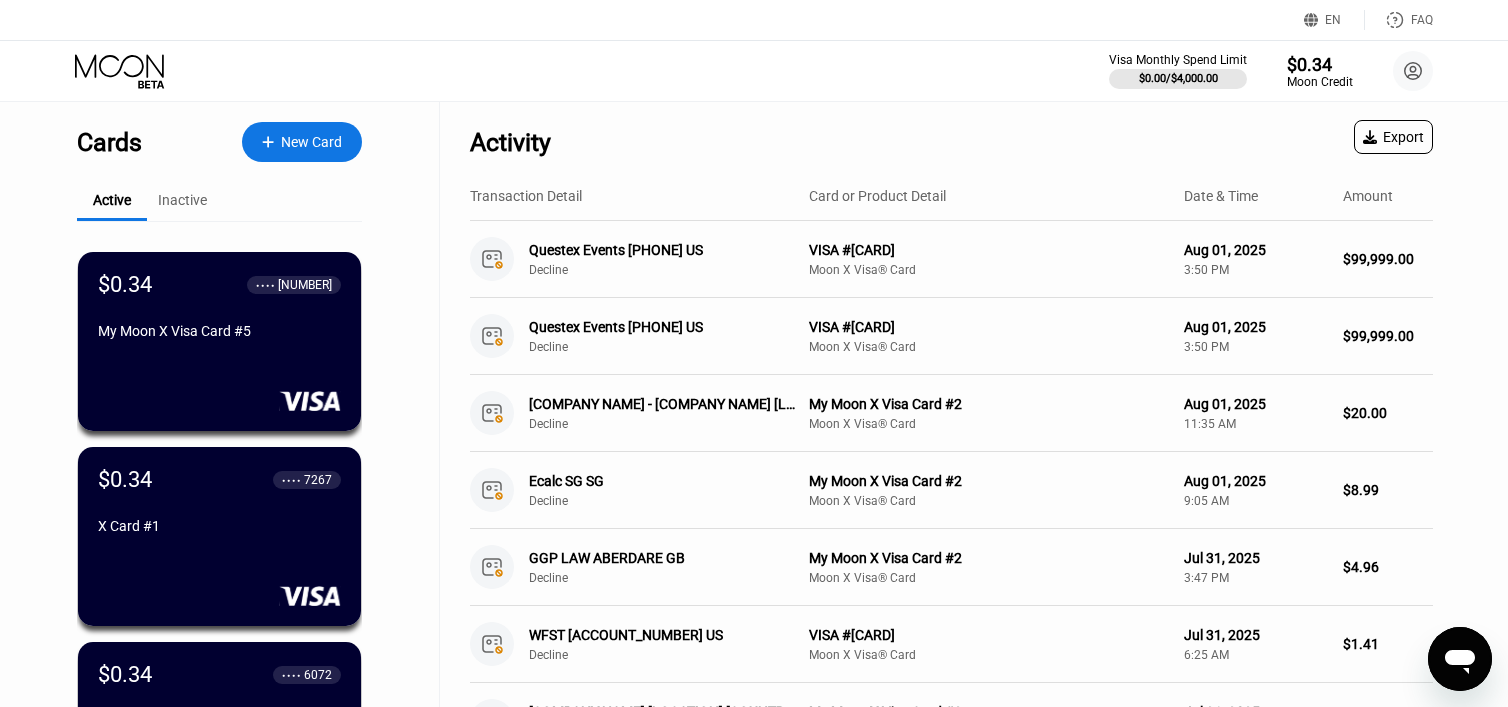 click 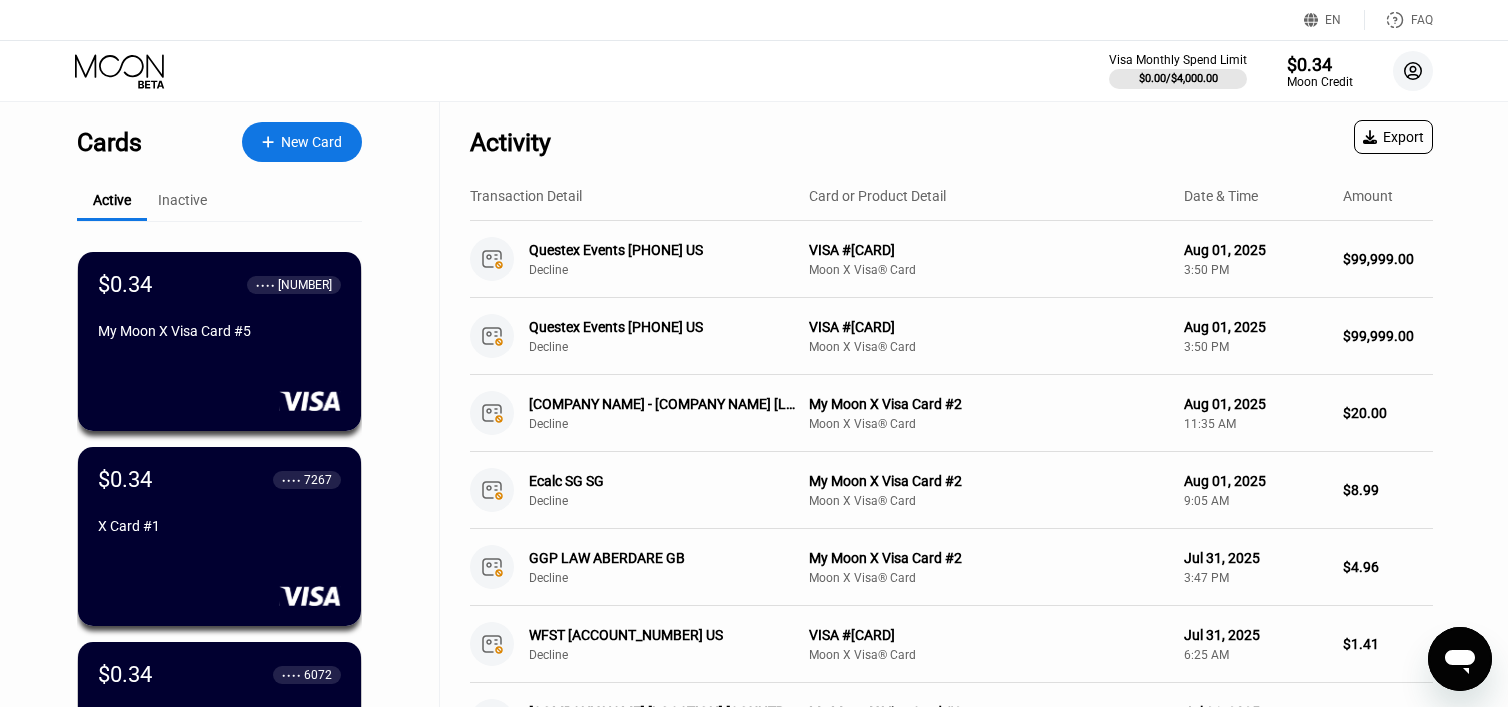 click 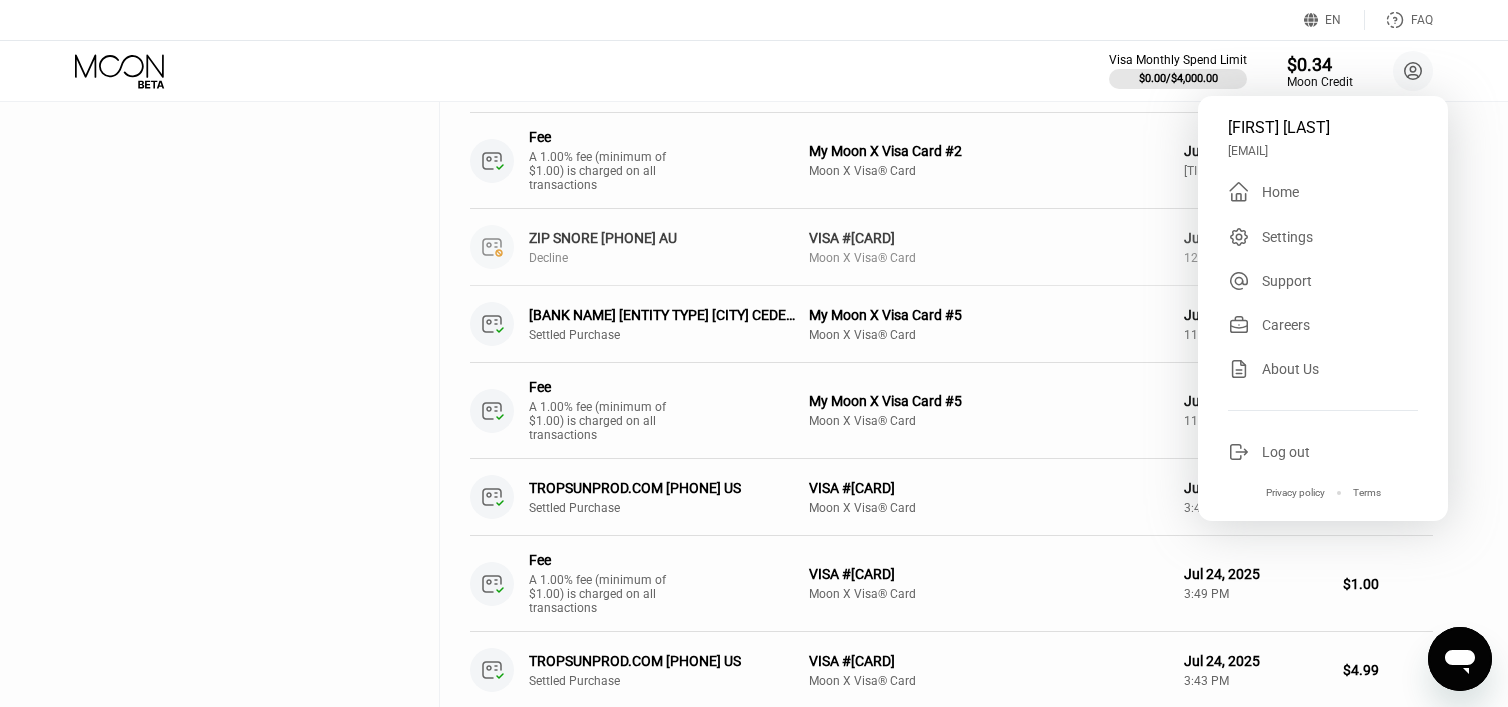 scroll, scrollTop: 3566, scrollLeft: 0, axis: vertical 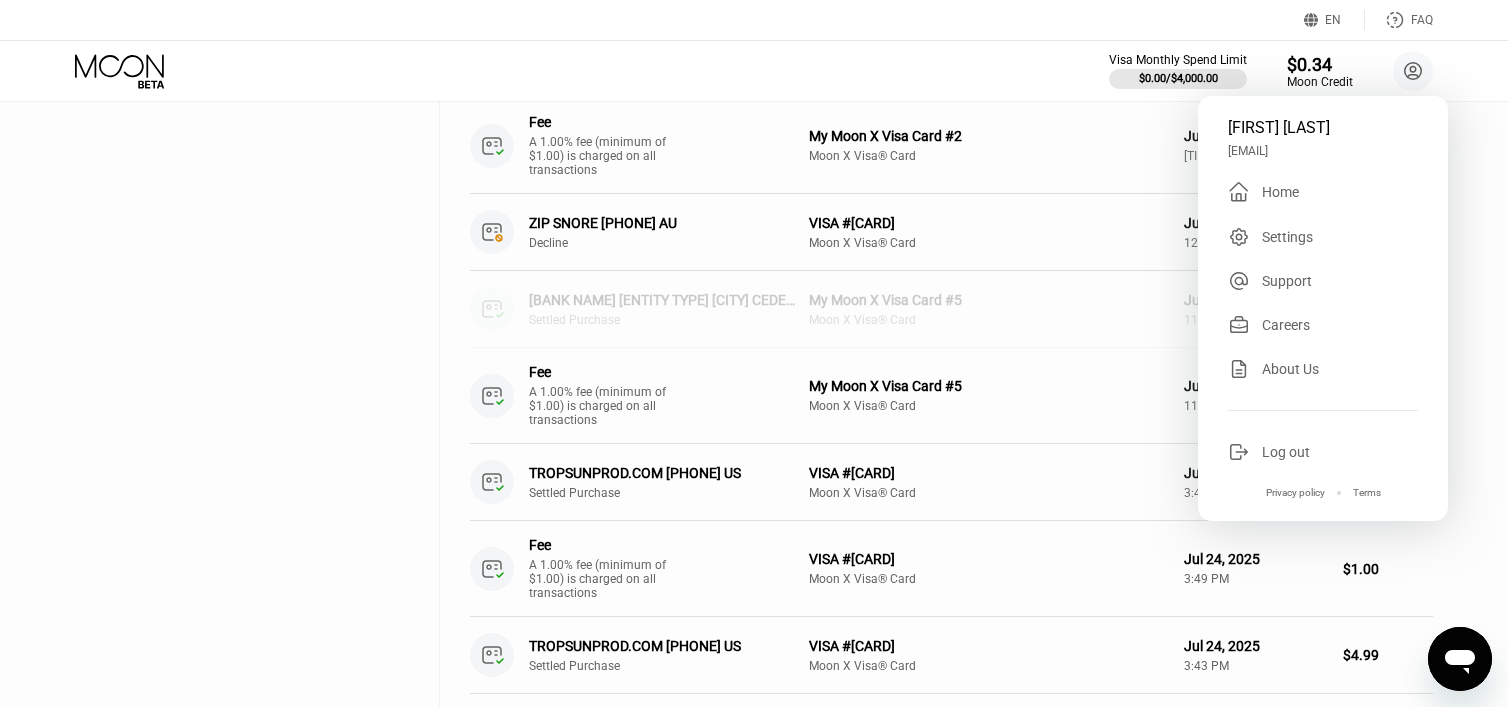 drag, startPoint x: 1019, startPoint y: 291, endPoint x: 423, endPoint y: 322, distance: 596.80566 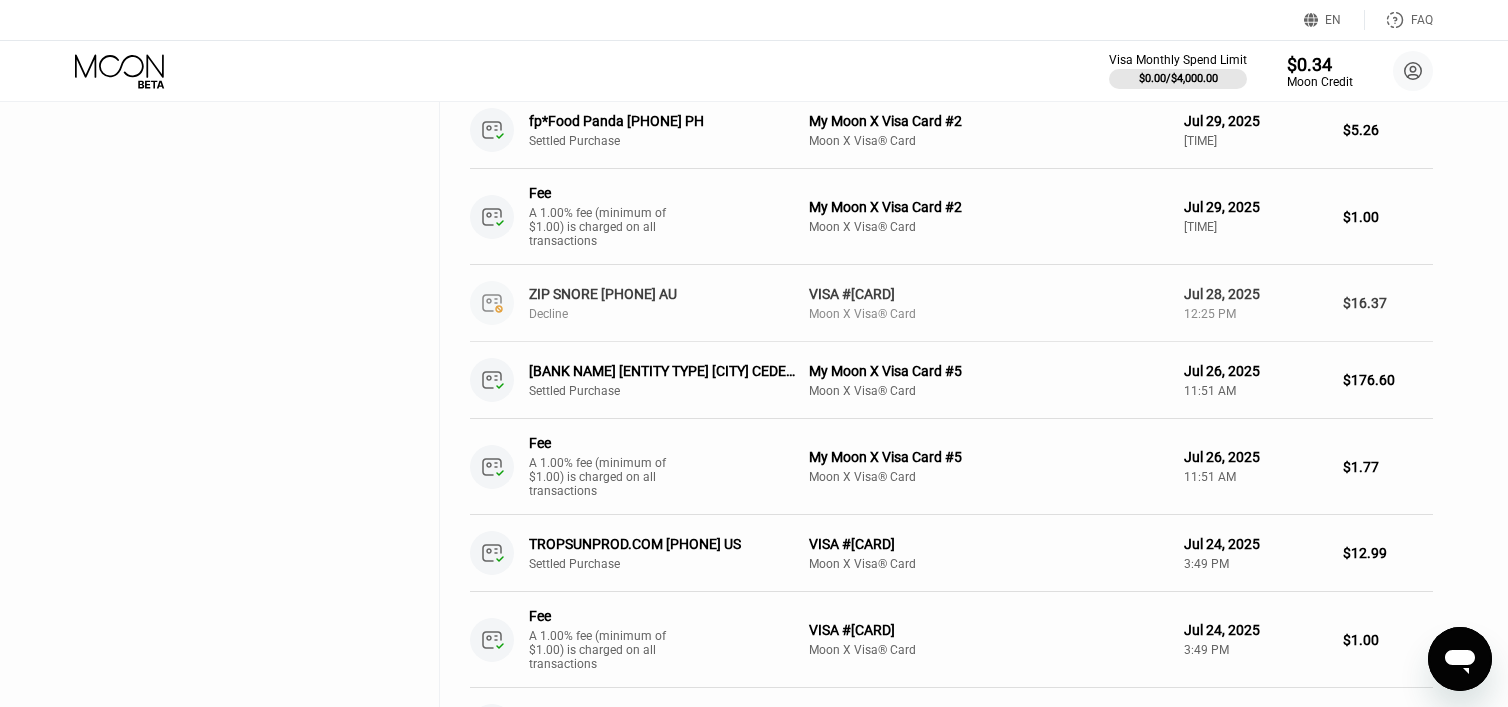 scroll, scrollTop: 3506, scrollLeft: 0, axis: vertical 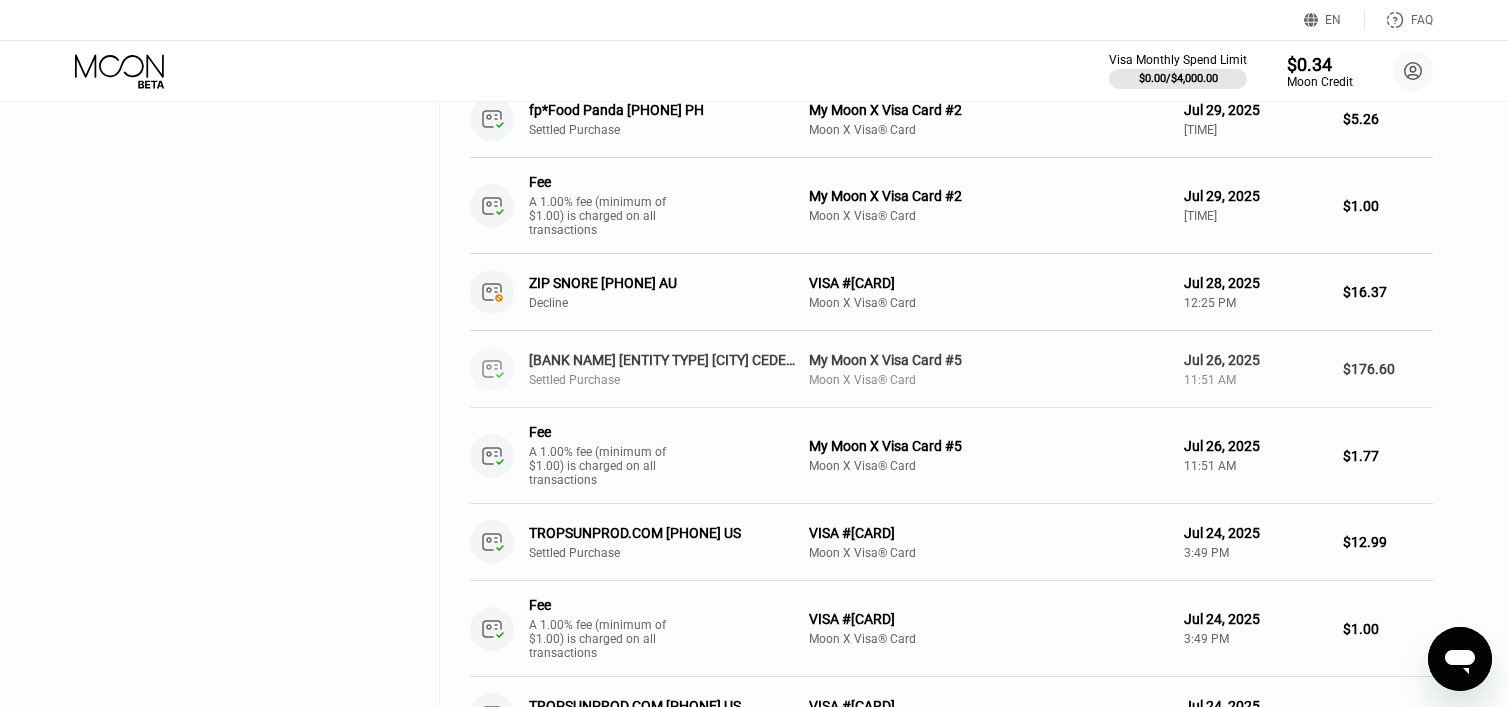 click on "[BANK NAME] [ENTITY TYPE] [CITY] CEDEFR" at bounding box center (664, 360) 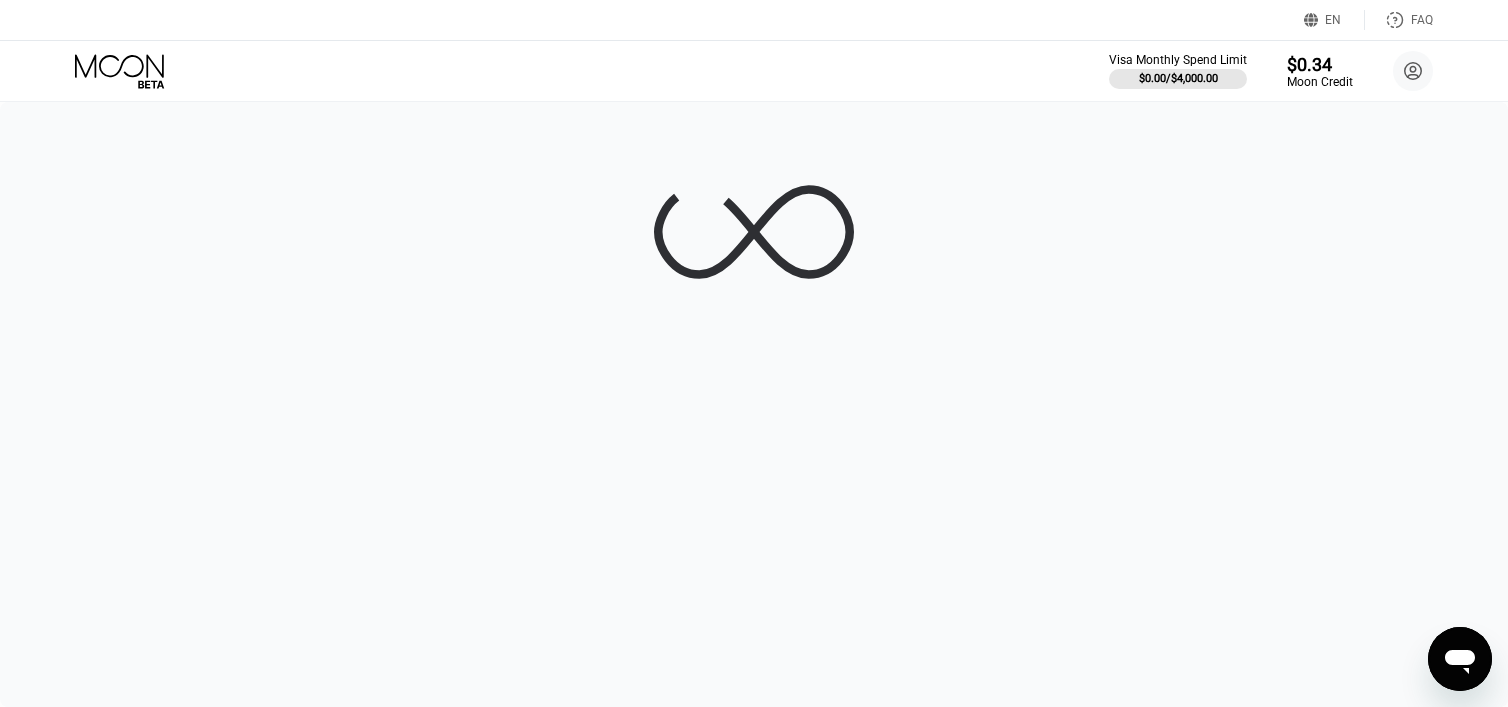 scroll, scrollTop: 0, scrollLeft: 0, axis: both 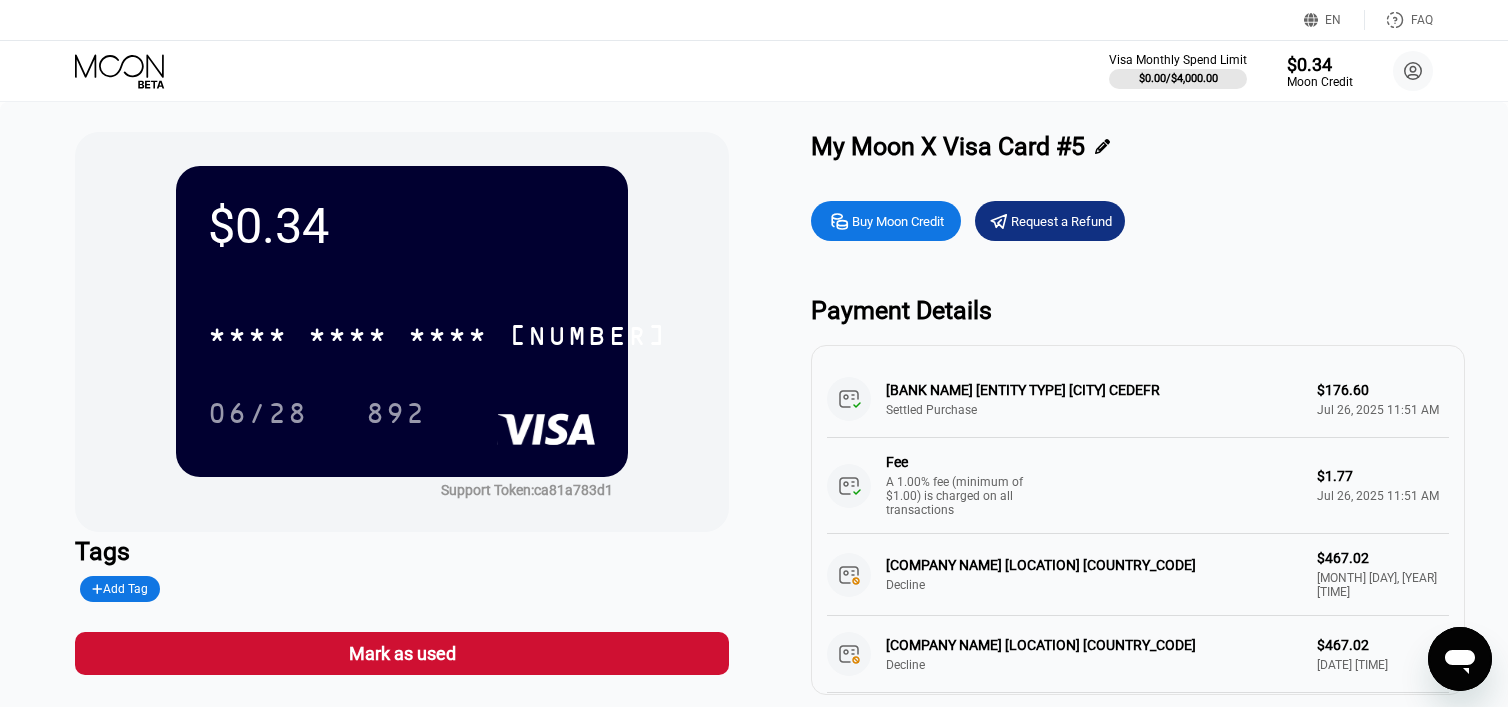 drag, startPoint x: 1196, startPoint y: 400, endPoint x: 875, endPoint y: 390, distance: 321.15573 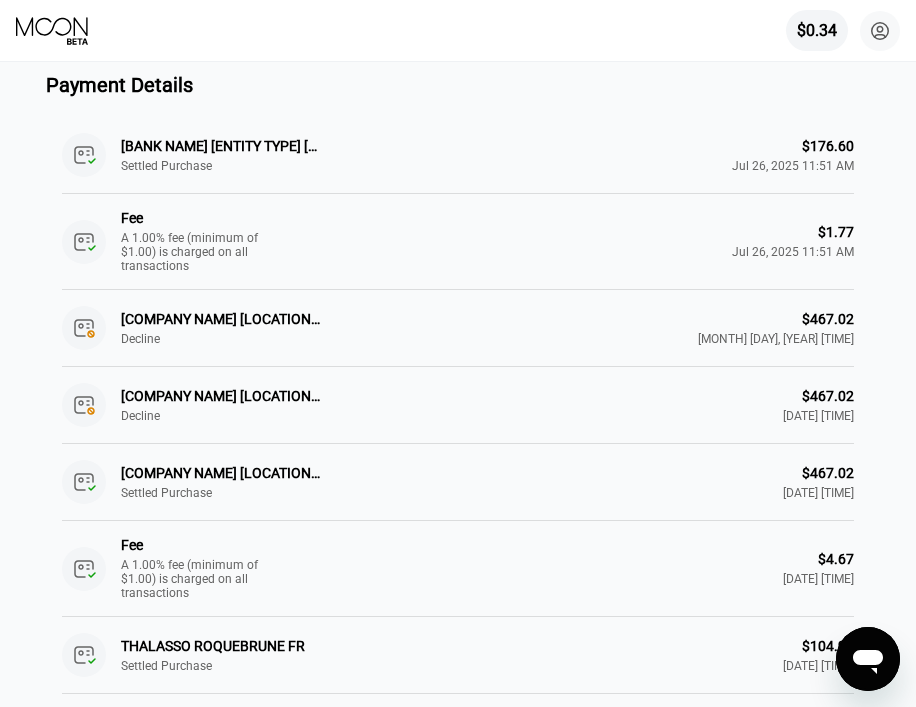 scroll, scrollTop: 445, scrollLeft: 0, axis: vertical 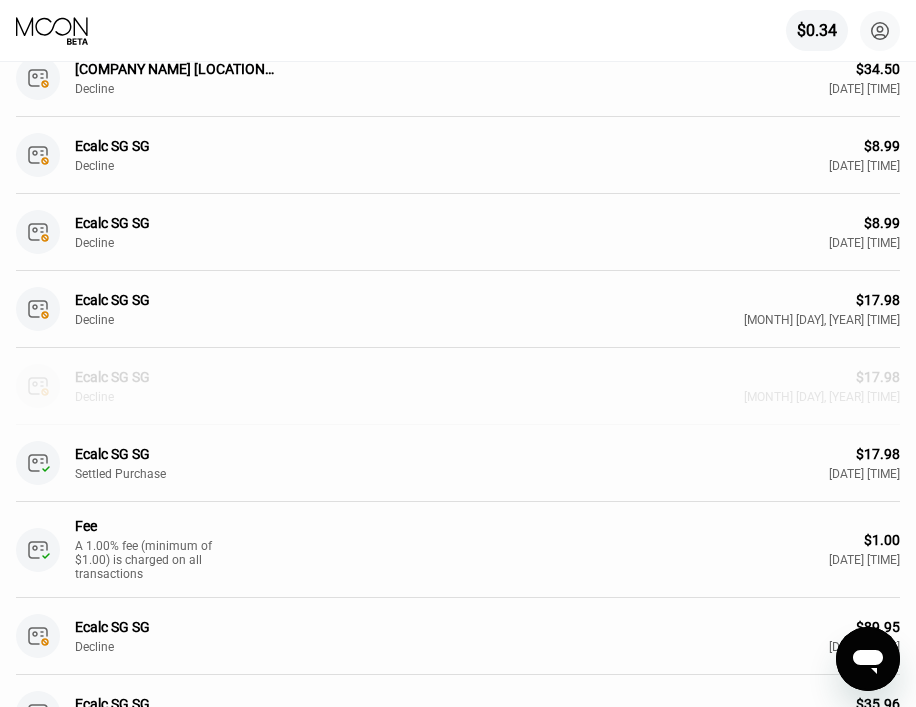 click on "Ecalc SG SG Decline" at bounding box center (211, 386) 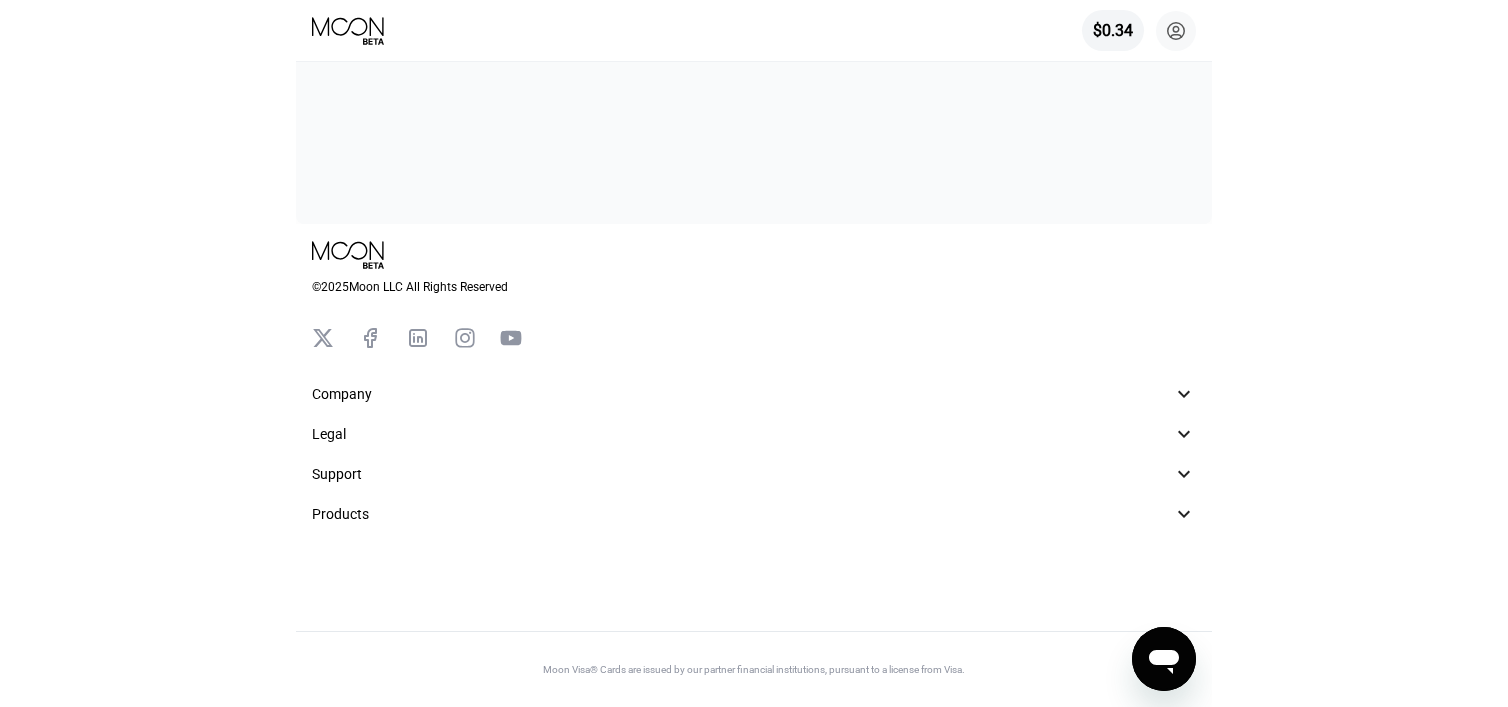 scroll, scrollTop: 0, scrollLeft: 0, axis: both 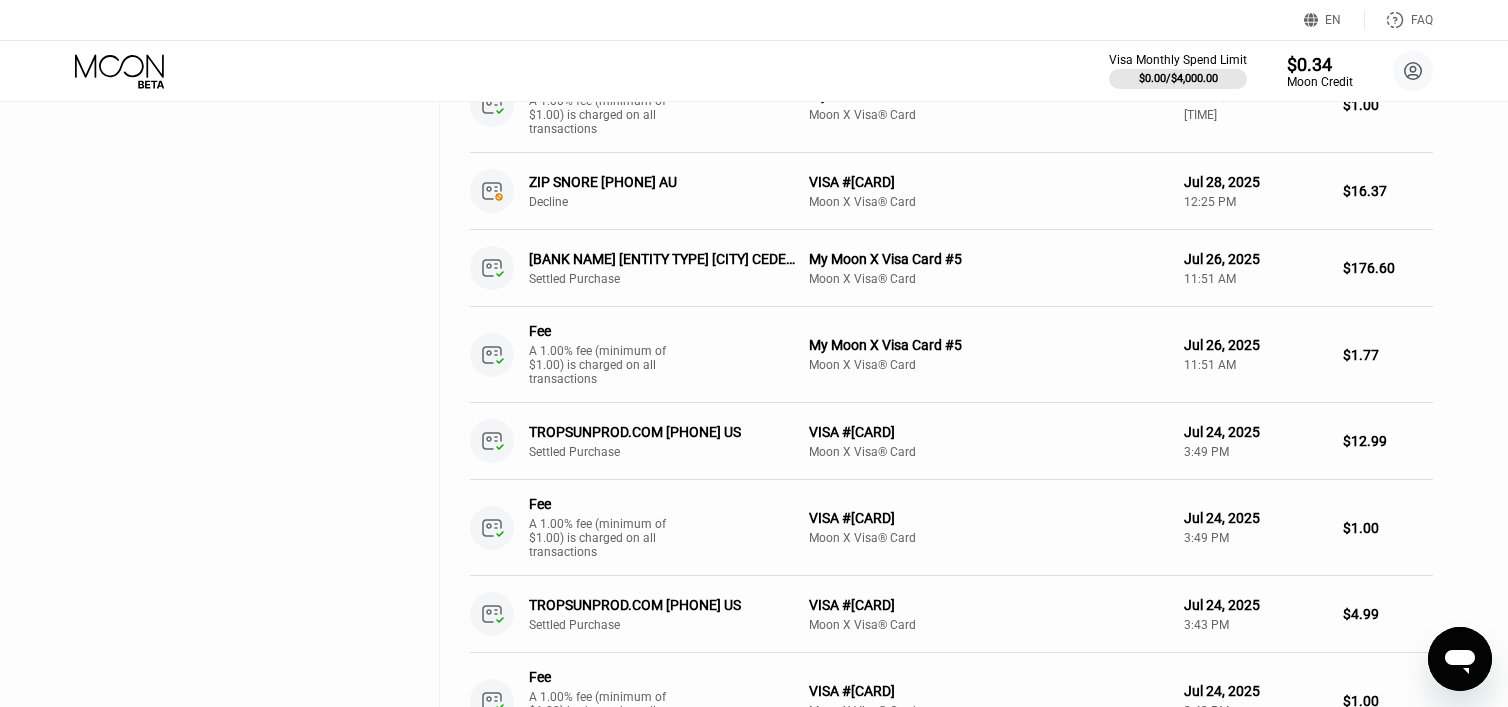 click 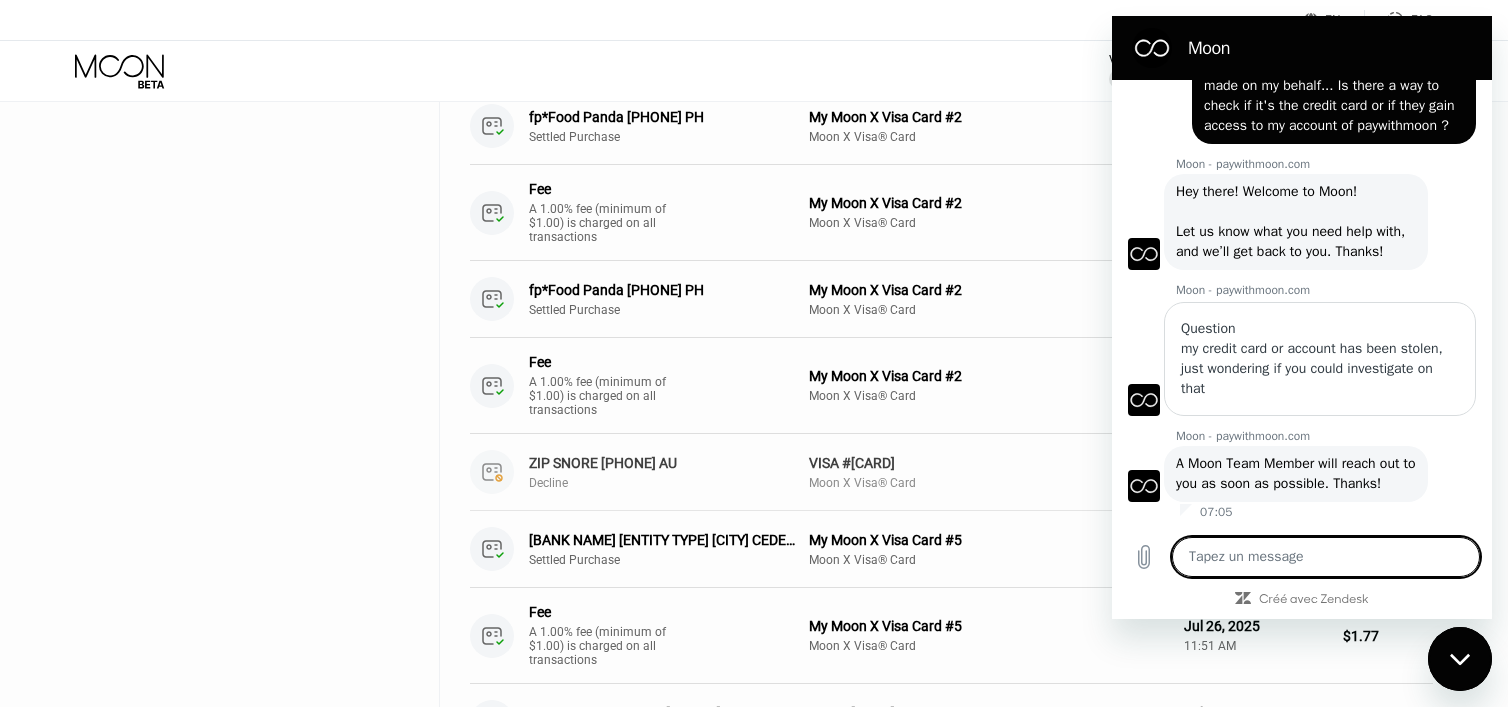 scroll, scrollTop: 3321, scrollLeft: 0, axis: vertical 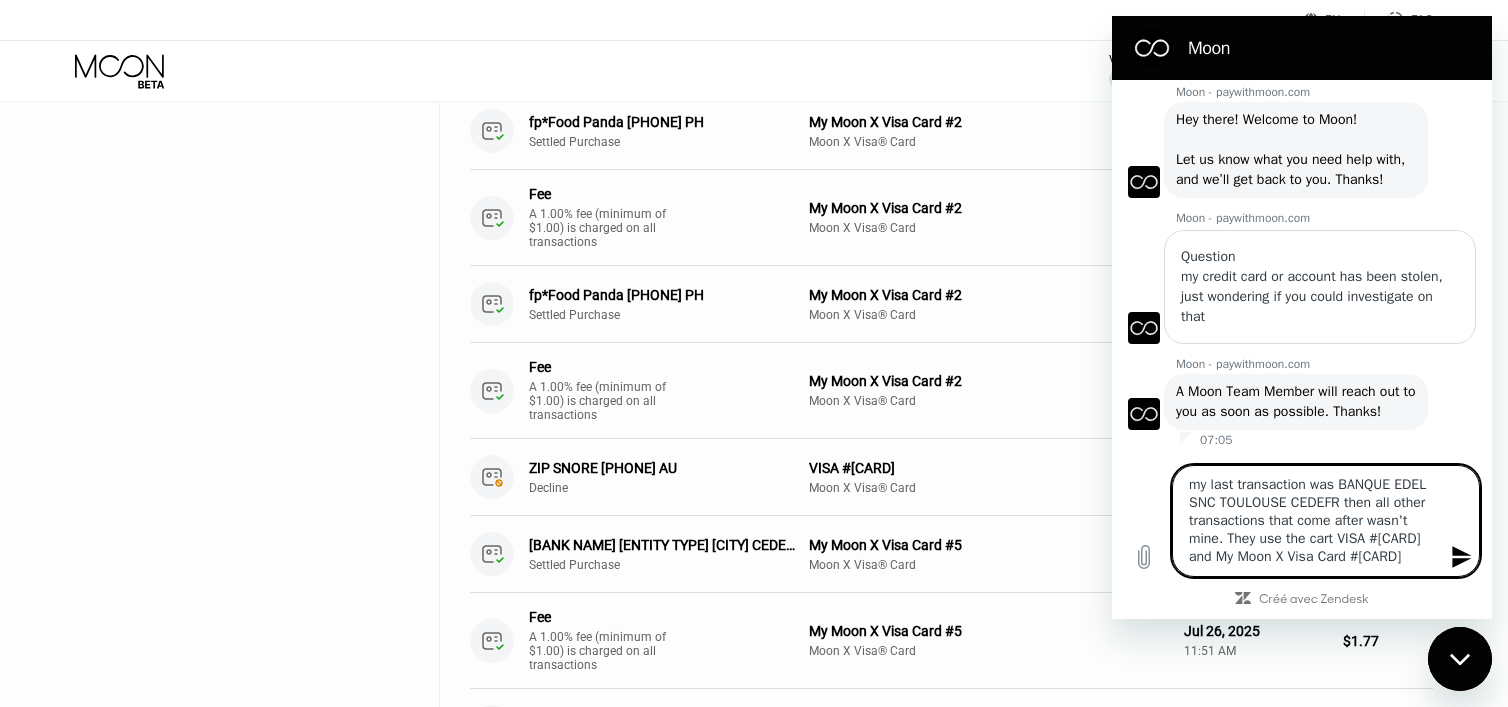 click on "my last transaction was BANQUE EDEL SNC TOULOUSE CEDEFR then all other transactions that come after wasn't mine. They use the cart VISA #[CARD] and My Moon X Visa Card #[CARD]" at bounding box center (1326, 521) 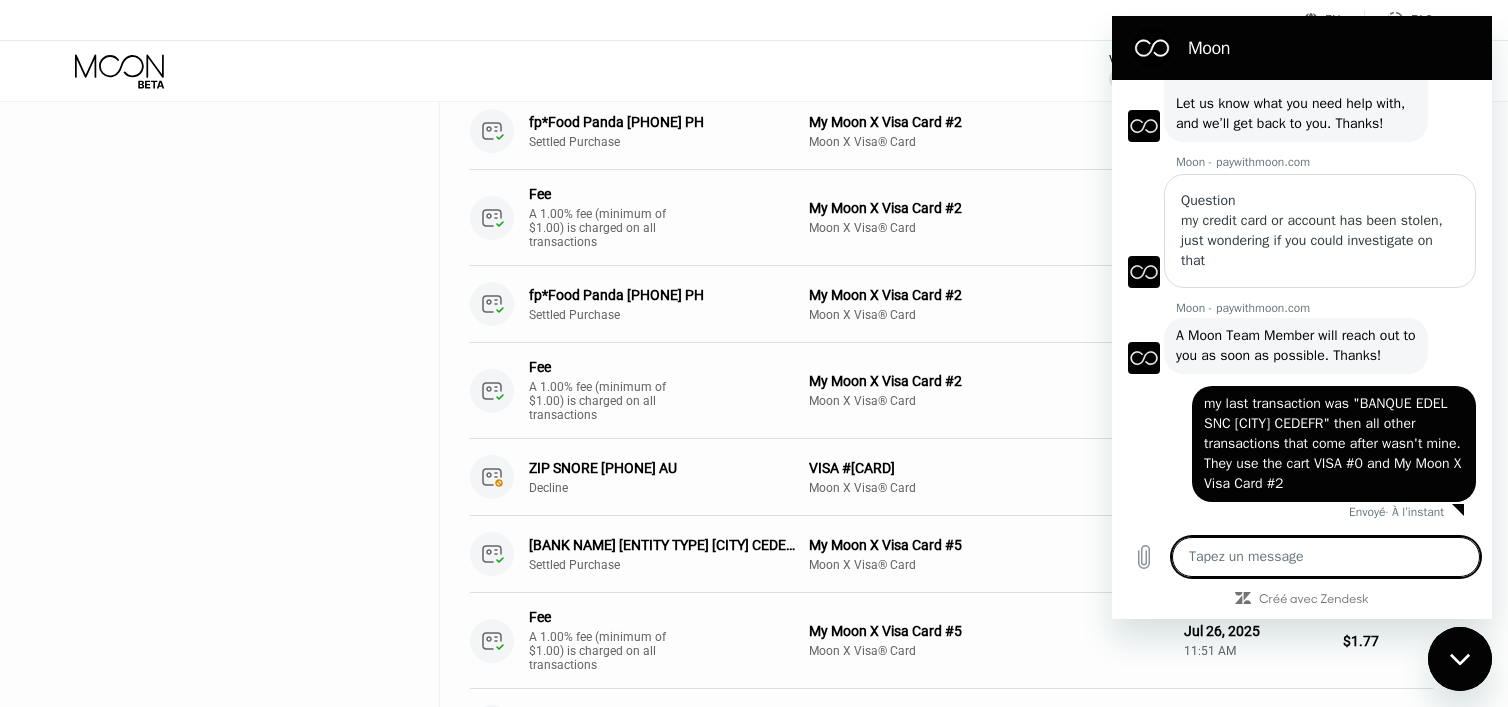 scroll, scrollTop: 5948, scrollLeft: 0, axis: vertical 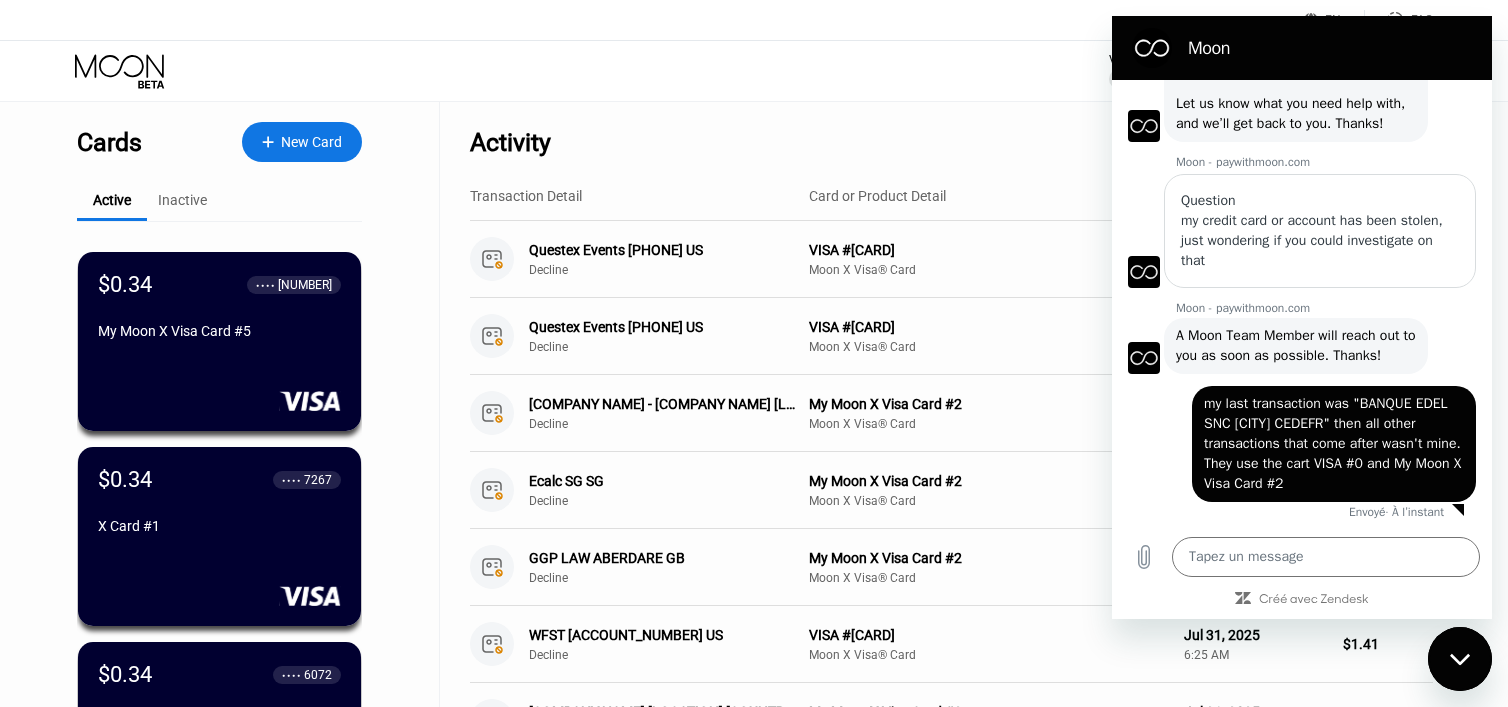 click on "Activity Export" at bounding box center [951, 137] 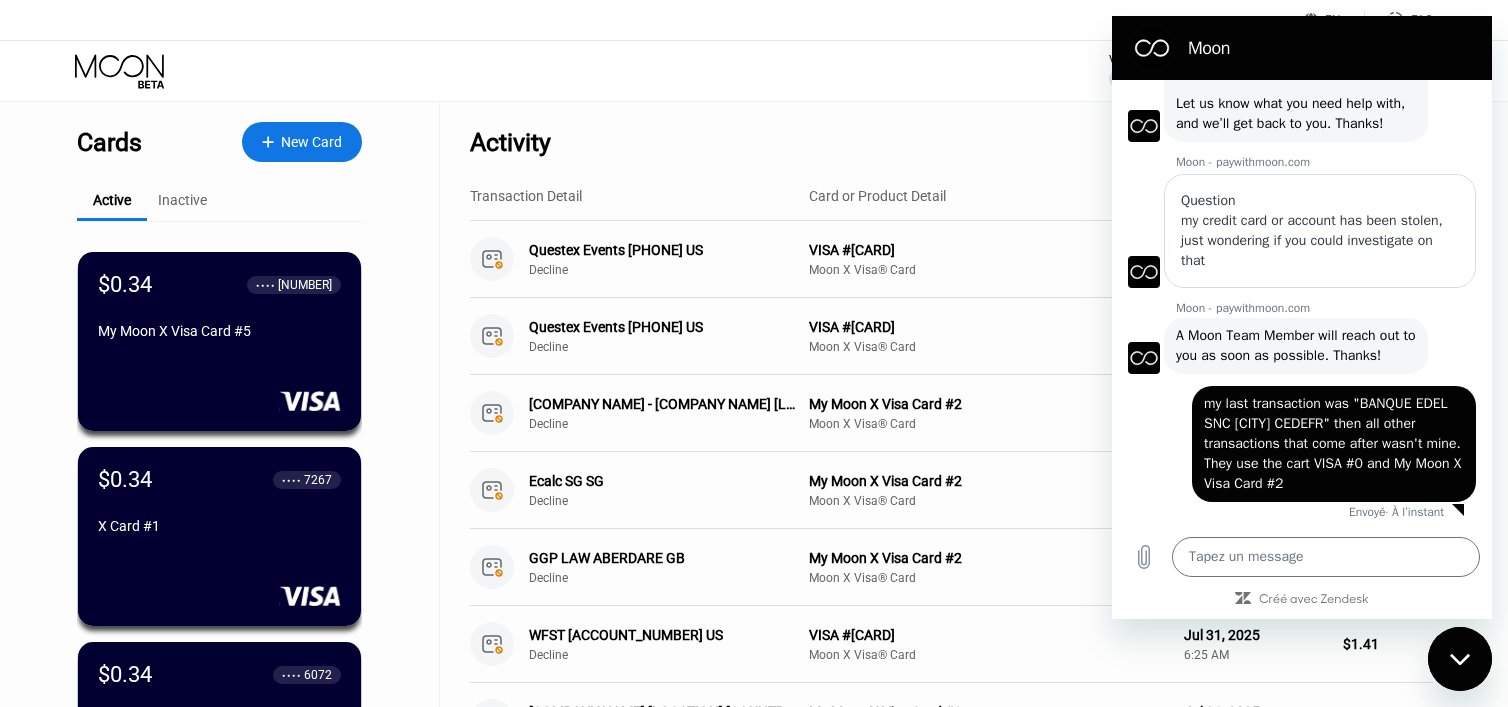 click on "EN Language Select an item Save FAQ" at bounding box center [754, 20] 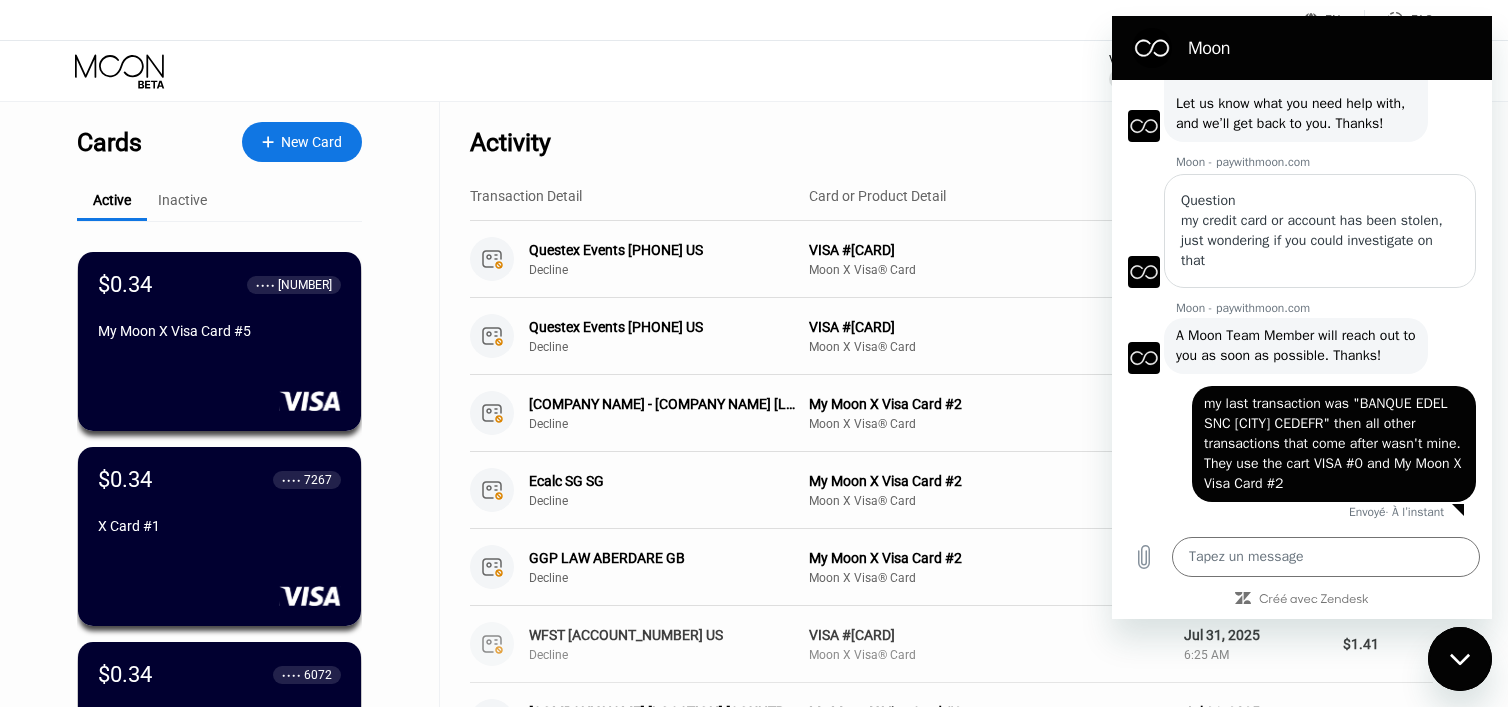 click on "[COMPANY NAME] [COMPANY NAME][PHONE] US Decline VISA #[CARD_NUMBER] [PRODUCT NAME] [PRODUCT NAME] [DATE] [TIME] $1.41" at bounding box center (951, 644) 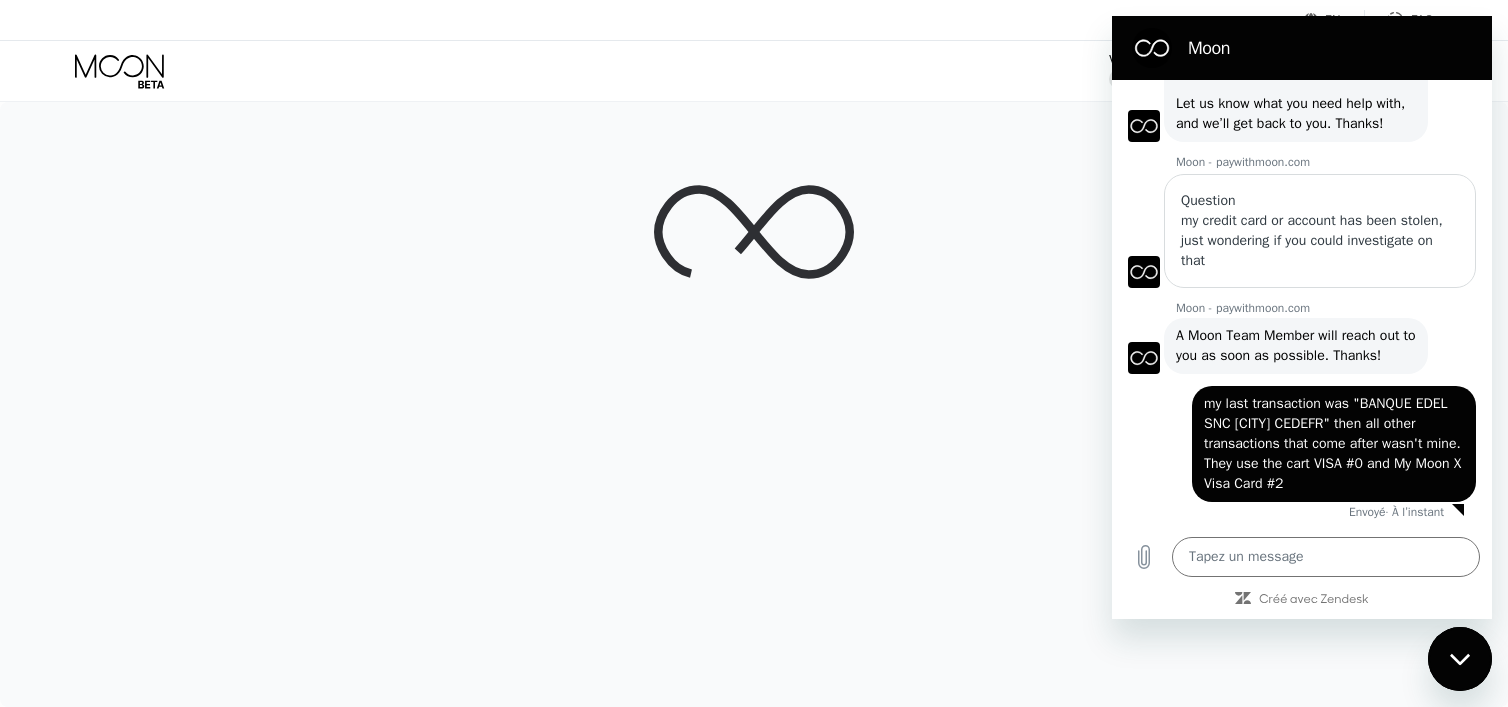 click at bounding box center (1460, 659) 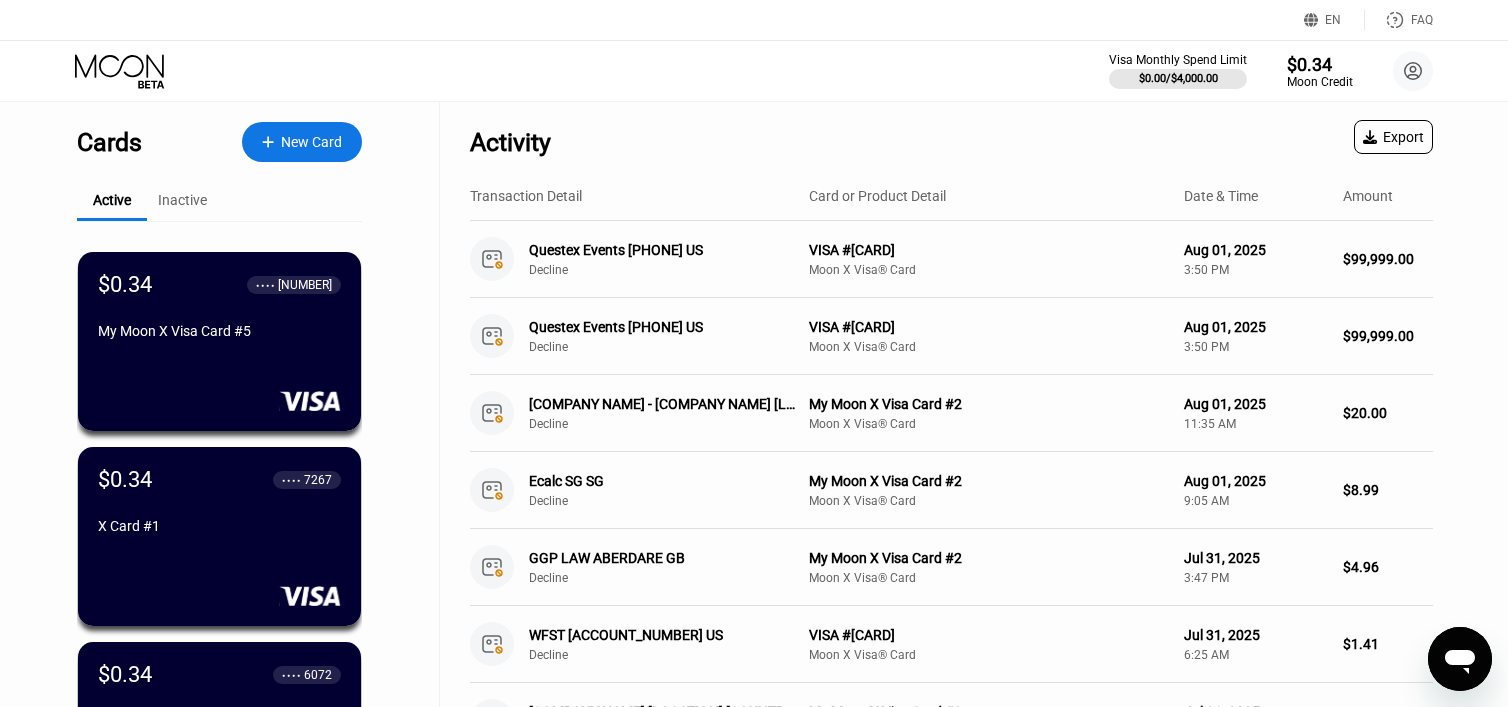 click 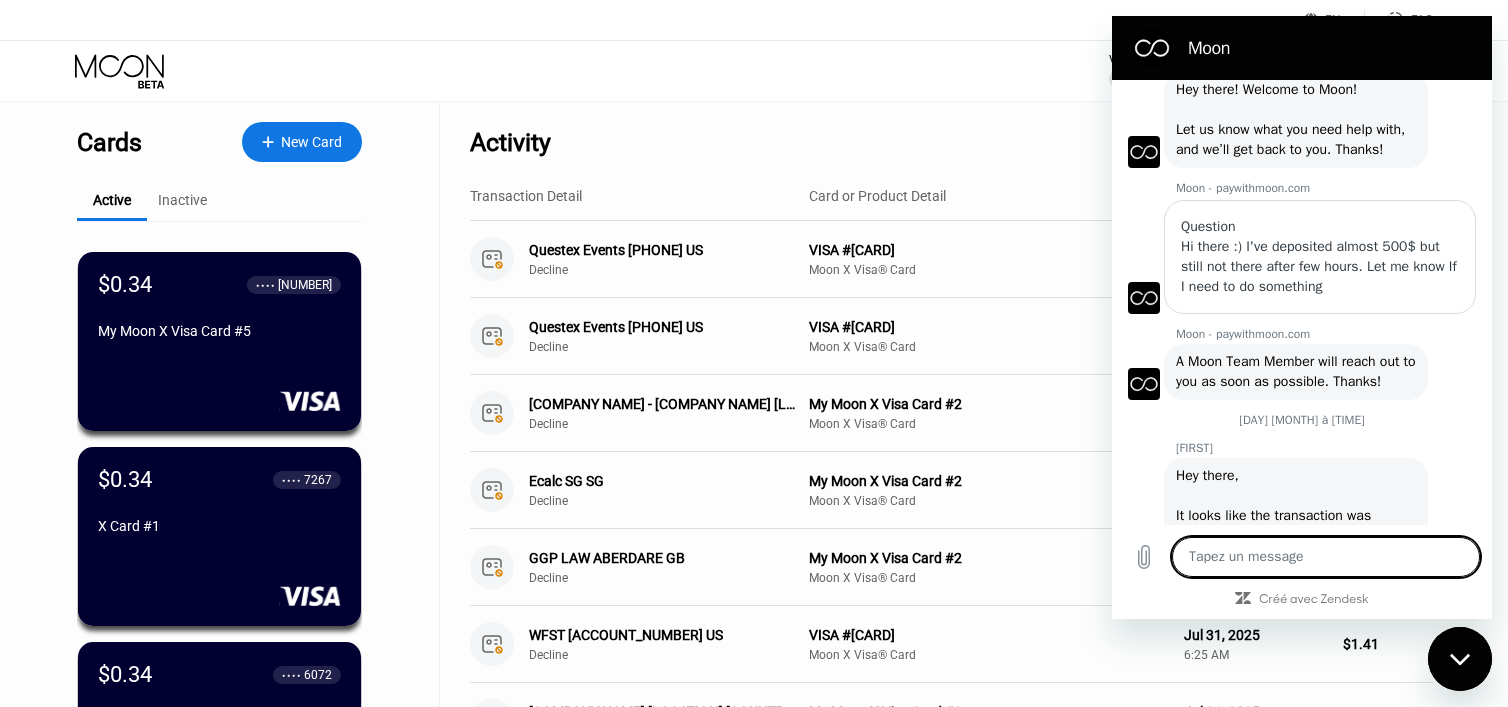 scroll, scrollTop: 5015, scrollLeft: 0, axis: vertical 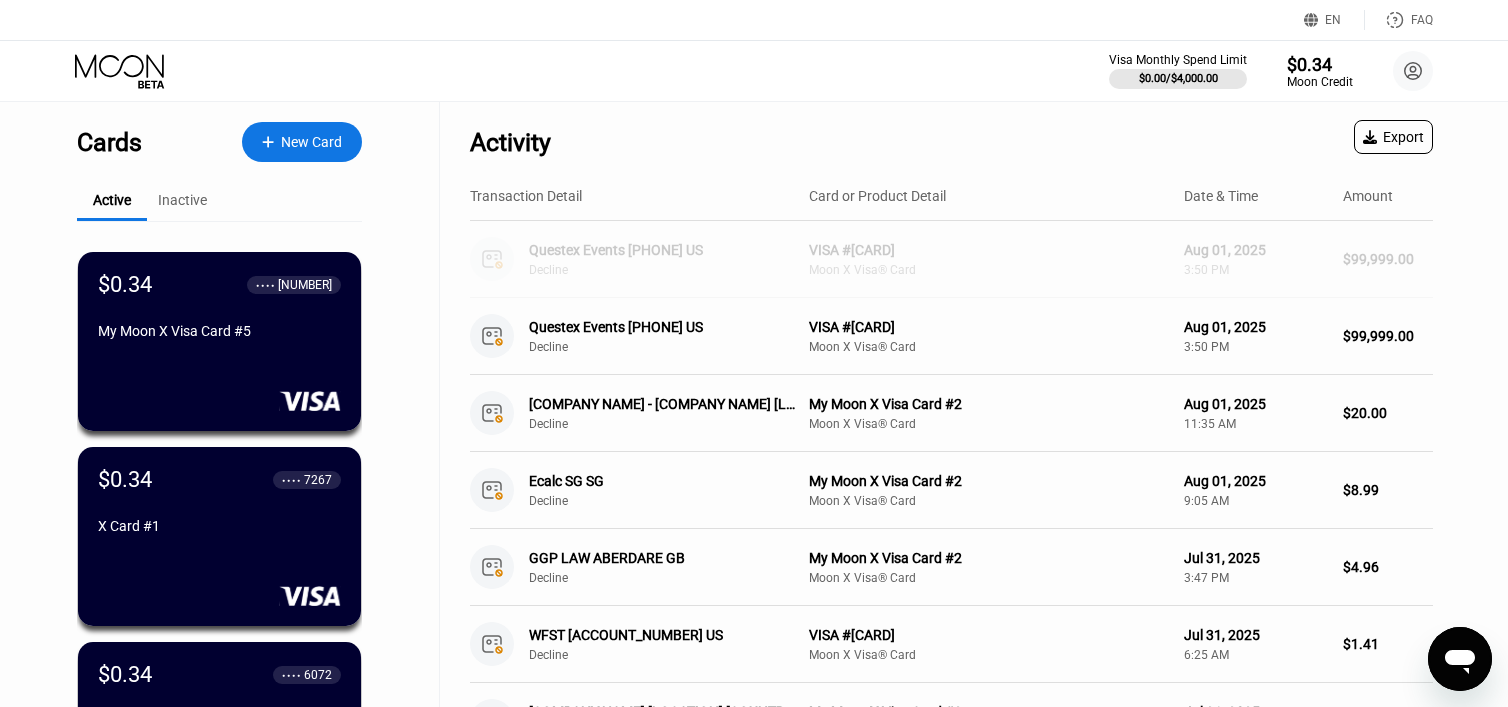 drag, startPoint x: 517, startPoint y: 252, endPoint x: 704, endPoint y: 63, distance: 265.87592 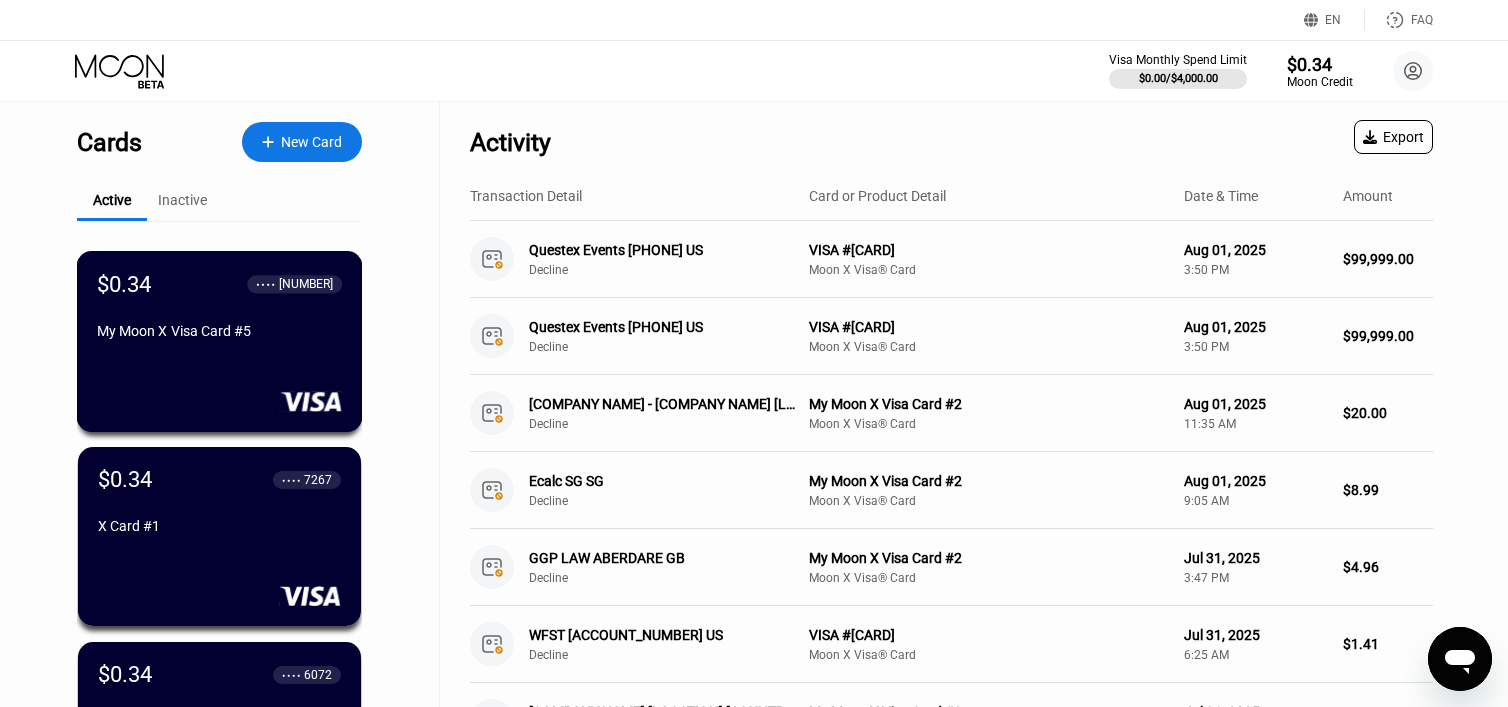 click on "$0.34 ● ● ● ● [CARD_LAST_FOUR] My Moon X Visa Card #5" at bounding box center (219, 309) 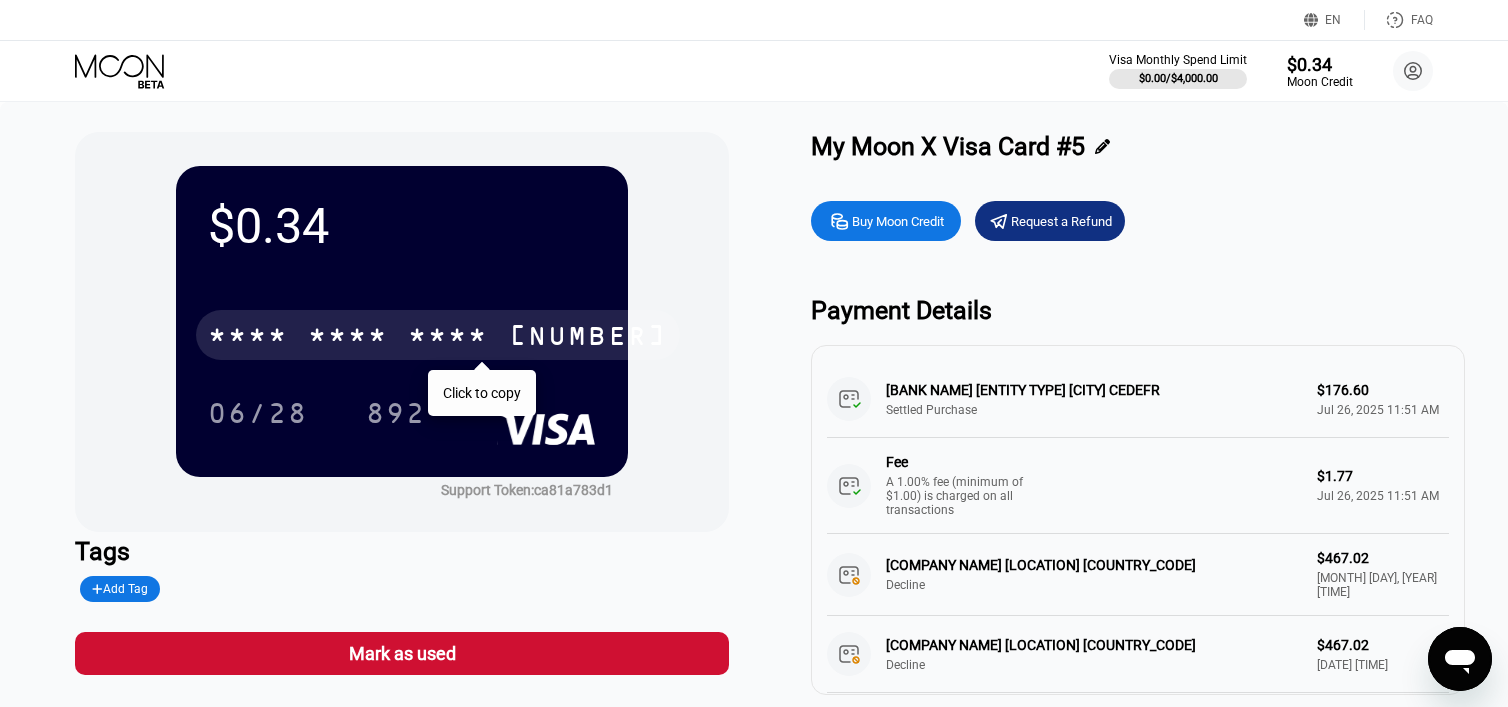click on "[NUMBER]" at bounding box center (588, 338) 